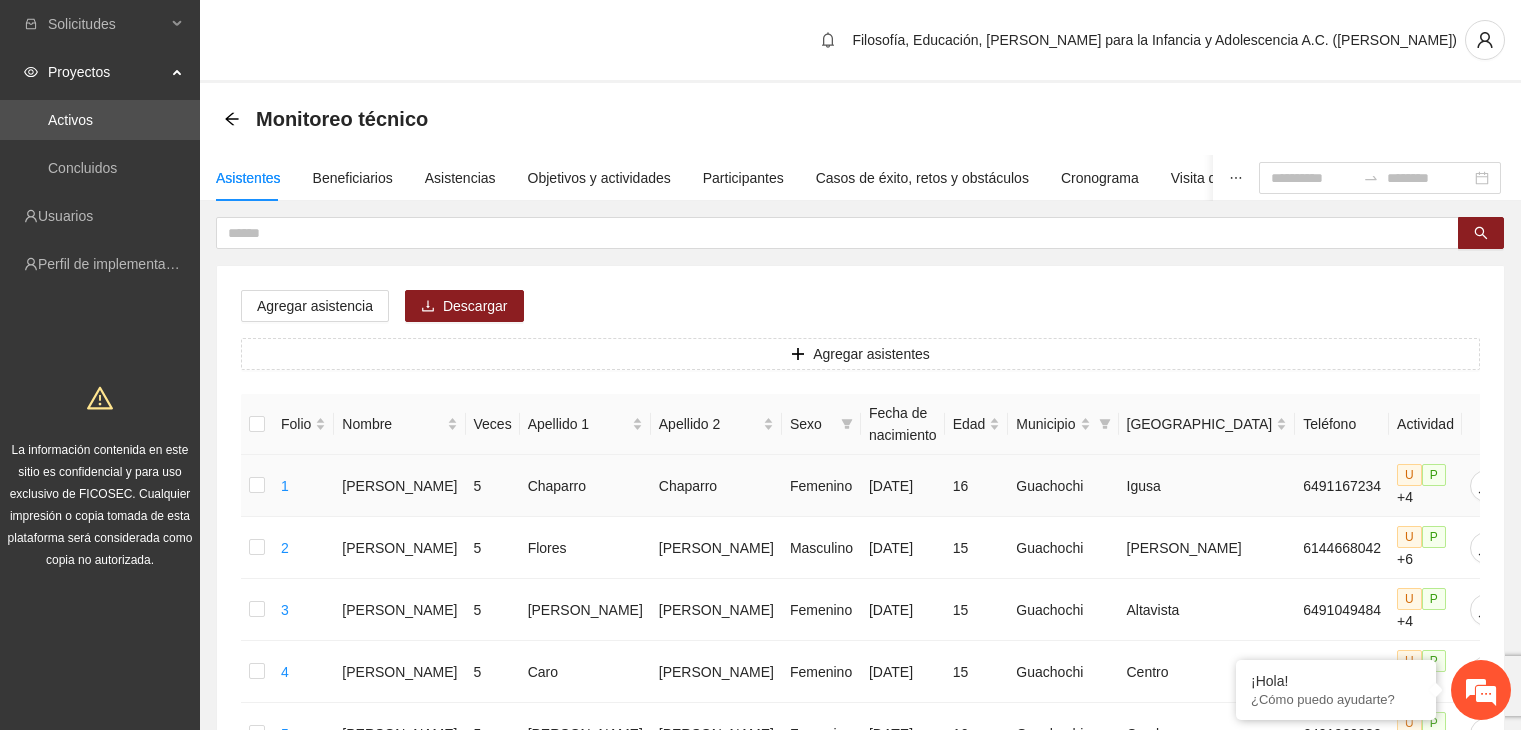scroll, scrollTop: 0, scrollLeft: 0, axis: both 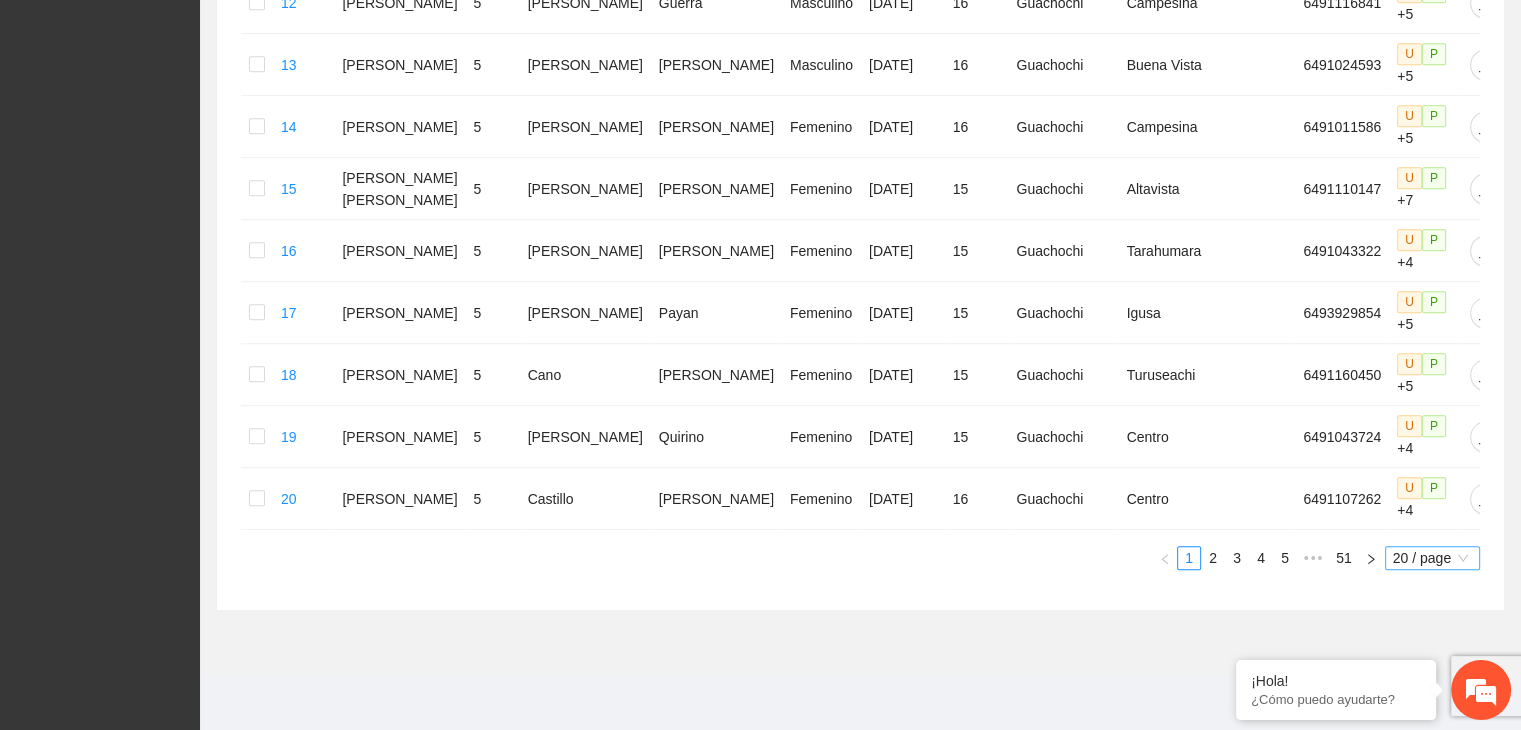 click on "20 / page" at bounding box center (1432, 558) 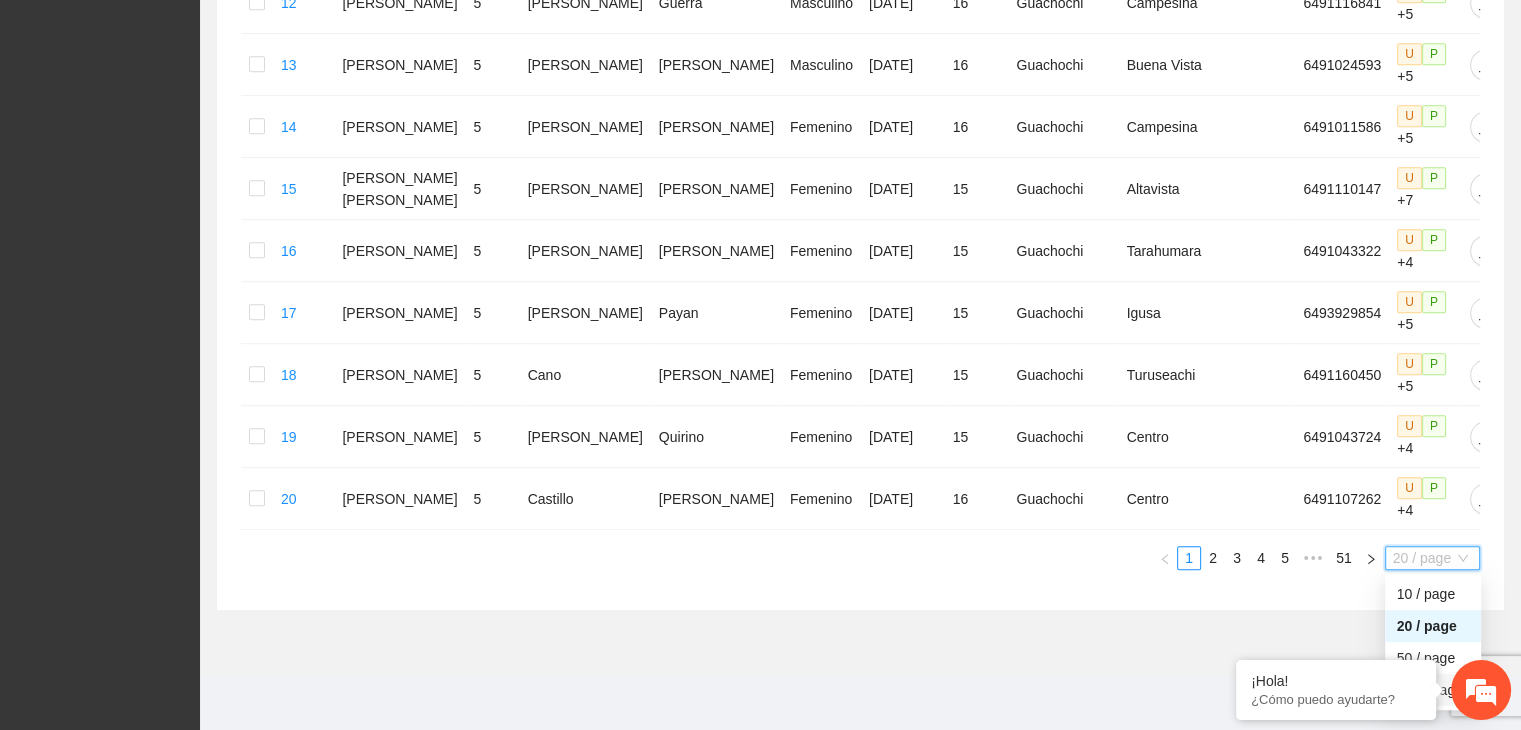 click on "100 / page" at bounding box center (1433, 690) 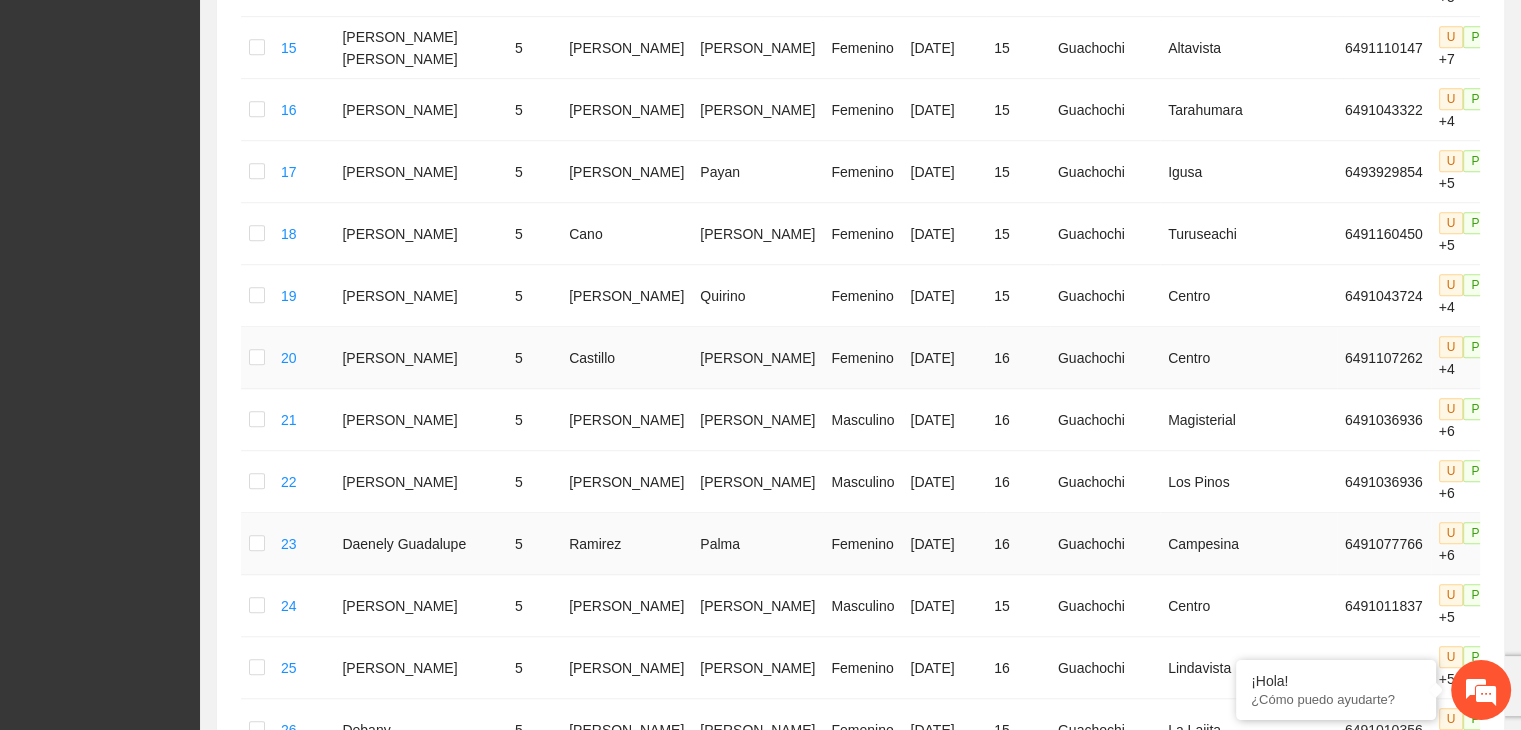 scroll, scrollTop: 1465, scrollLeft: 0, axis: vertical 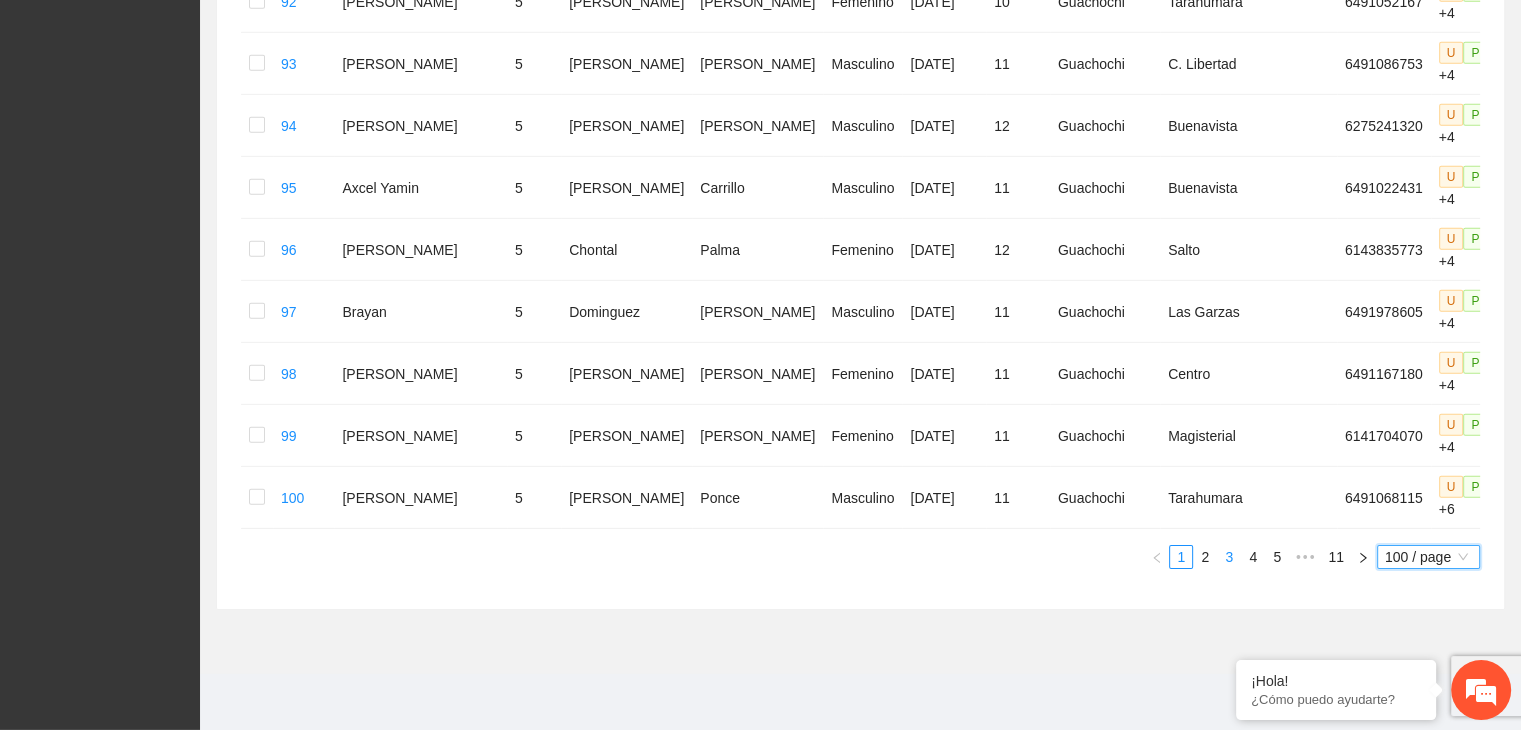 click on "3" at bounding box center [1229, 557] 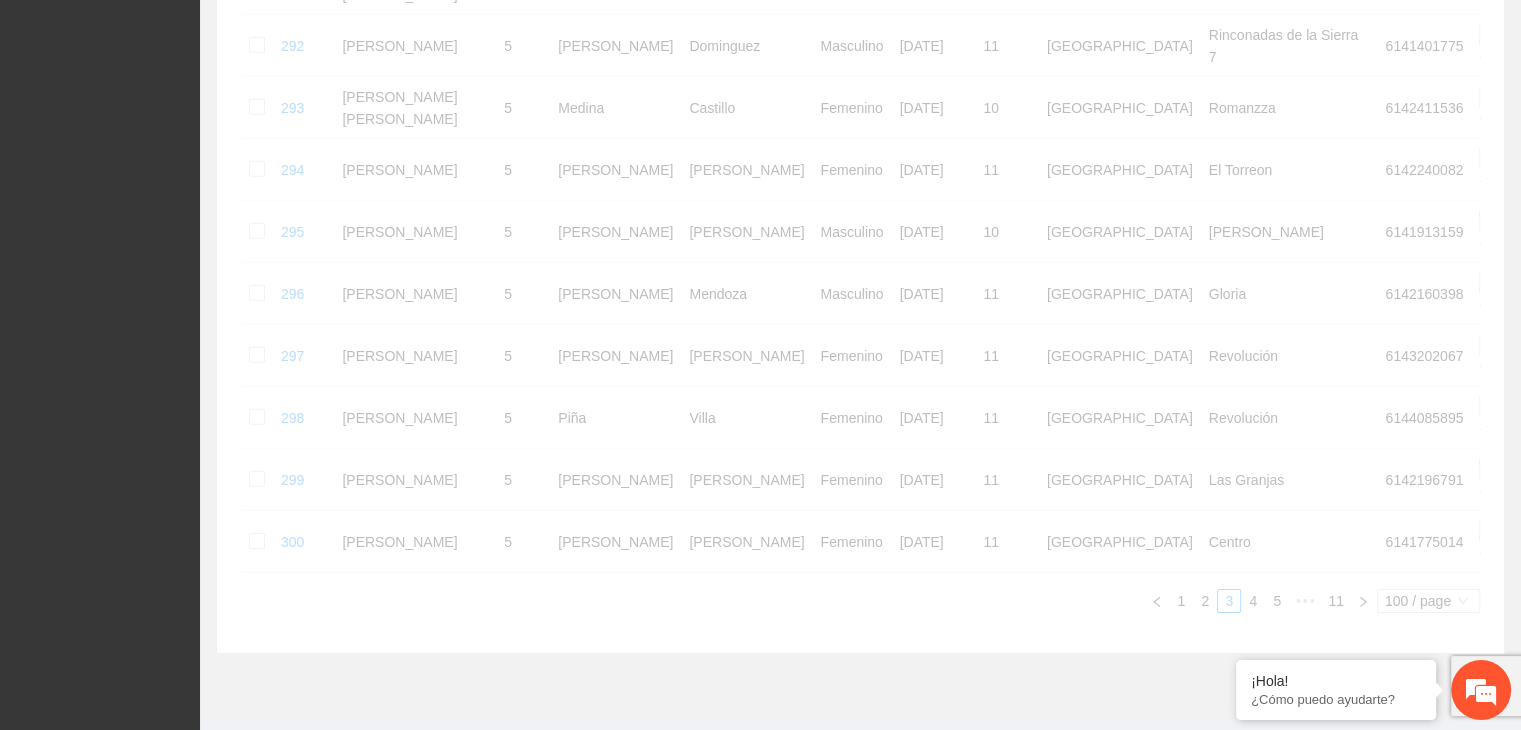scroll, scrollTop: 6125, scrollLeft: 0, axis: vertical 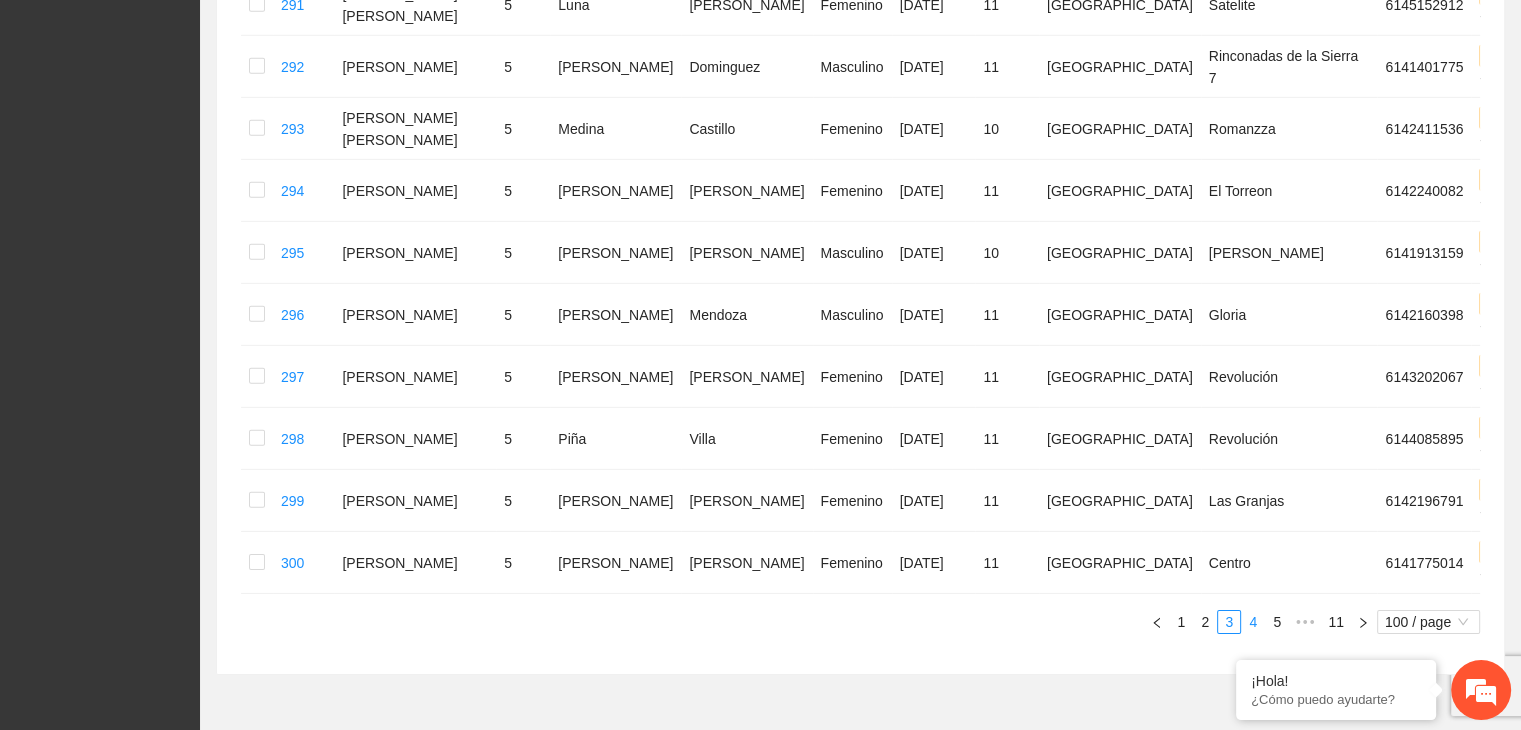 click on "4" at bounding box center [1253, 622] 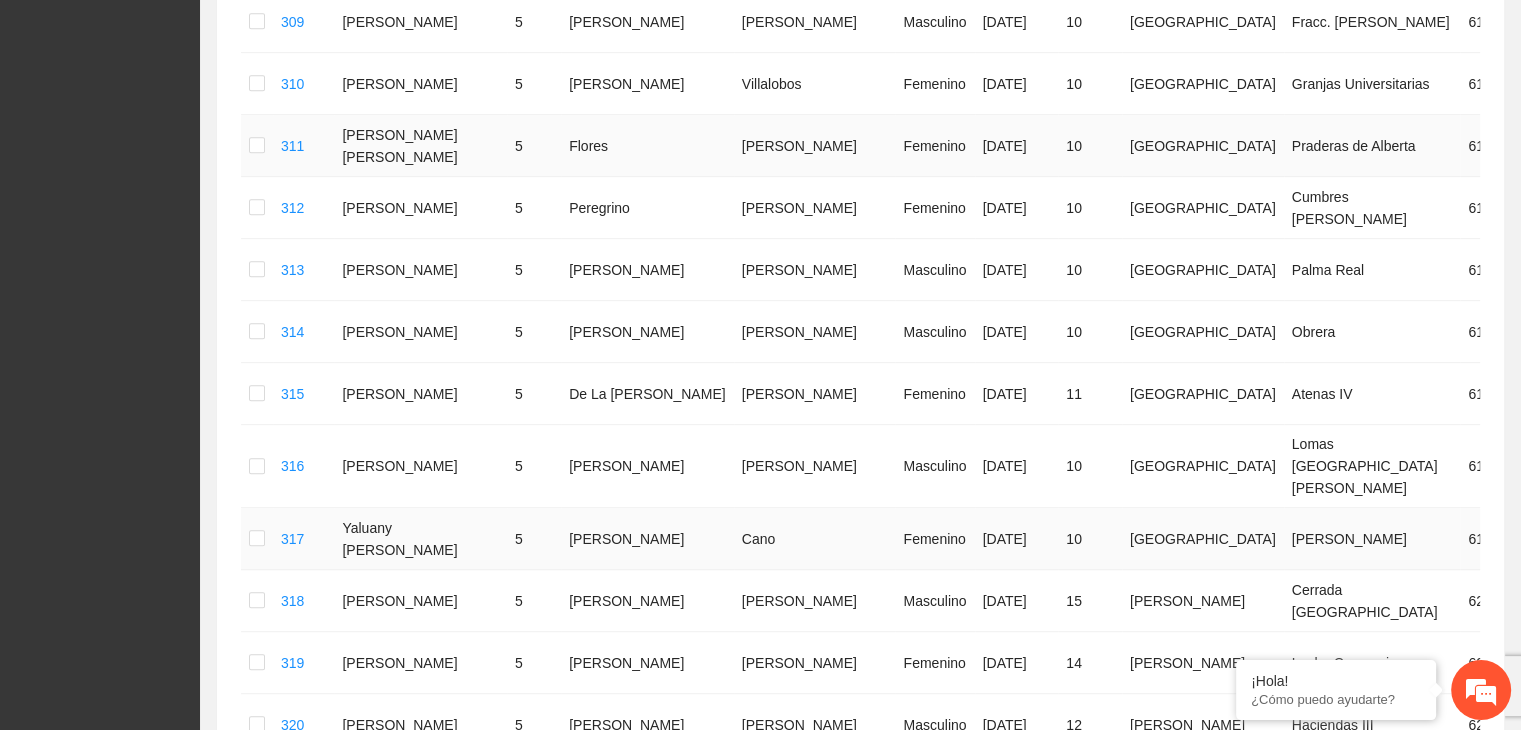 scroll, scrollTop: 1025, scrollLeft: 0, axis: vertical 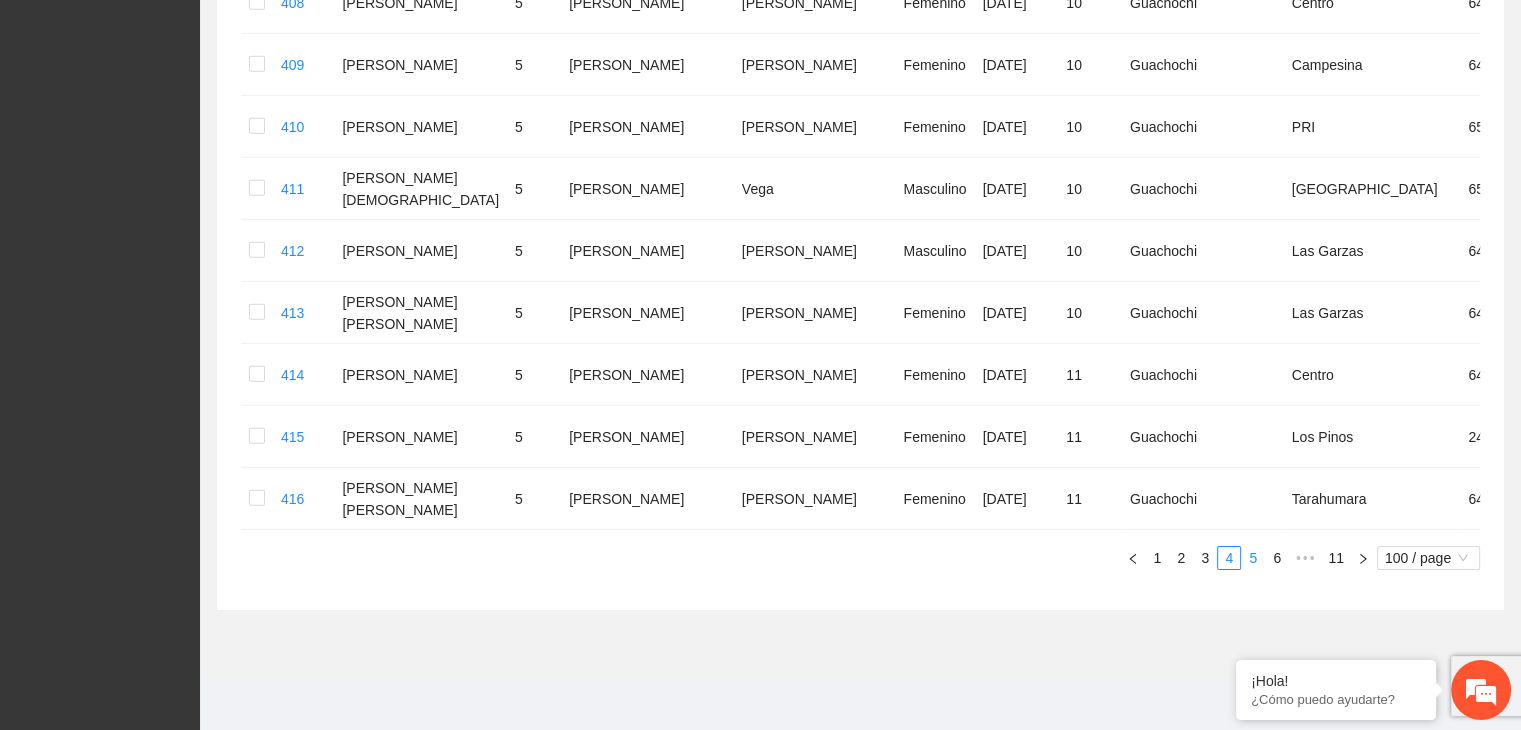 click on "5" at bounding box center (1253, 558) 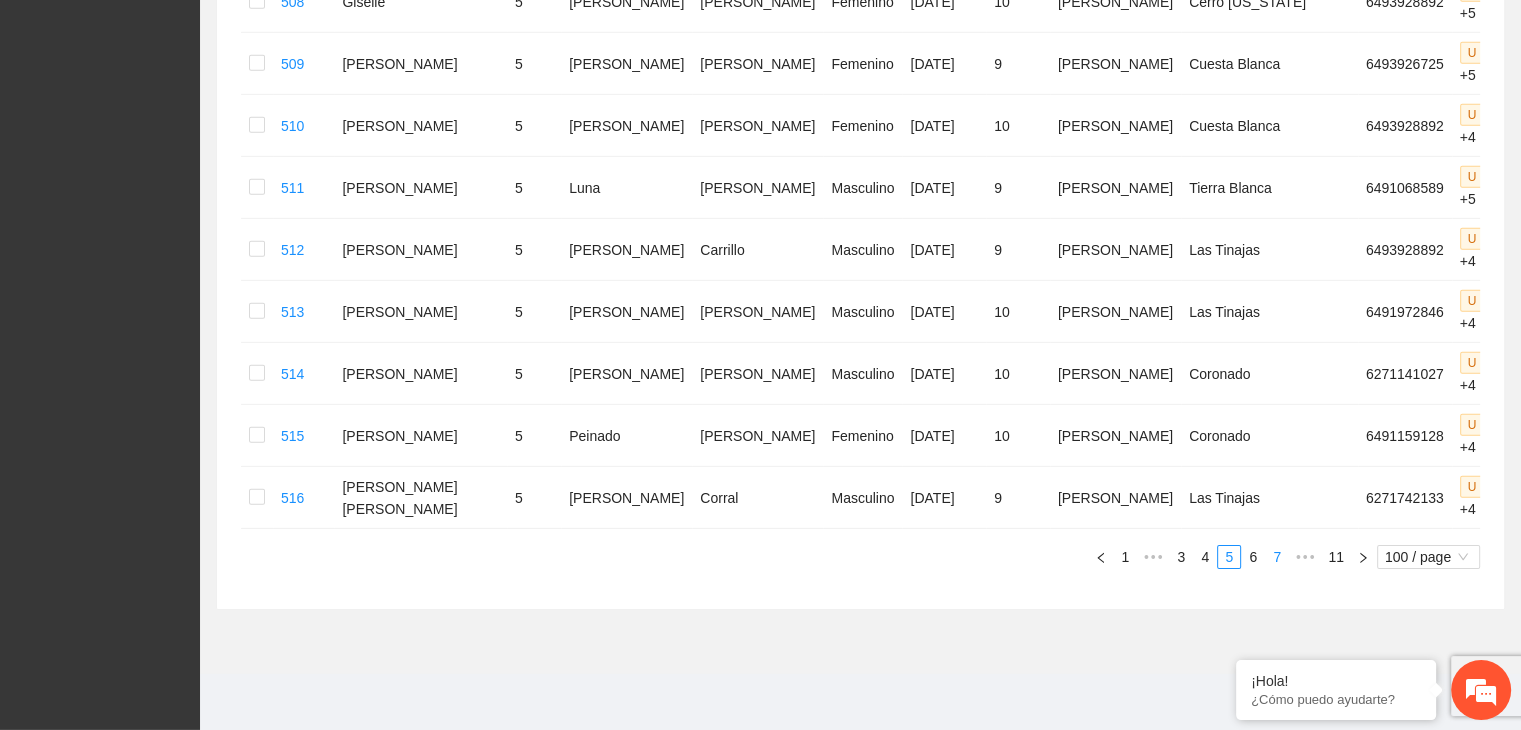 click on "6" at bounding box center (1253, 557) 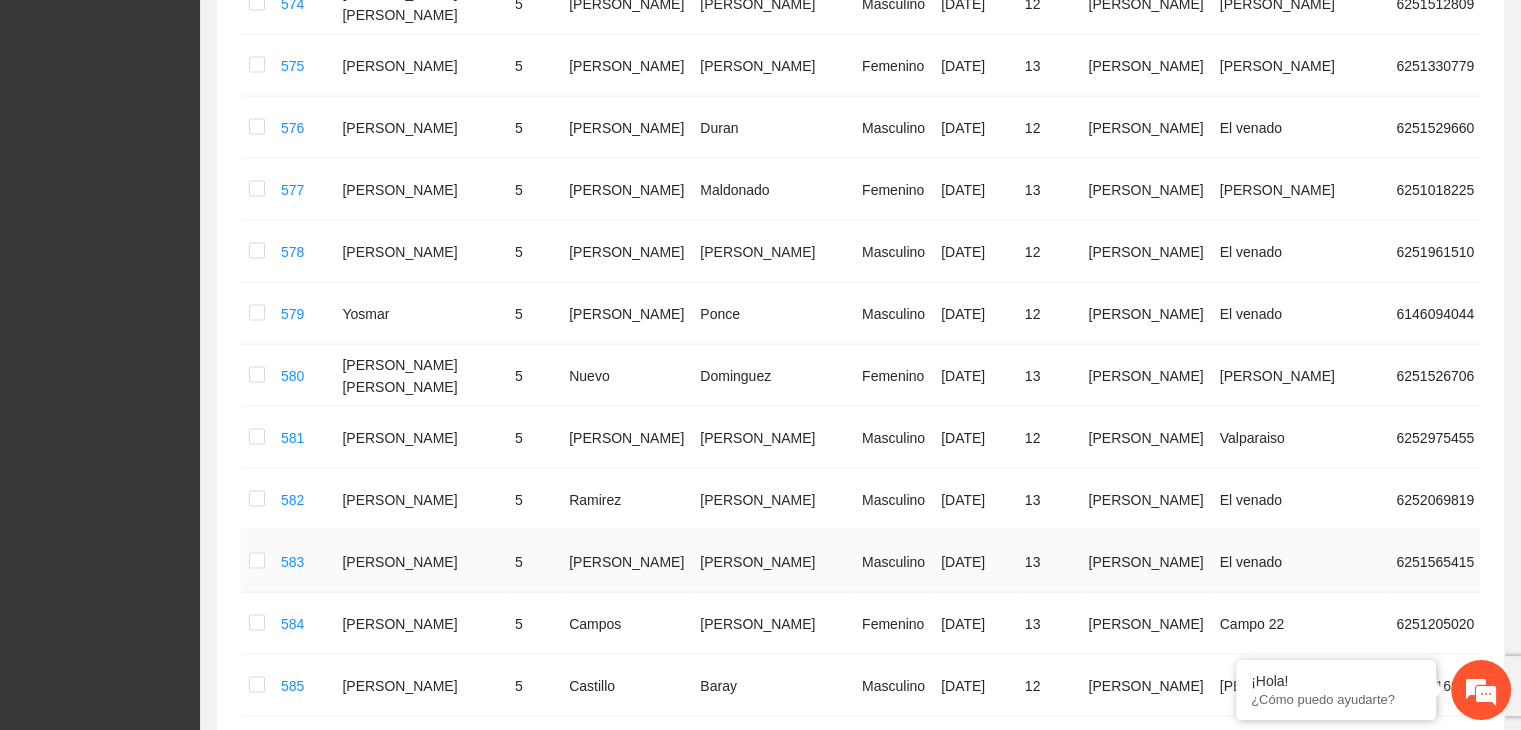 scroll, scrollTop: 3825, scrollLeft: 0, axis: vertical 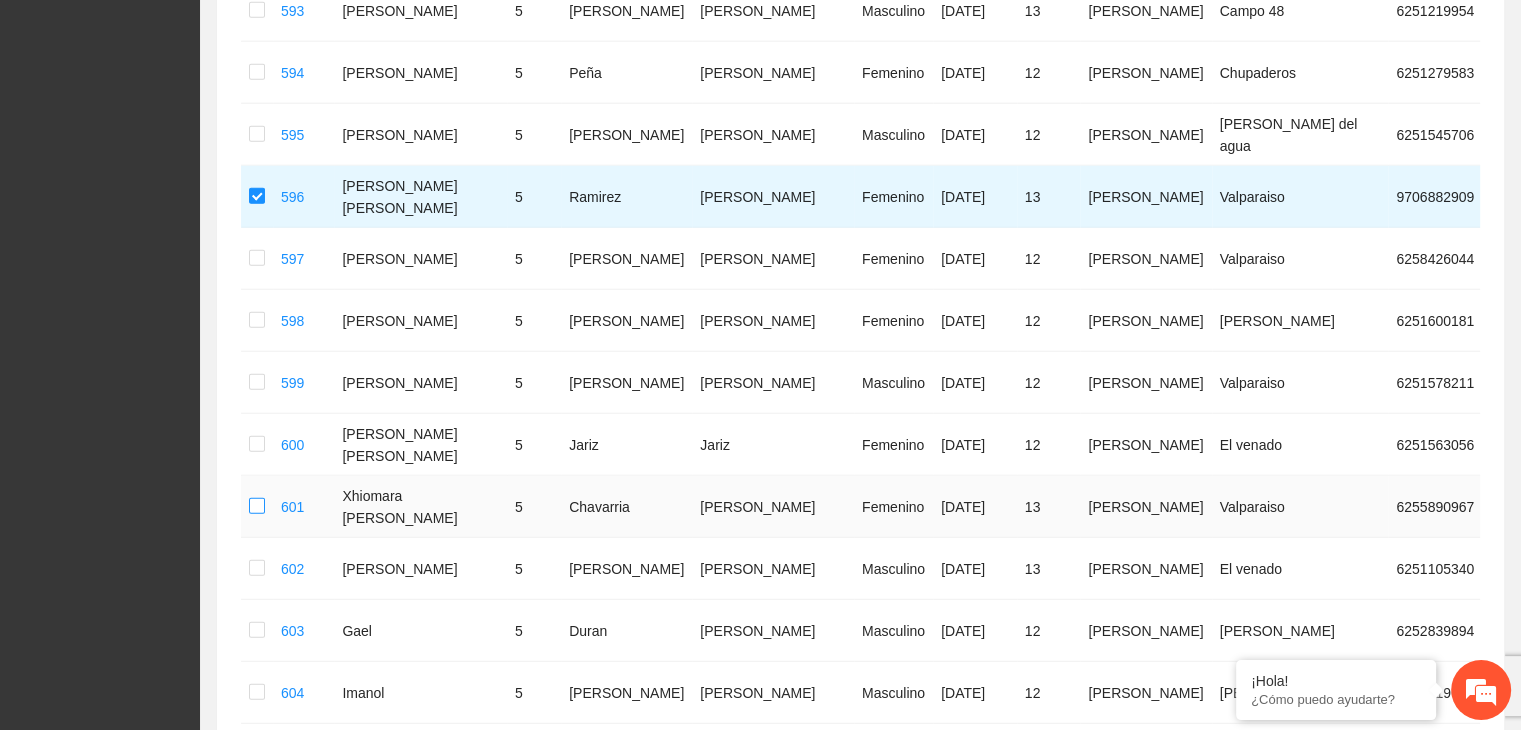 click at bounding box center [257, 507] 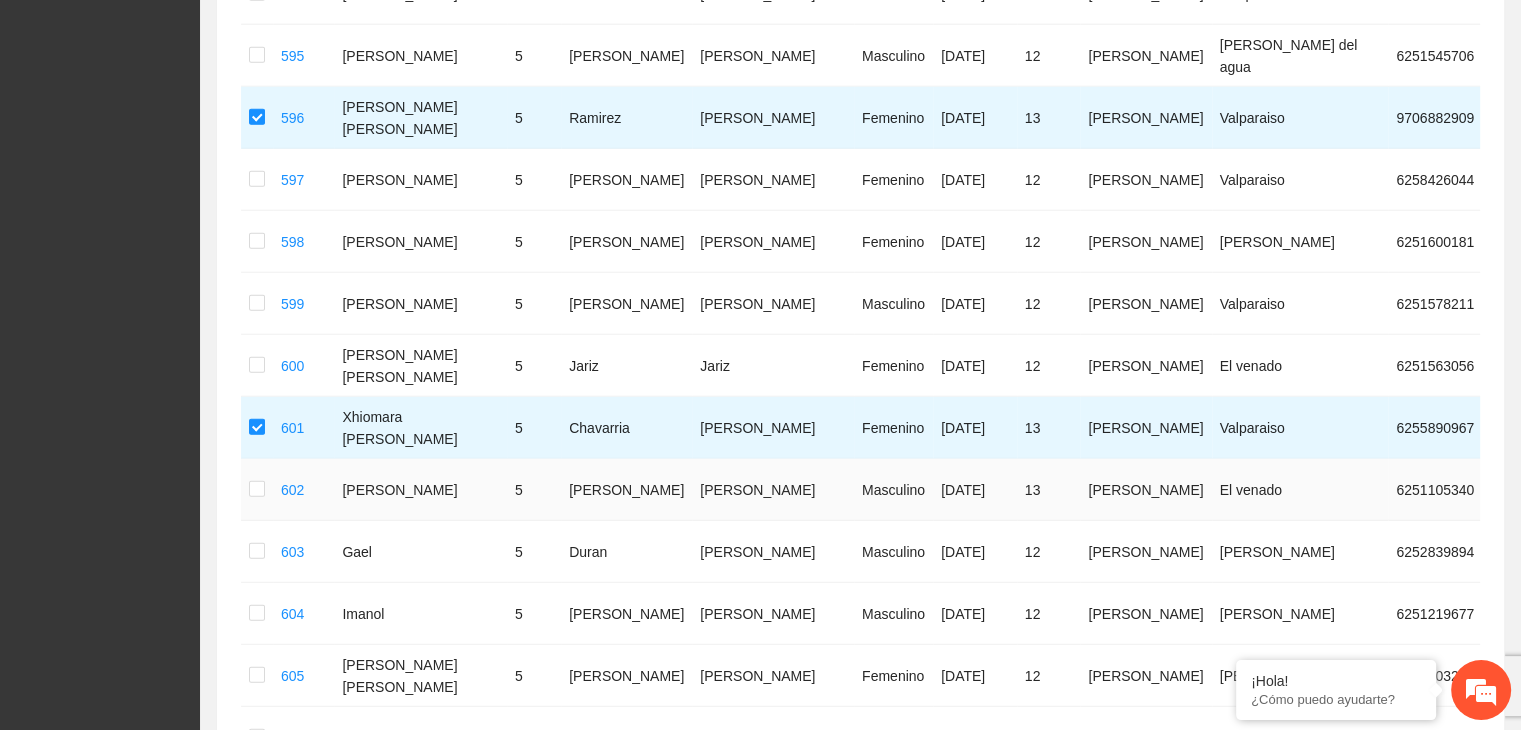 scroll, scrollTop: 5325, scrollLeft: 0, axis: vertical 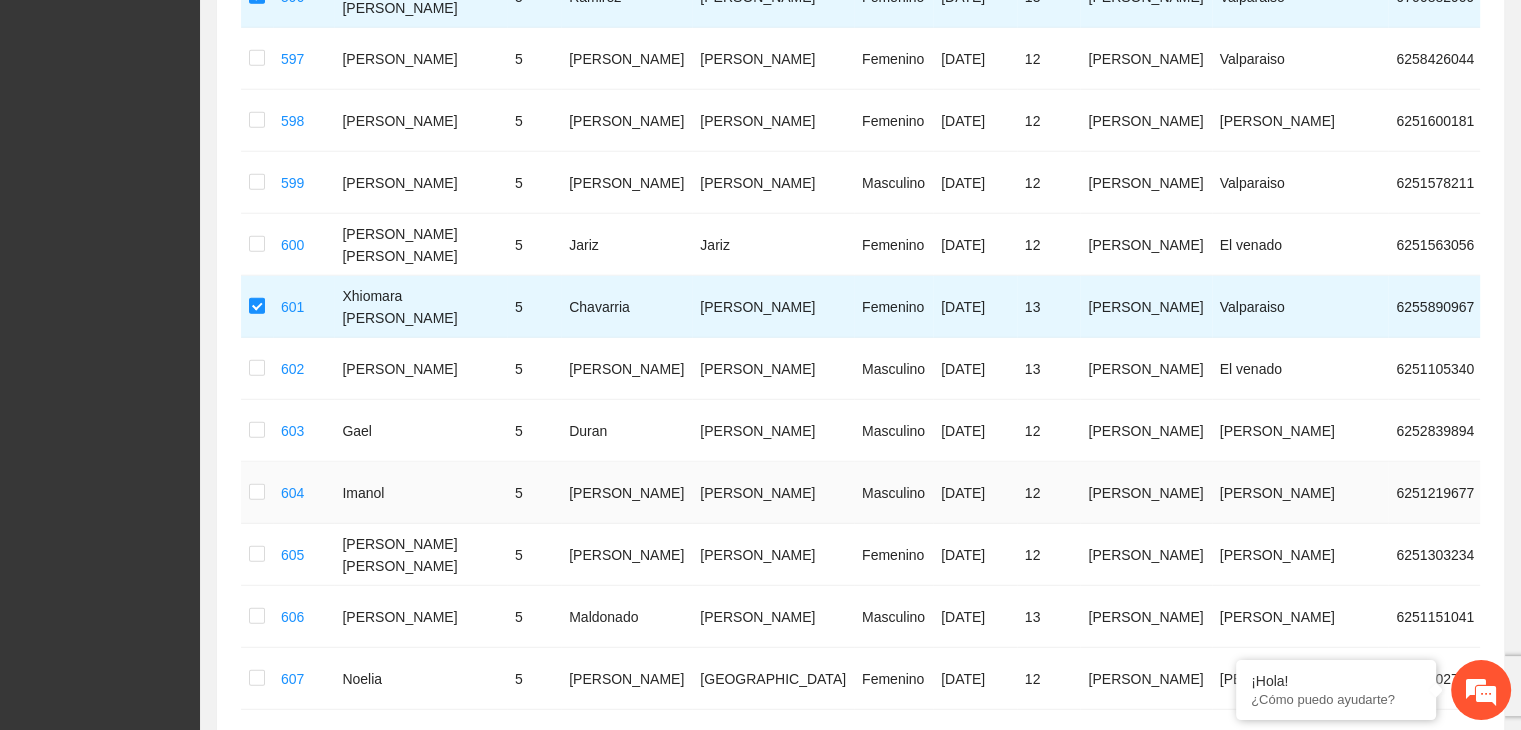 click at bounding box center (257, 493) 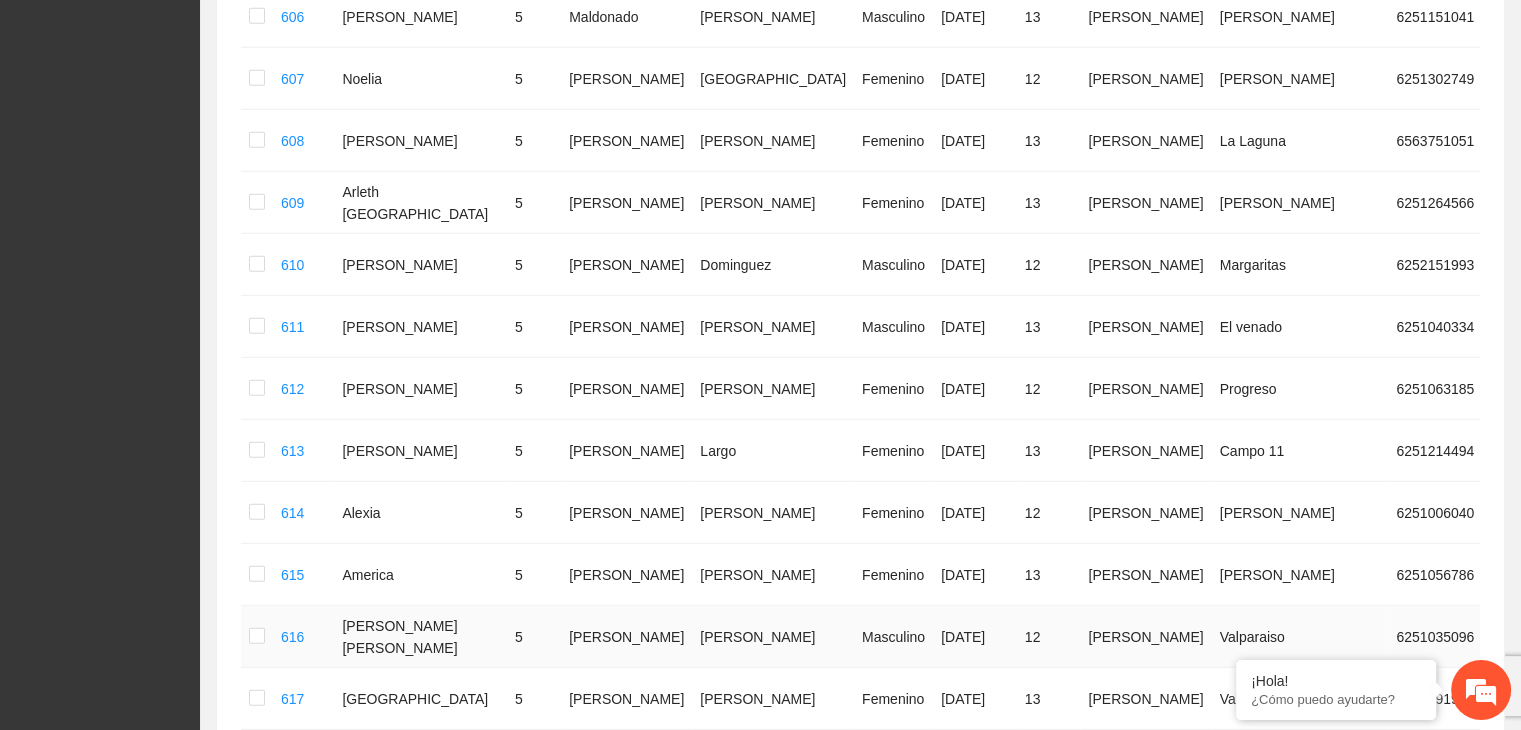 scroll, scrollTop: 6025, scrollLeft: 0, axis: vertical 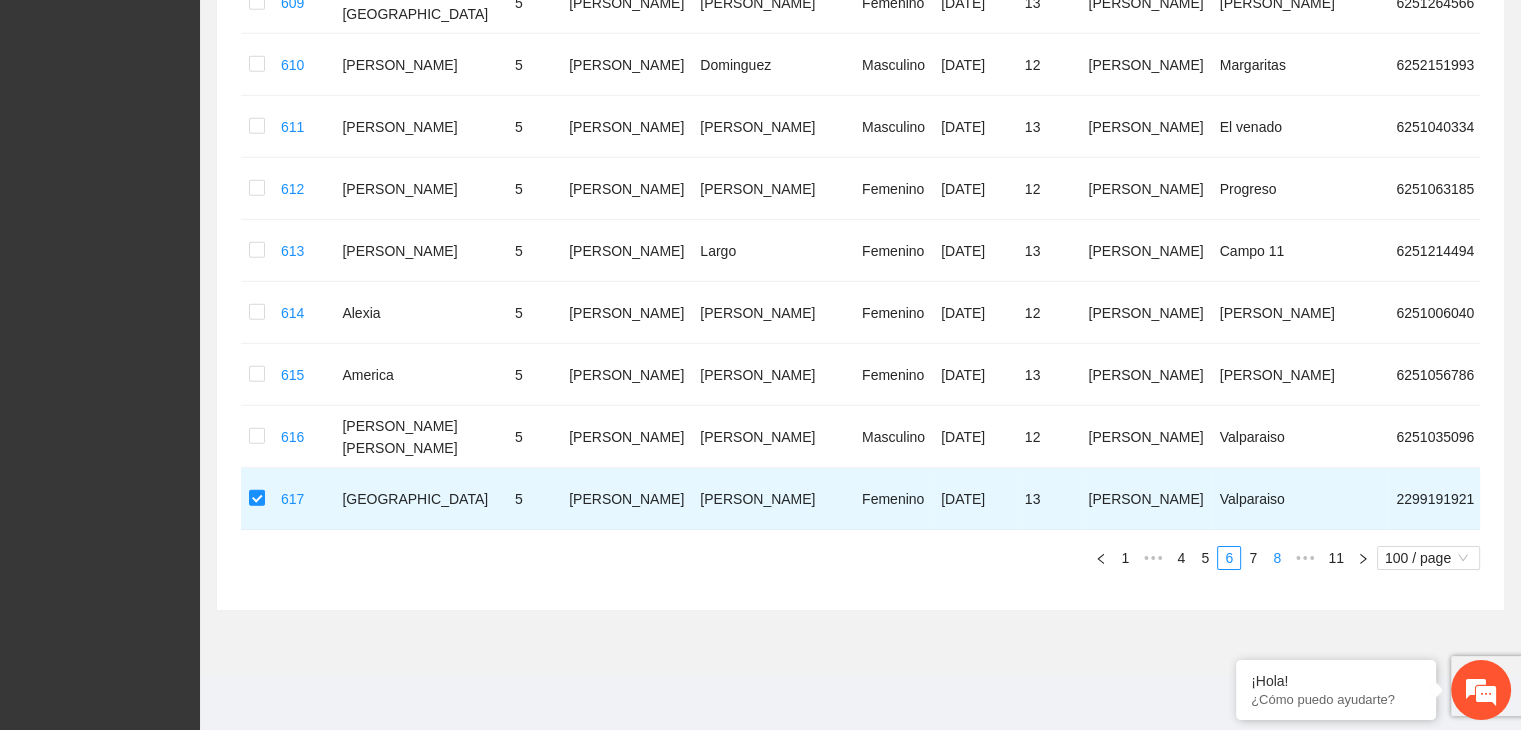 click on "7" at bounding box center [1253, 558] 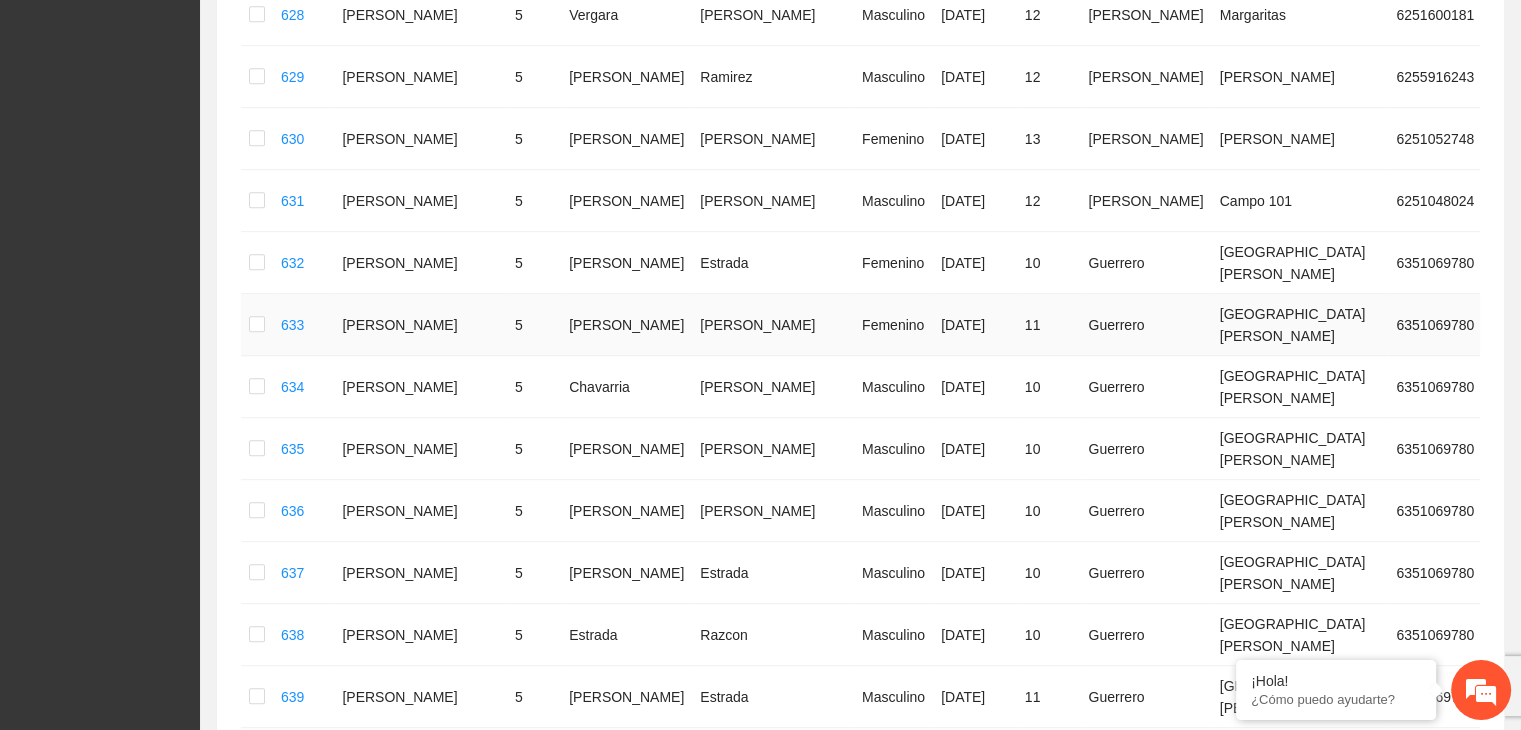scroll, scrollTop: 825, scrollLeft: 0, axis: vertical 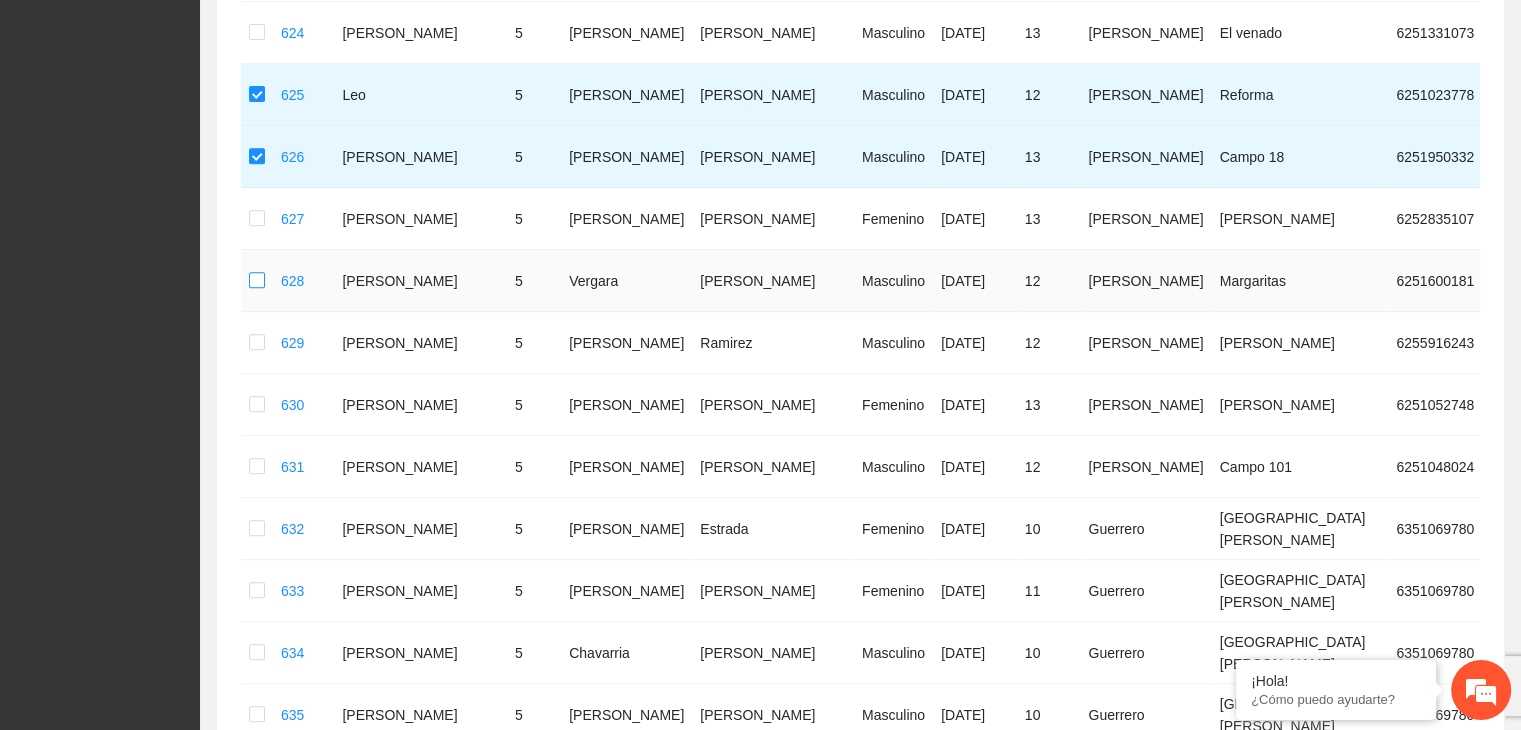 click at bounding box center (257, 281) 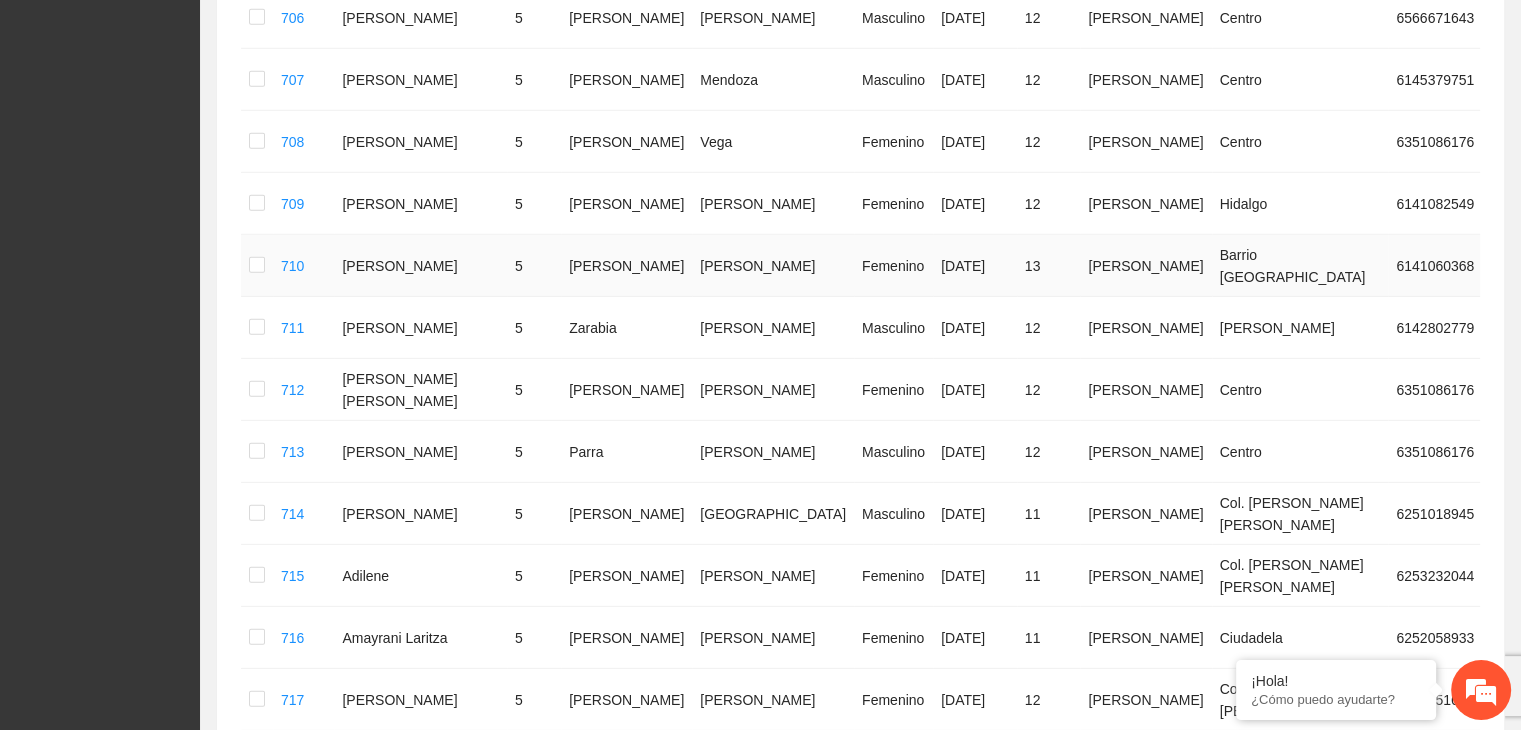 scroll, scrollTop: 5925, scrollLeft: 0, axis: vertical 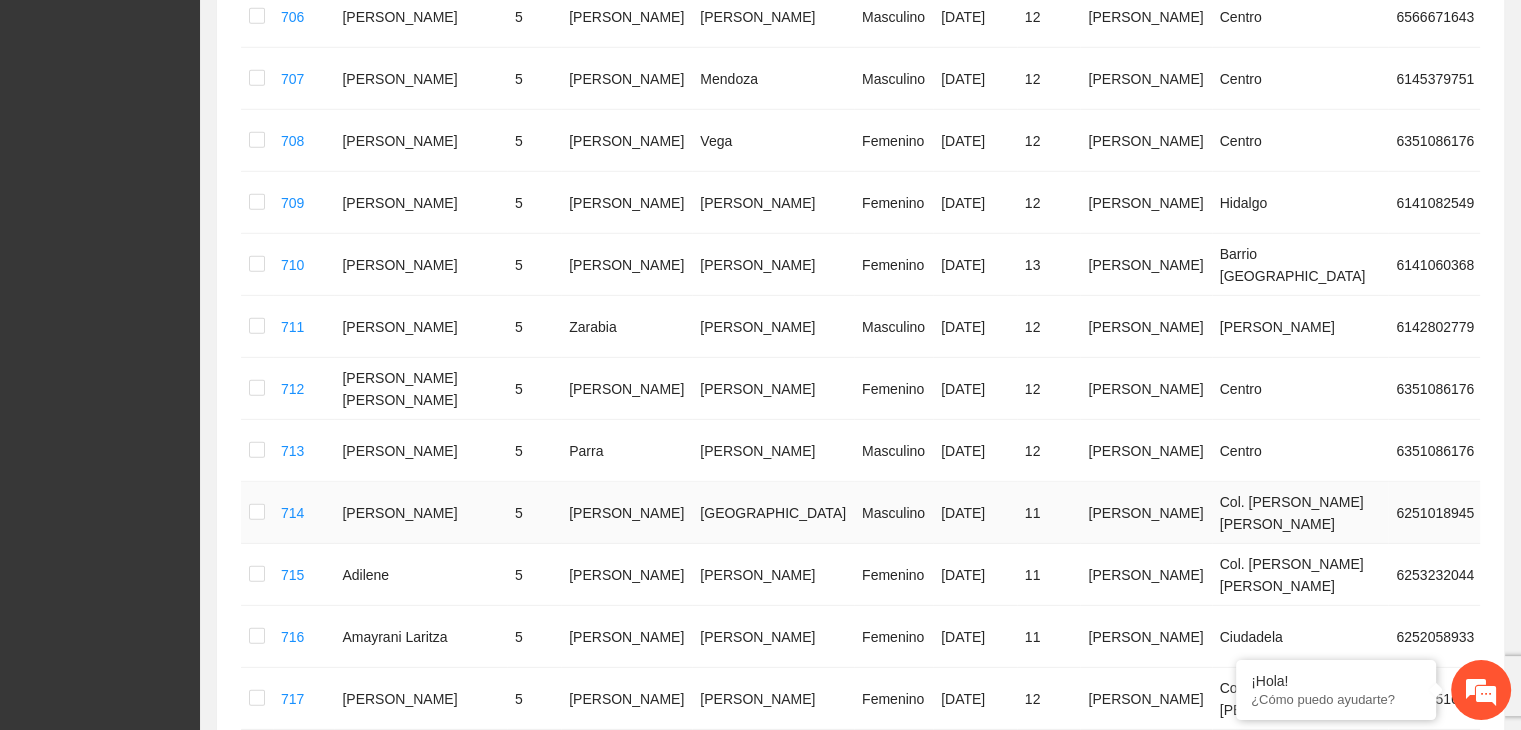 click at bounding box center (257, 513) 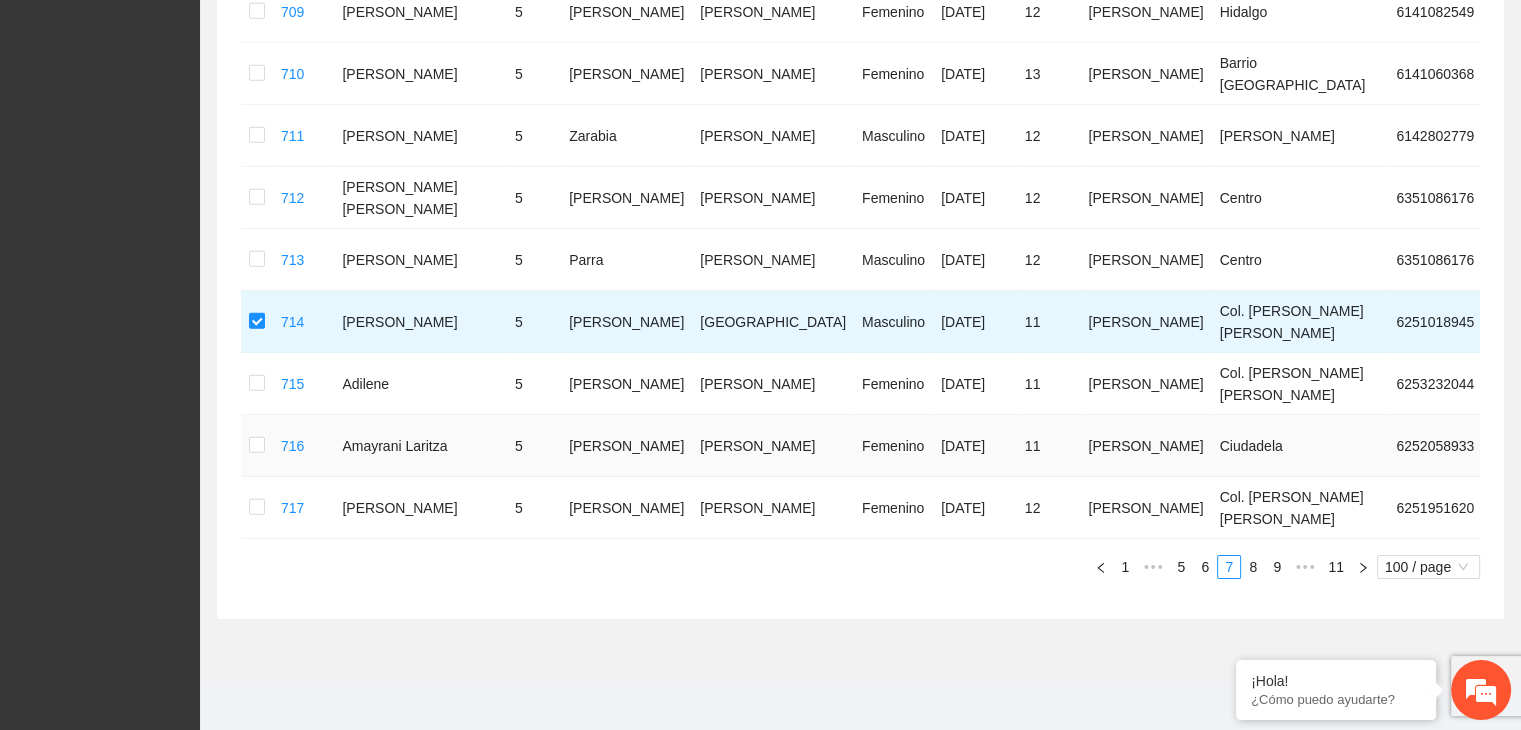 scroll, scrollTop: 6125, scrollLeft: 0, axis: vertical 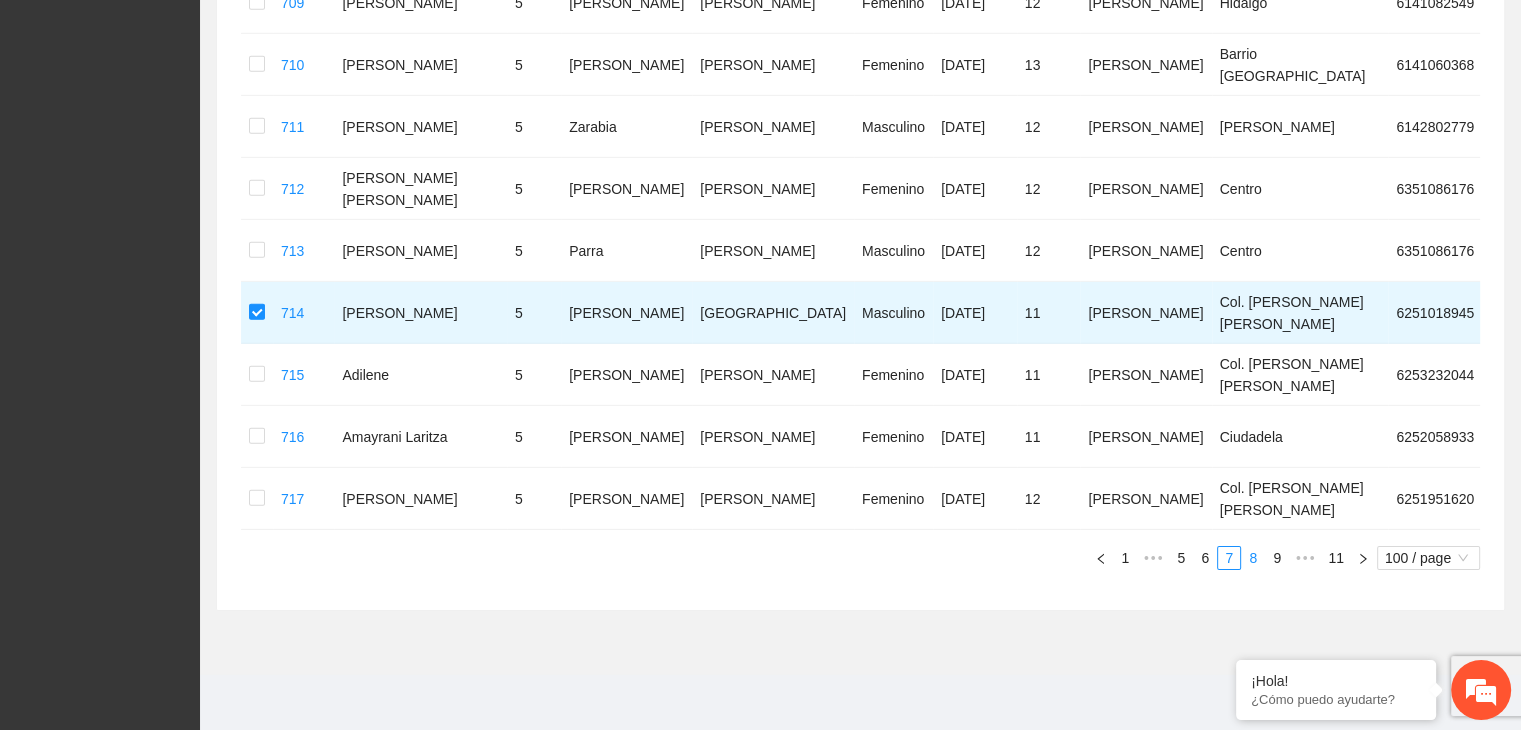 click on "8" at bounding box center (1253, 558) 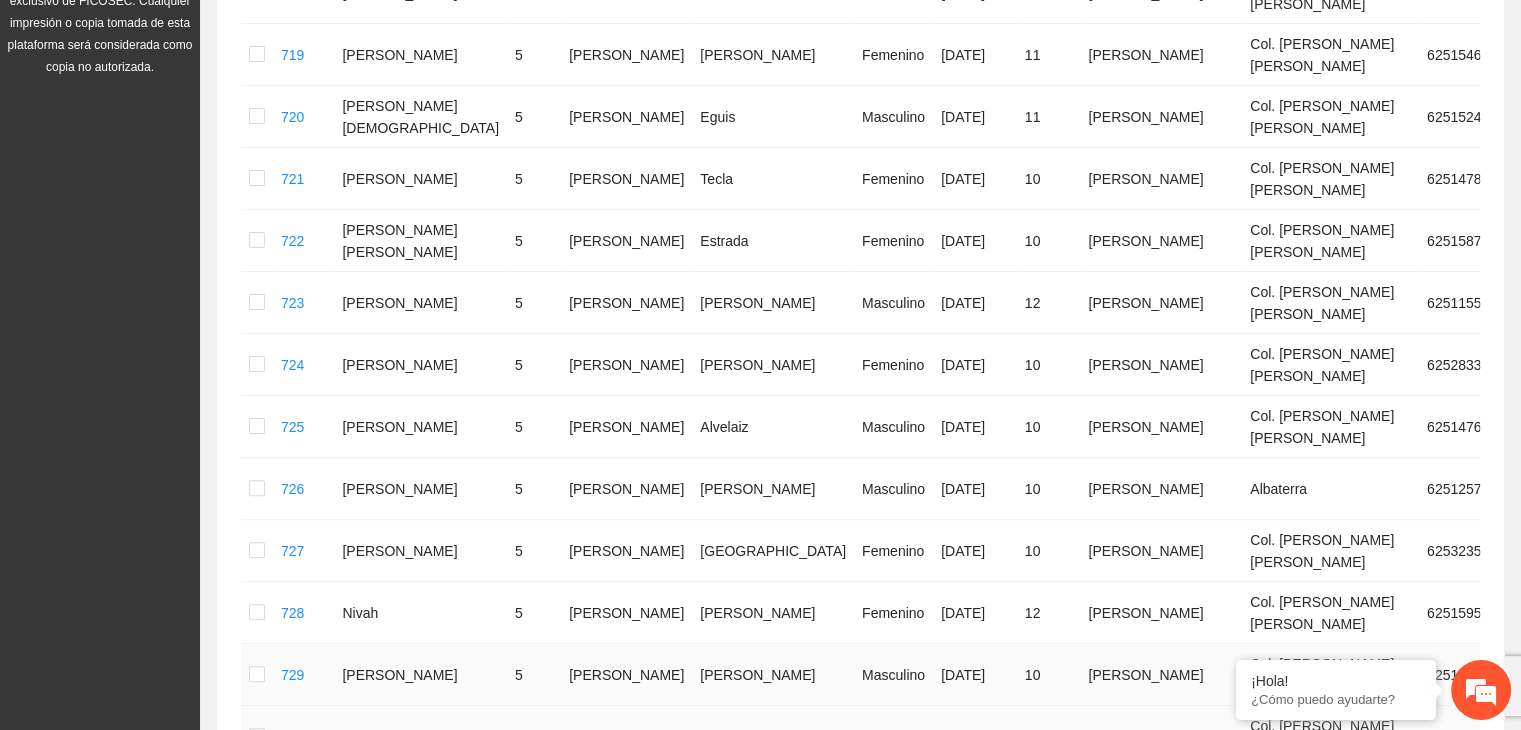 scroll, scrollTop: 325, scrollLeft: 0, axis: vertical 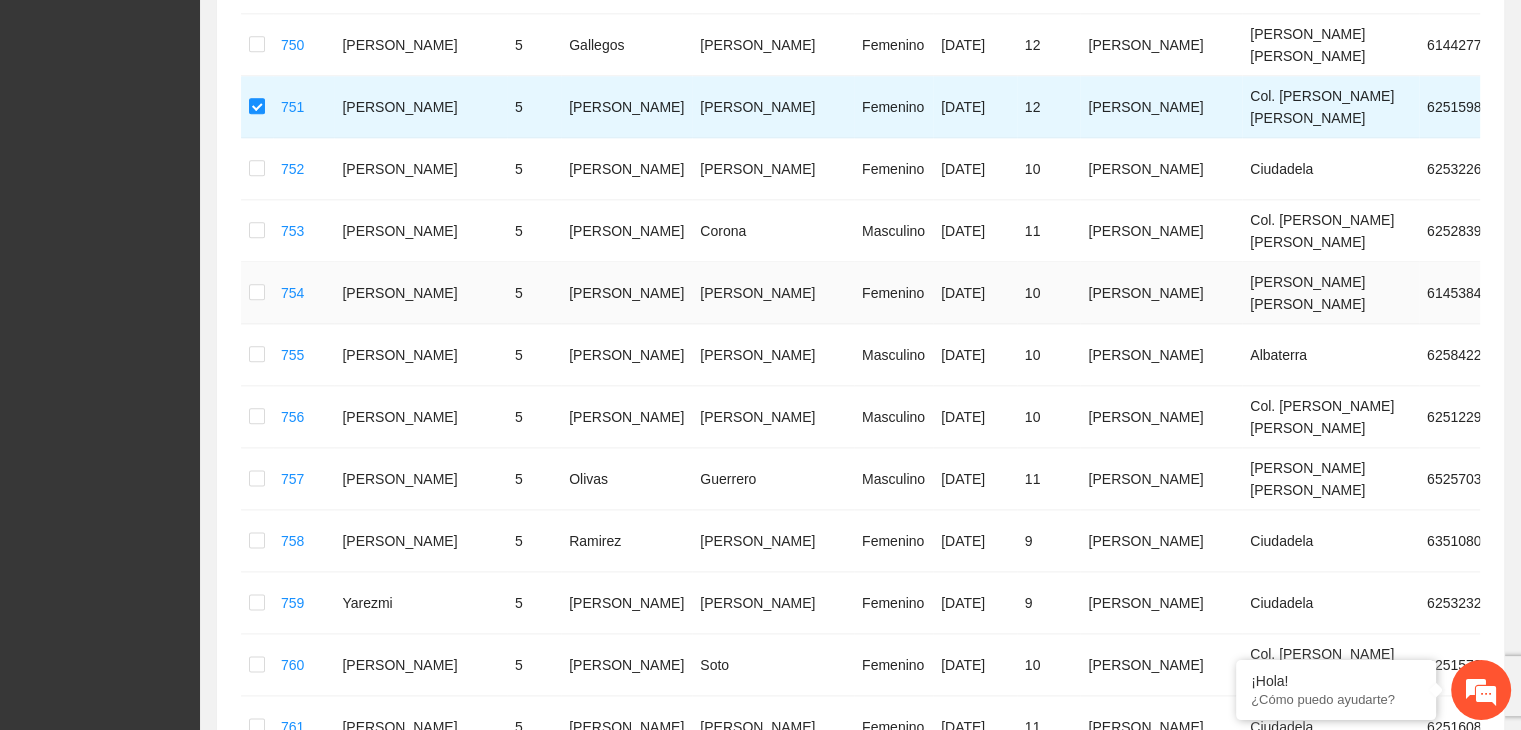 click at bounding box center [257, 293] 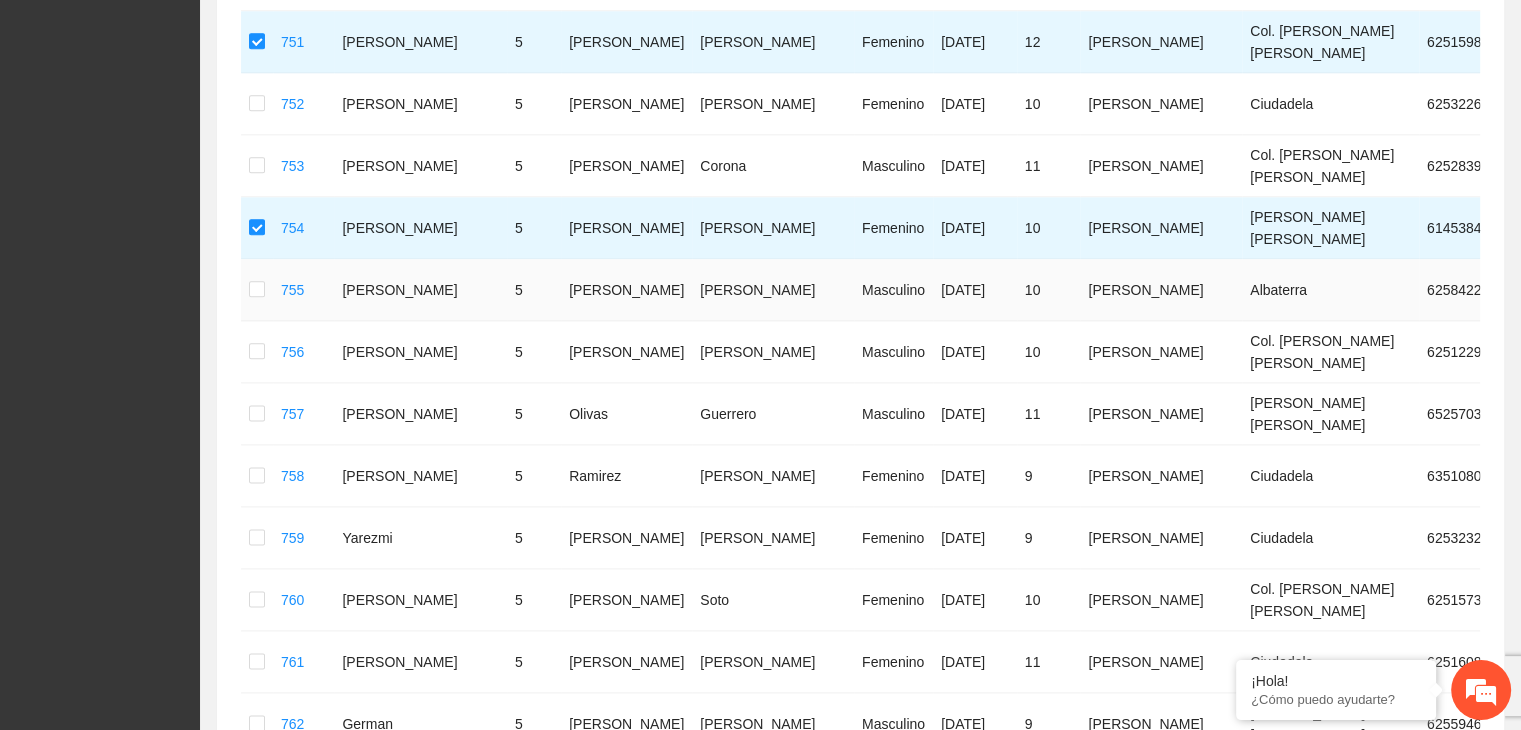 scroll, scrollTop: 2525, scrollLeft: 0, axis: vertical 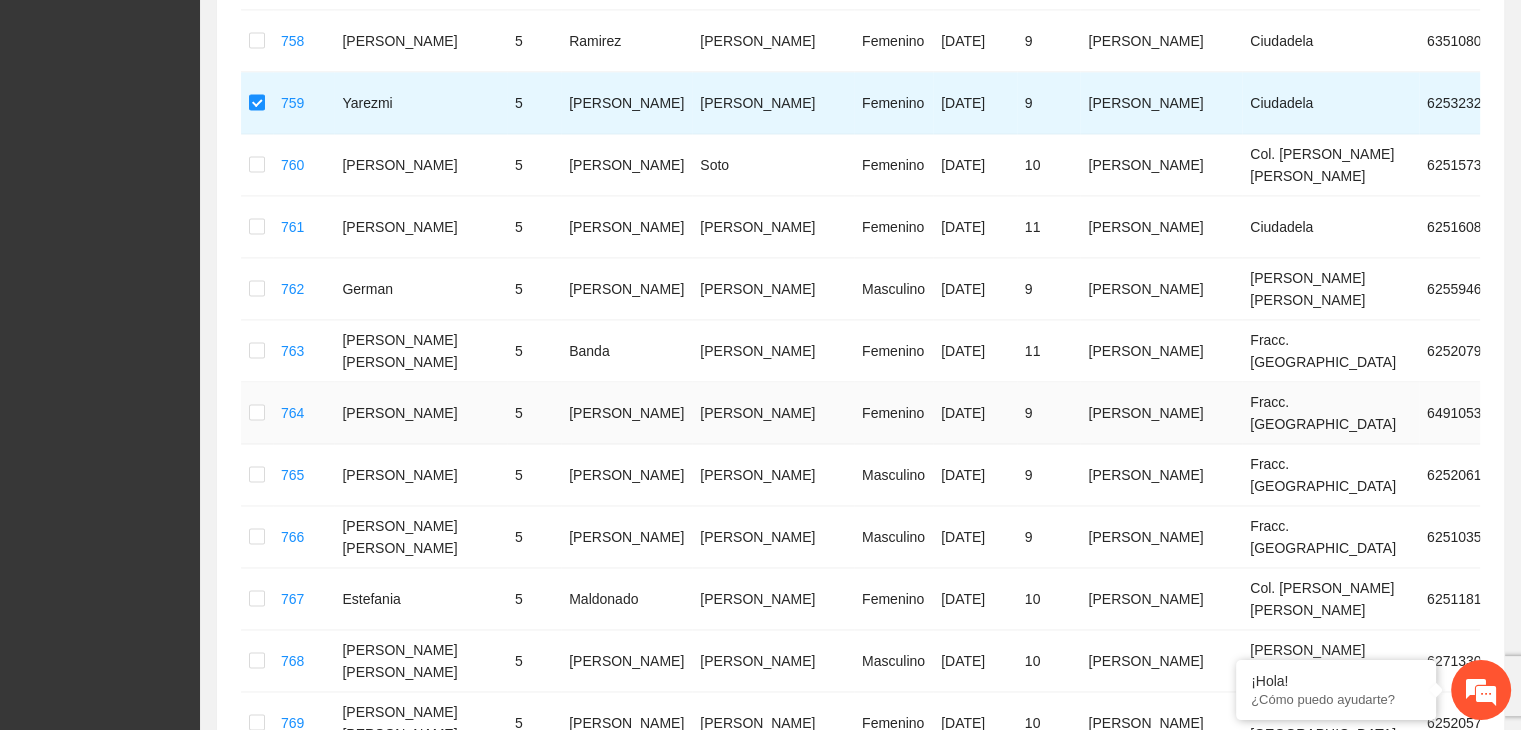 click at bounding box center [257, 413] 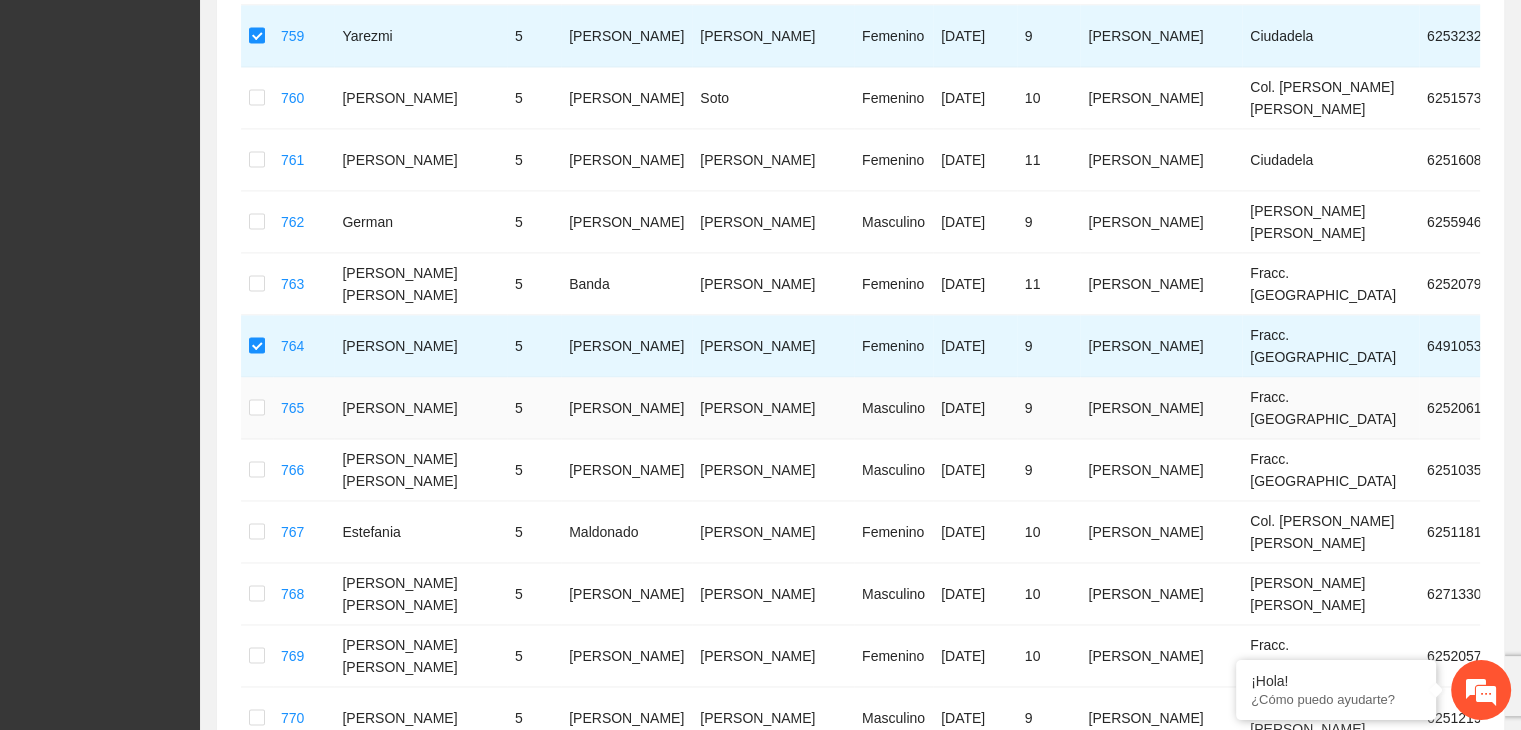 scroll, scrollTop: 3125, scrollLeft: 0, axis: vertical 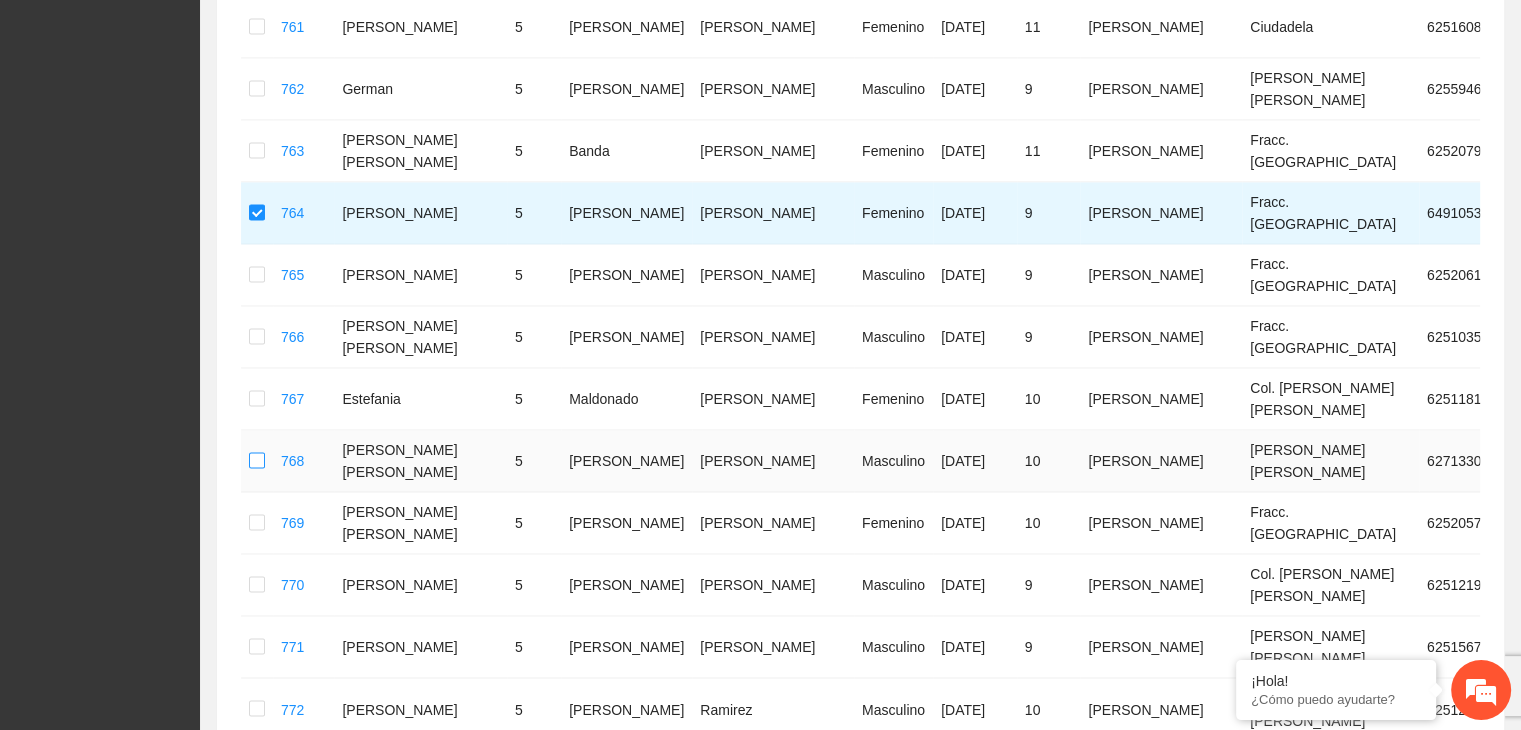 click at bounding box center (257, 461) 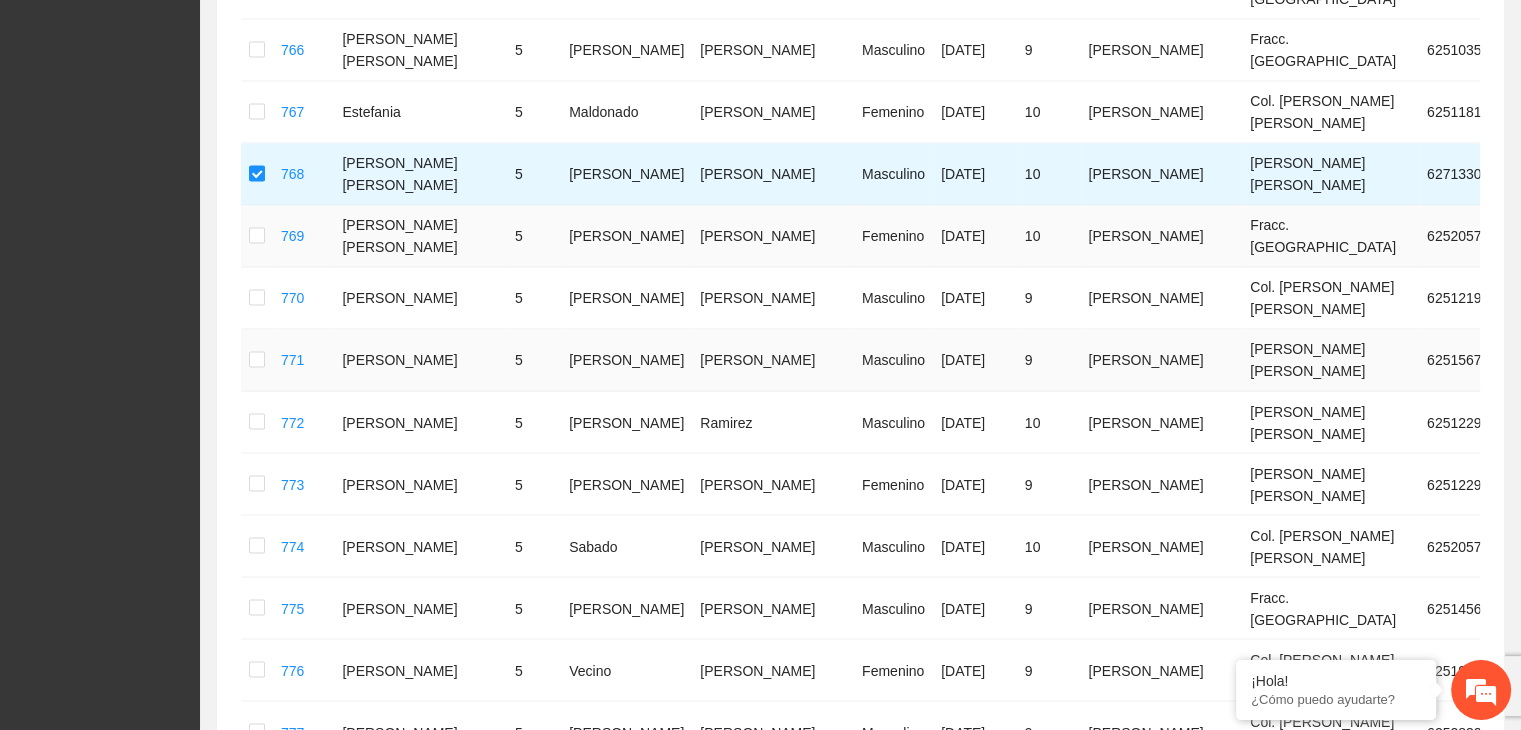 scroll, scrollTop: 3425, scrollLeft: 0, axis: vertical 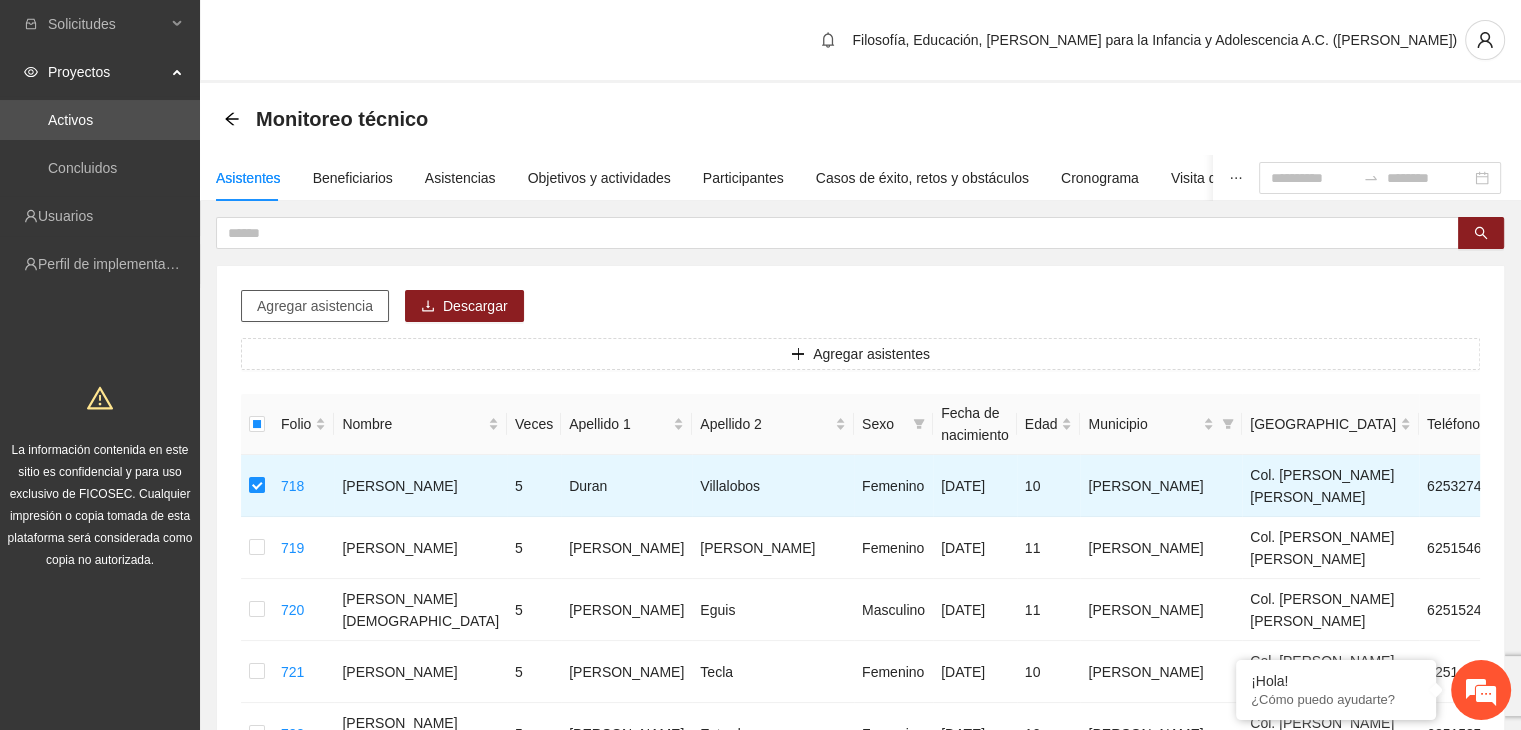 click on "Agregar asistencia" at bounding box center (315, 306) 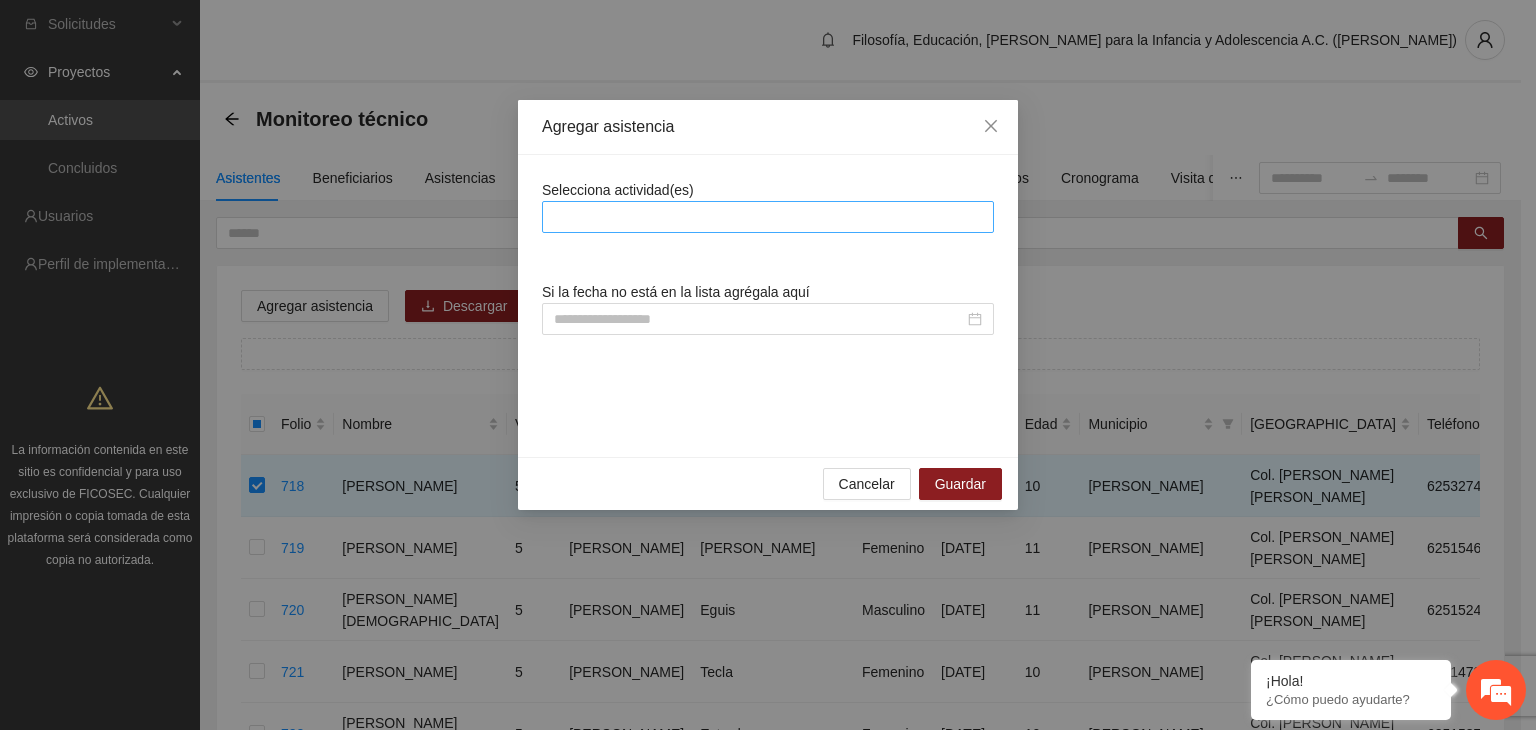 click at bounding box center [768, 217] 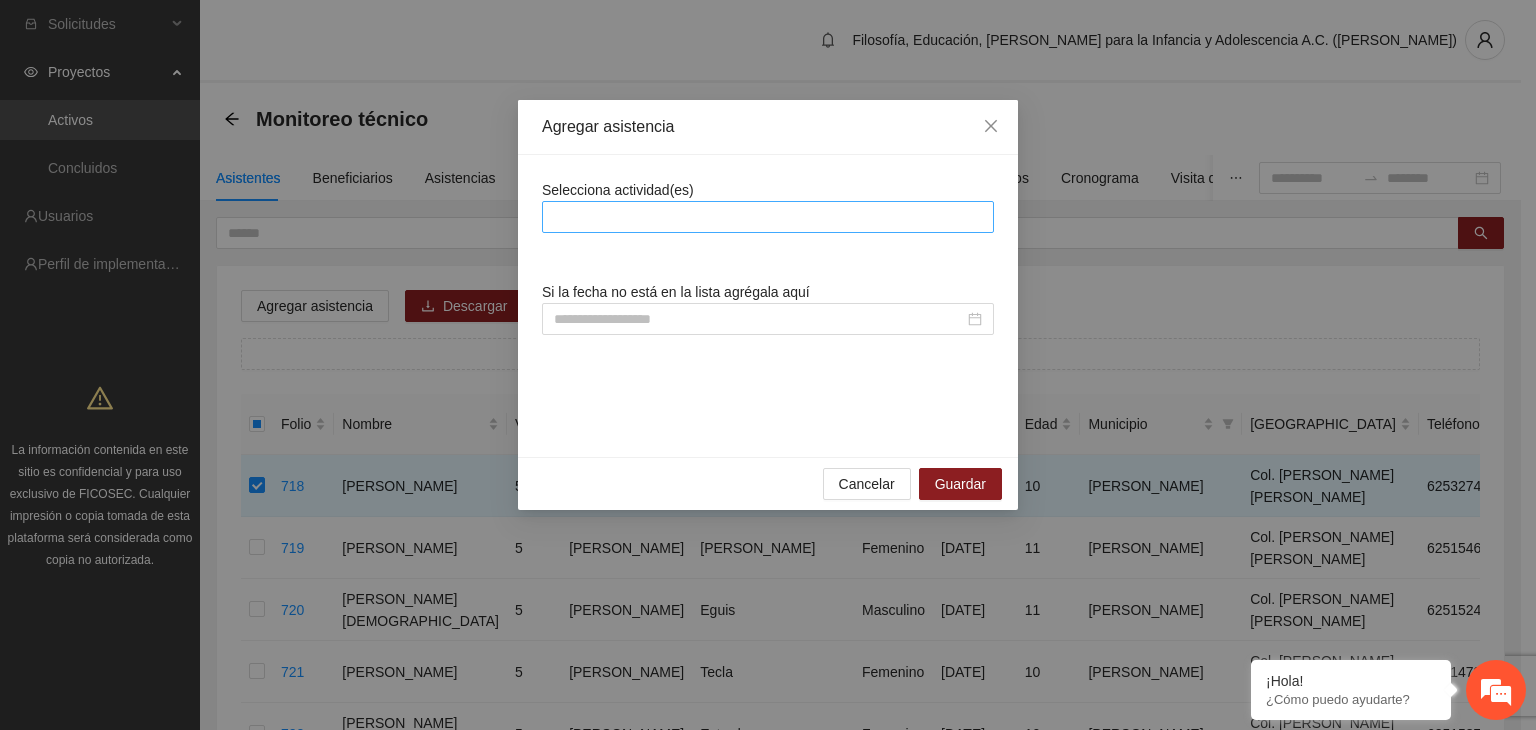 click at bounding box center [768, 217] 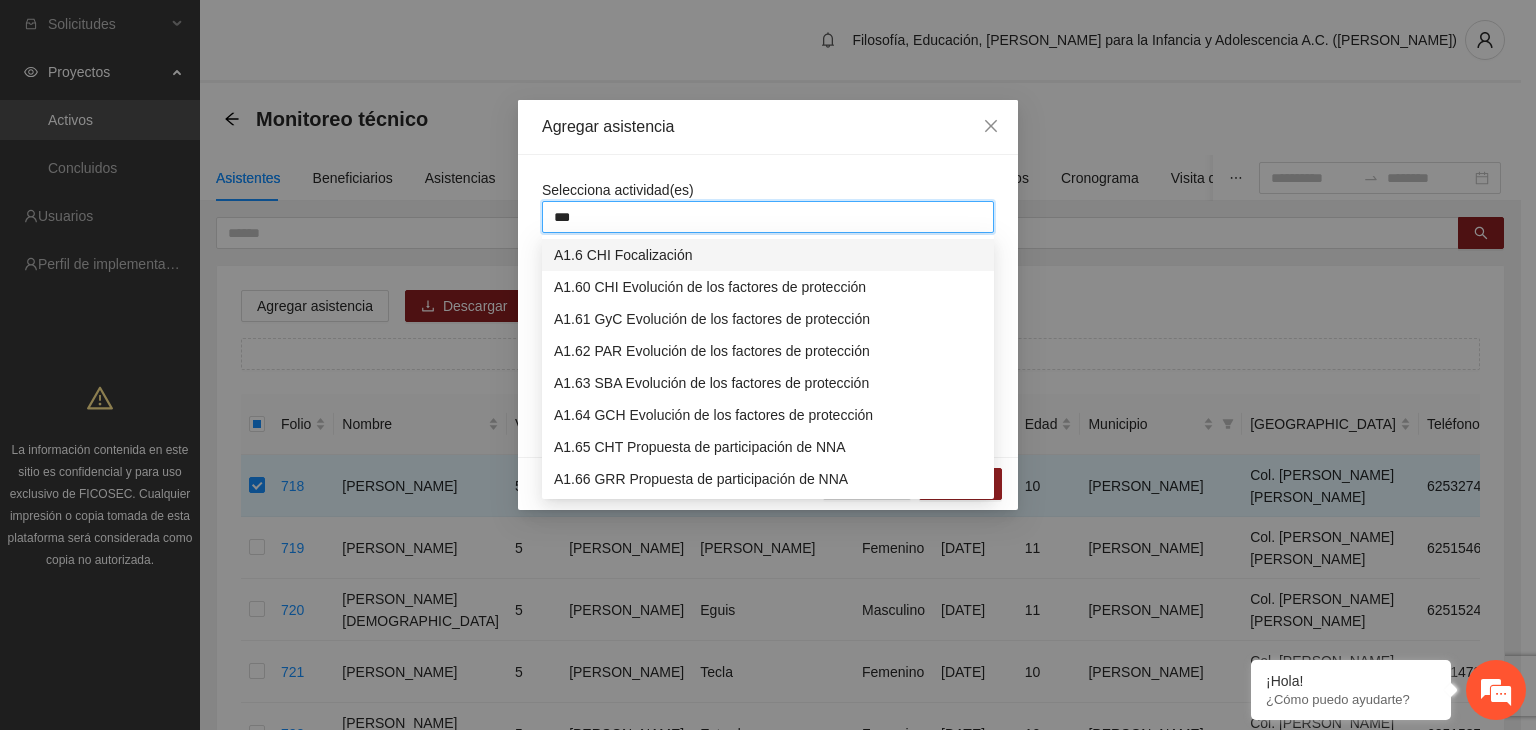type on "****" 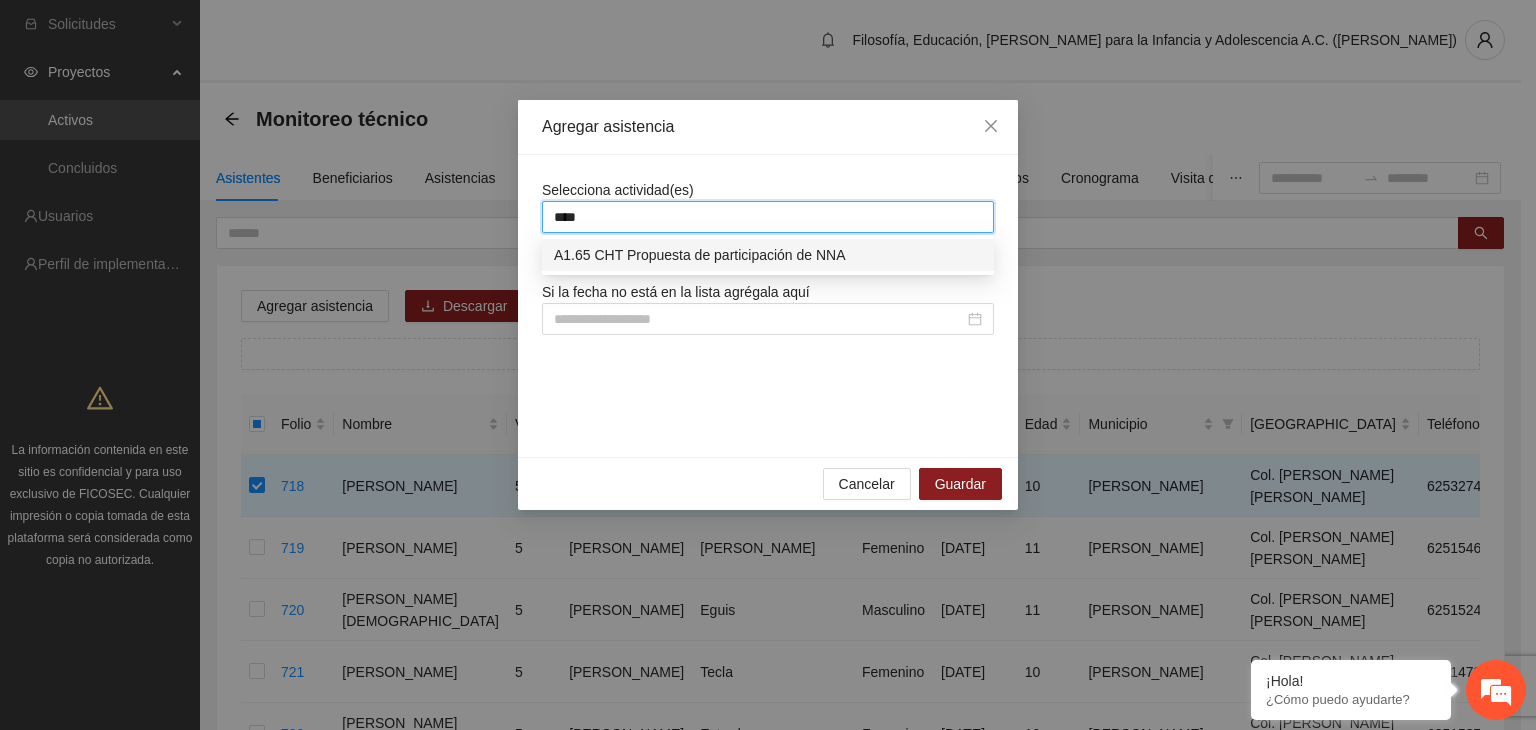 click on "A1.65 CHT Propuesta de participación de NNA" at bounding box center (768, 255) 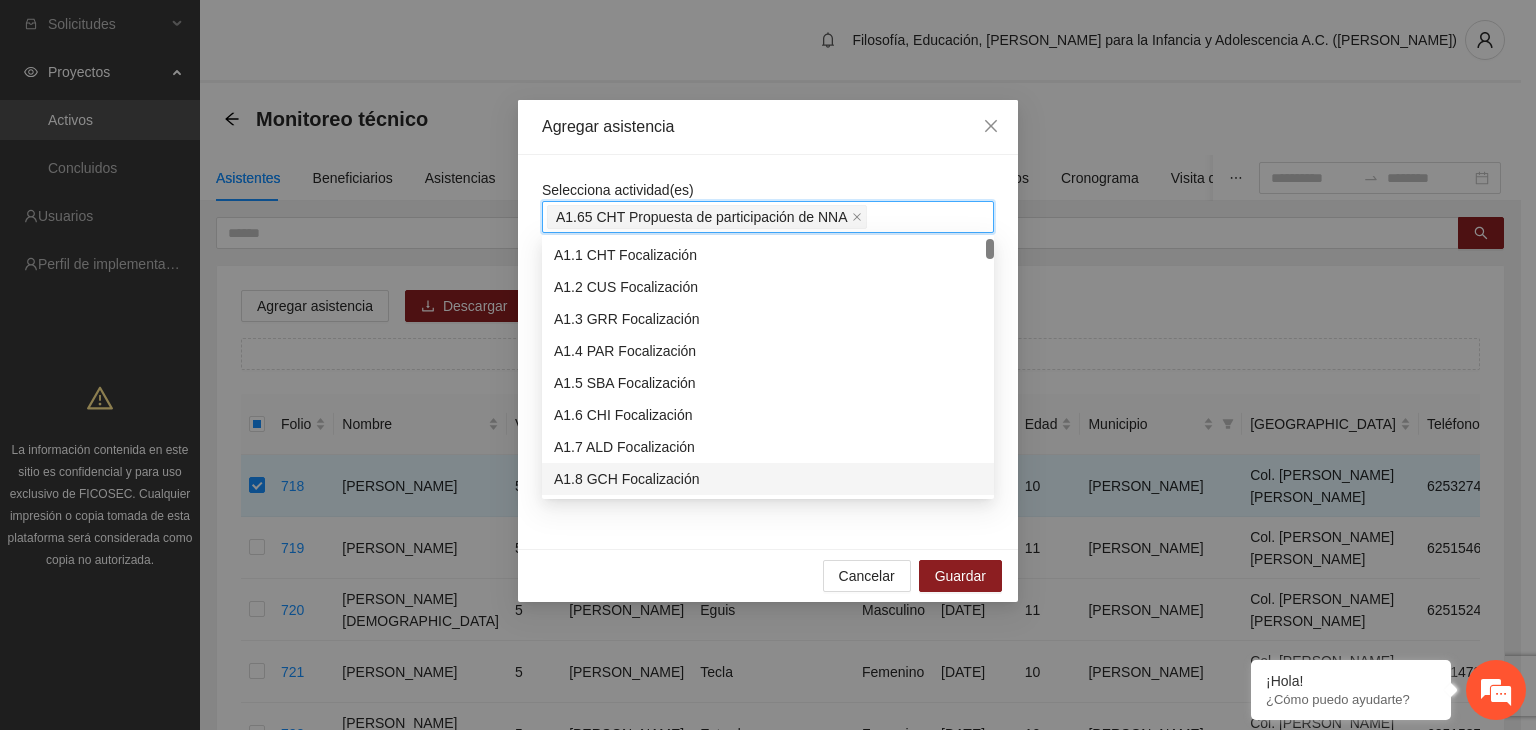 click on "Selecciona actividad(es) A1.65 CHT Propuesta de participación de NNA   Si la fecha no está en la lista agrégala aquí CHT Propuesta de participación de NNA [DATE] 08:00" at bounding box center (768, 352) 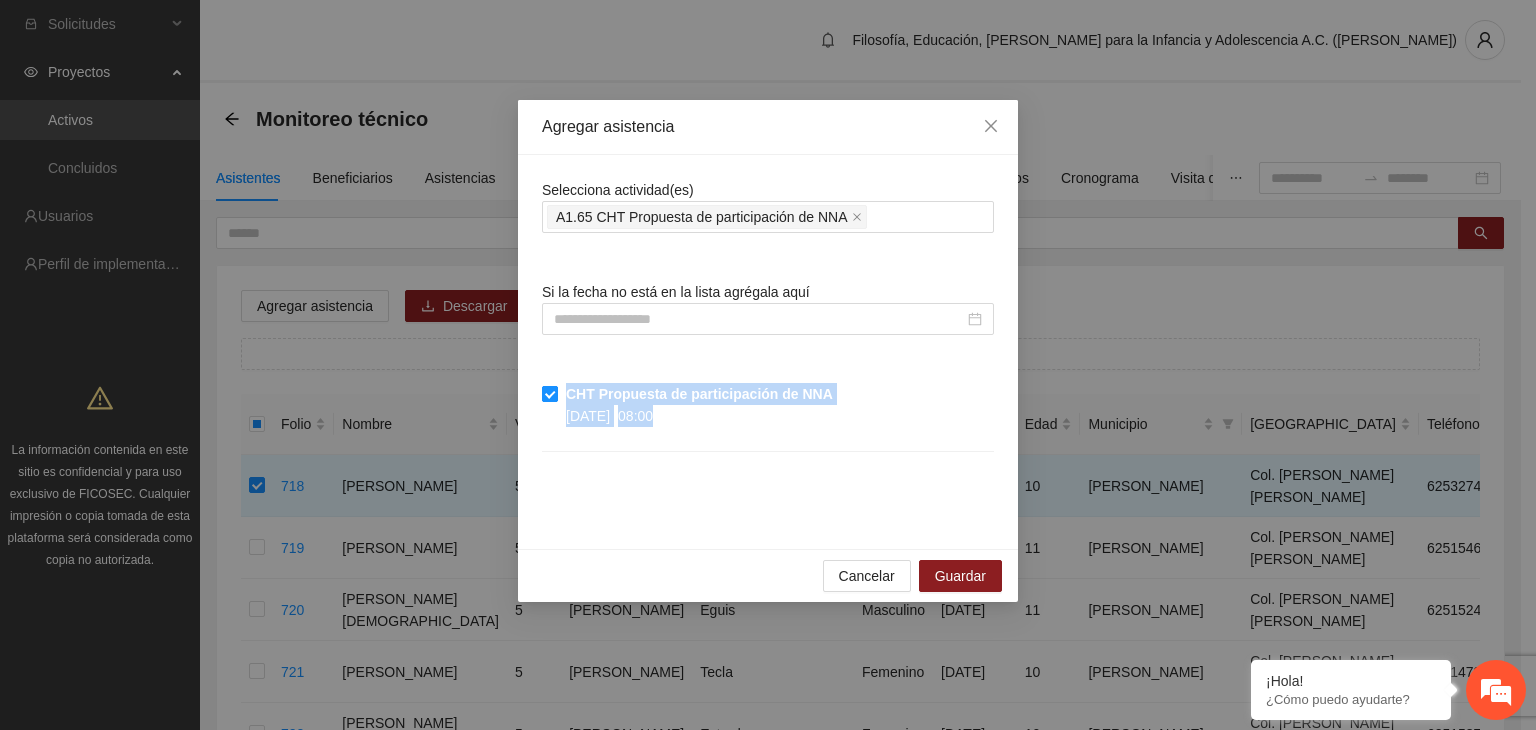 drag, startPoint x: 696, startPoint y: 412, endPoint x: 560, endPoint y: 397, distance: 136.8247 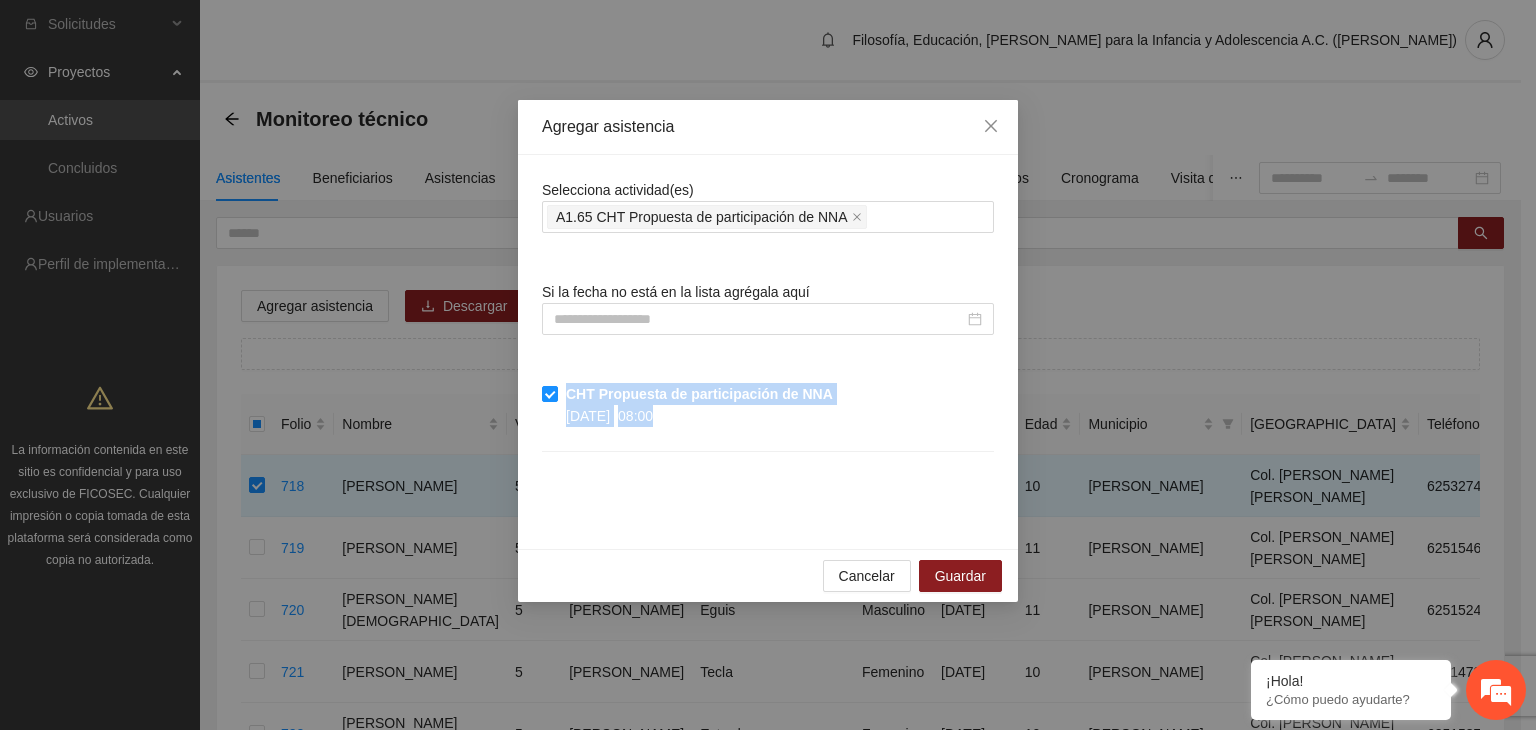 copy on "CHT Propuesta de participación de NNA [DATE] 08:00" 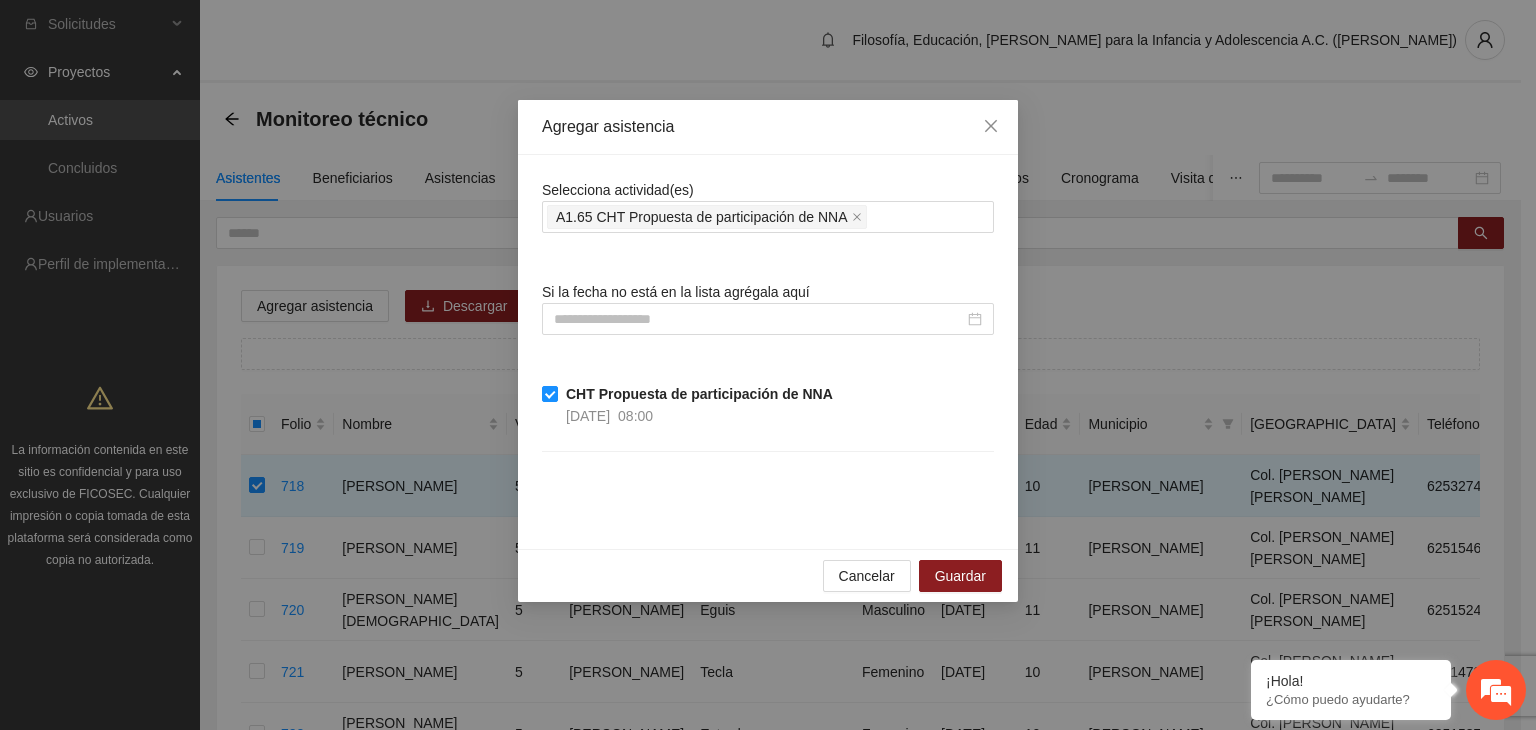 click on "CHT Propuesta de participación de NNA [DATE] 08:00" at bounding box center (768, 429) 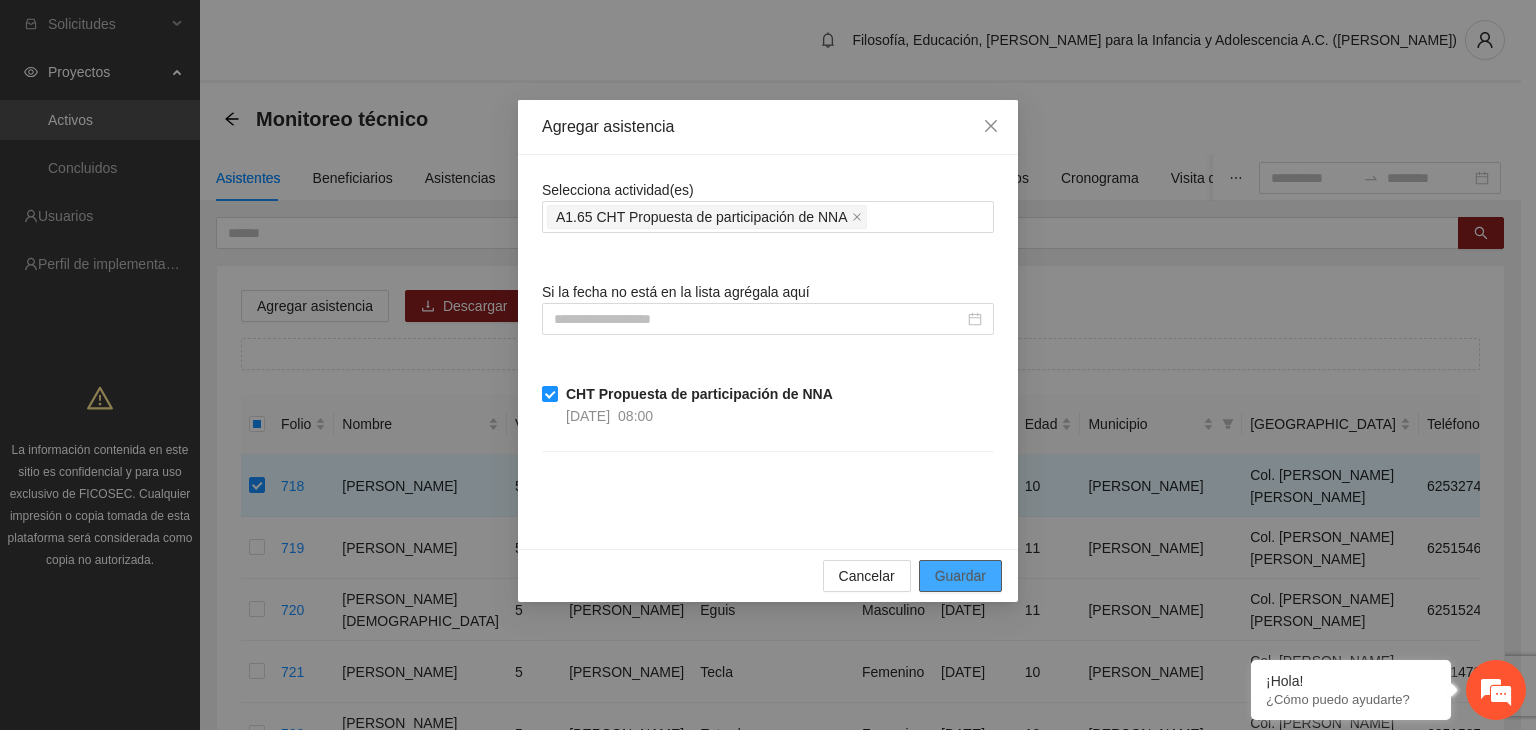click on "Guardar" at bounding box center (960, 576) 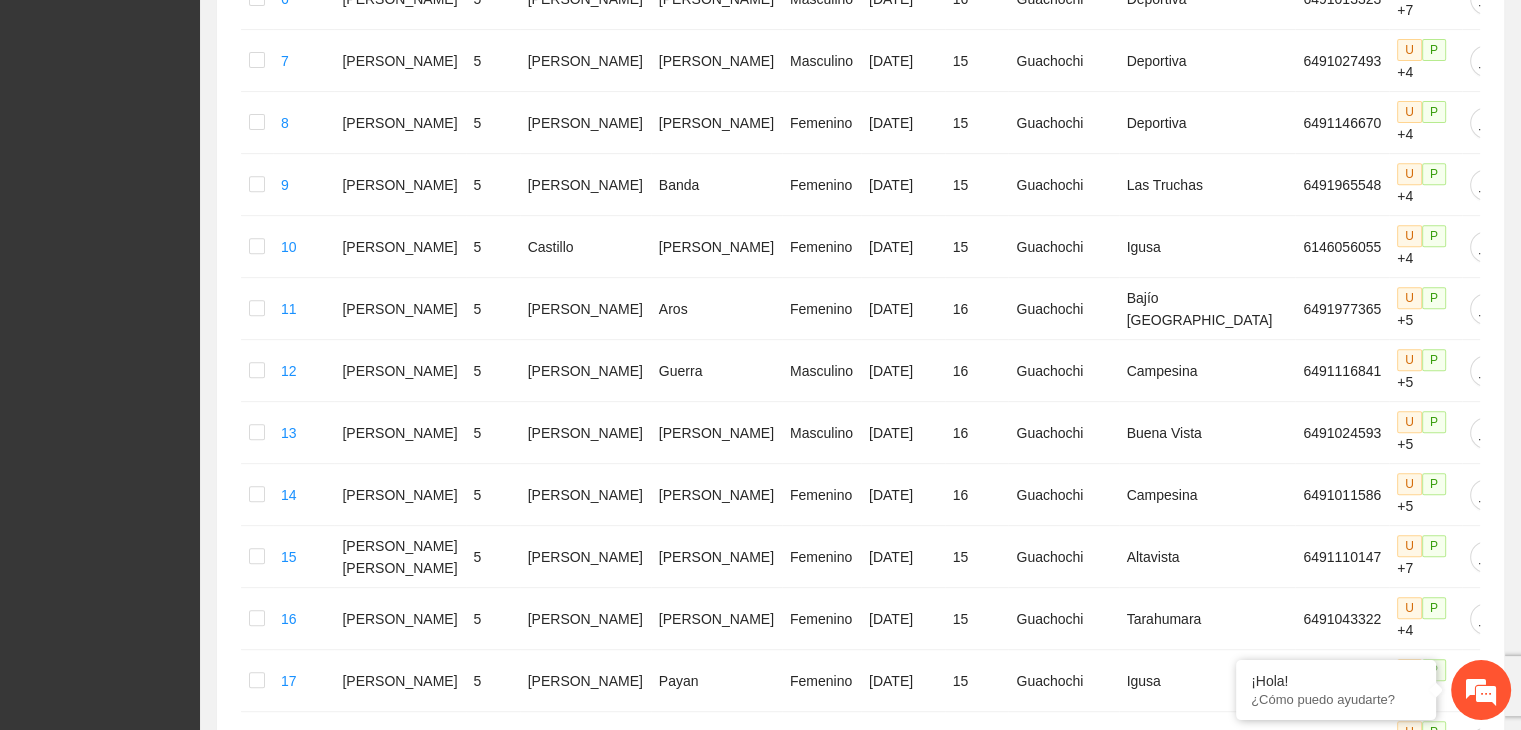 scroll, scrollTop: 1165, scrollLeft: 0, axis: vertical 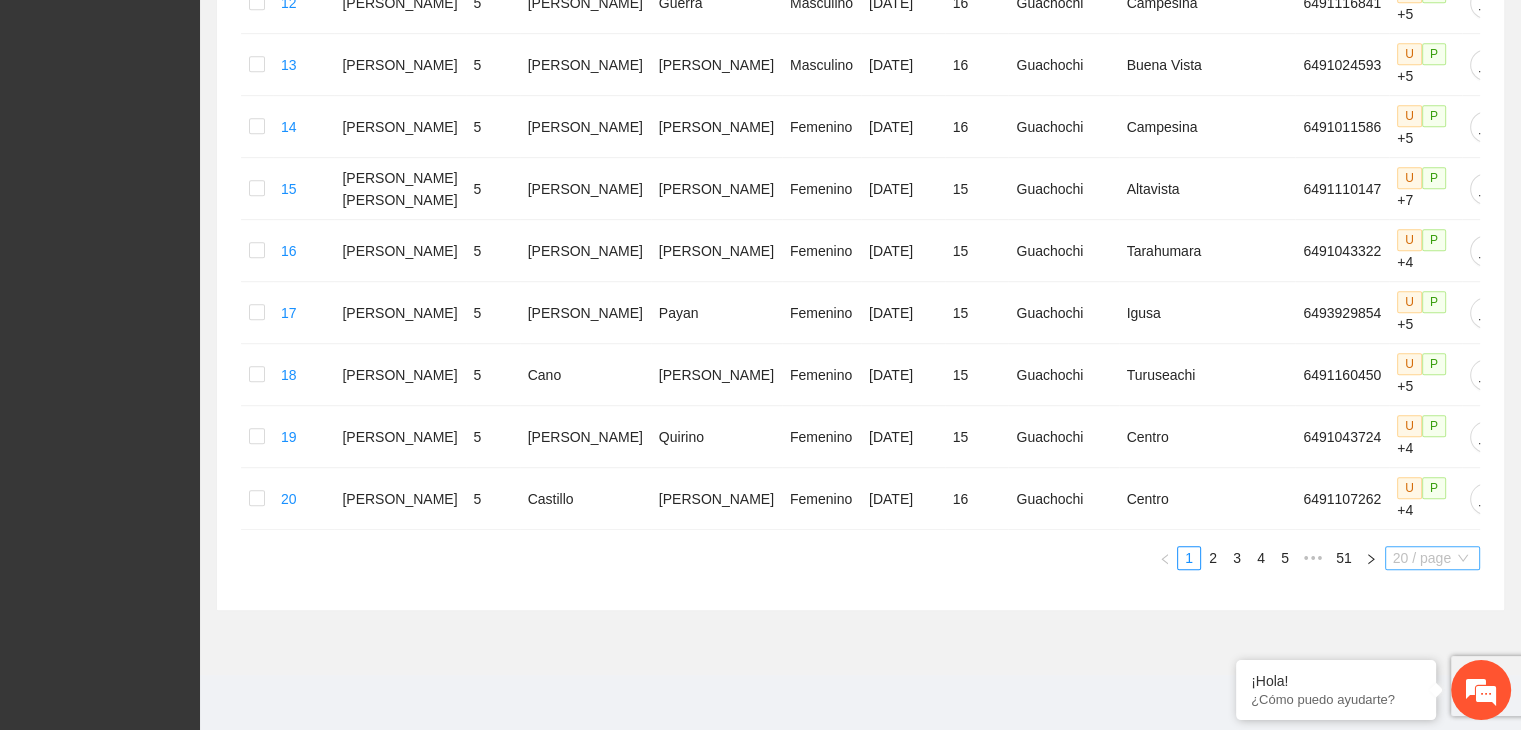 click on "20 / page" at bounding box center [1432, 558] 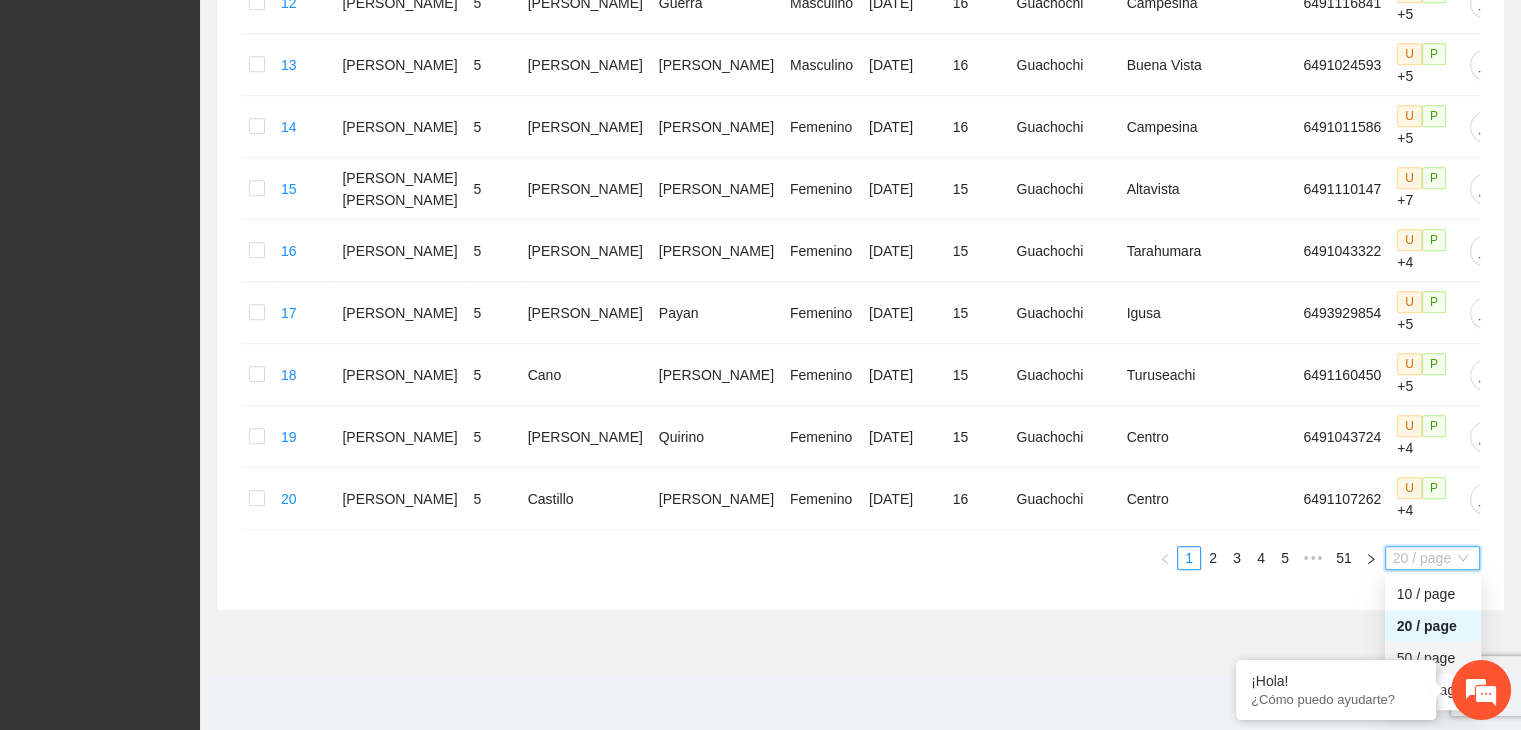click on "50 / page" at bounding box center (1433, 658) 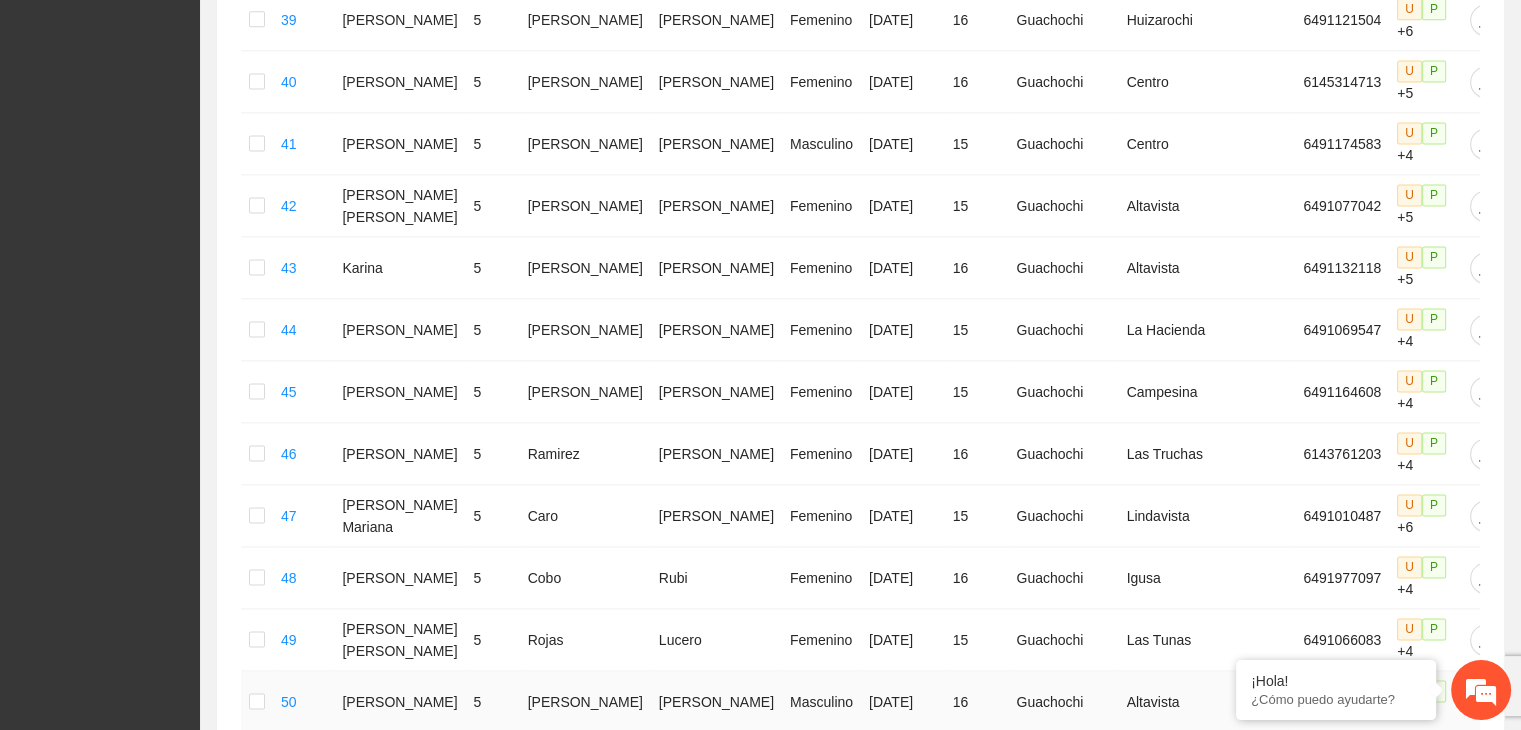 scroll, scrollTop: 3025, scrollLeft: 0, axis: vertical 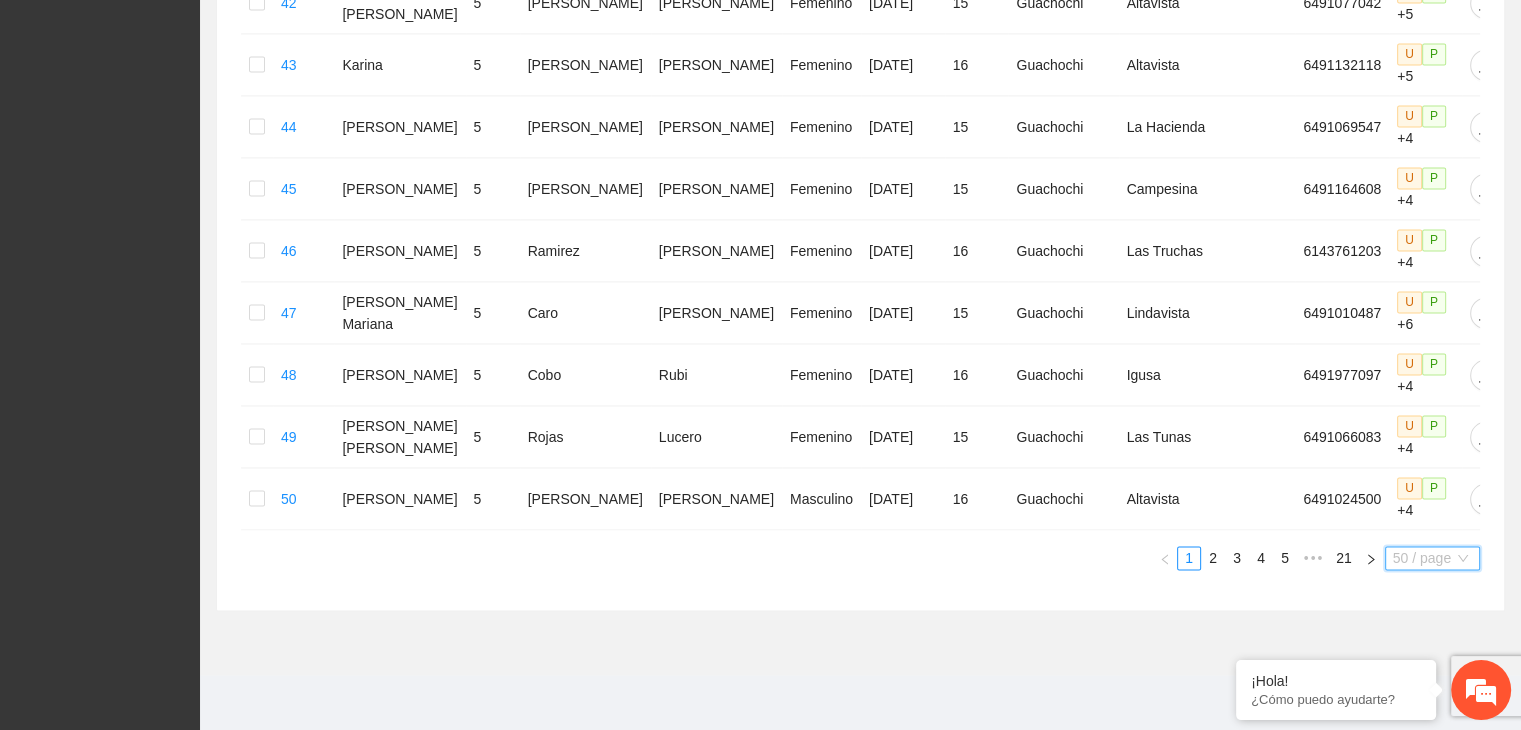 click on "50 / page" at bounding box center (1432, 558) 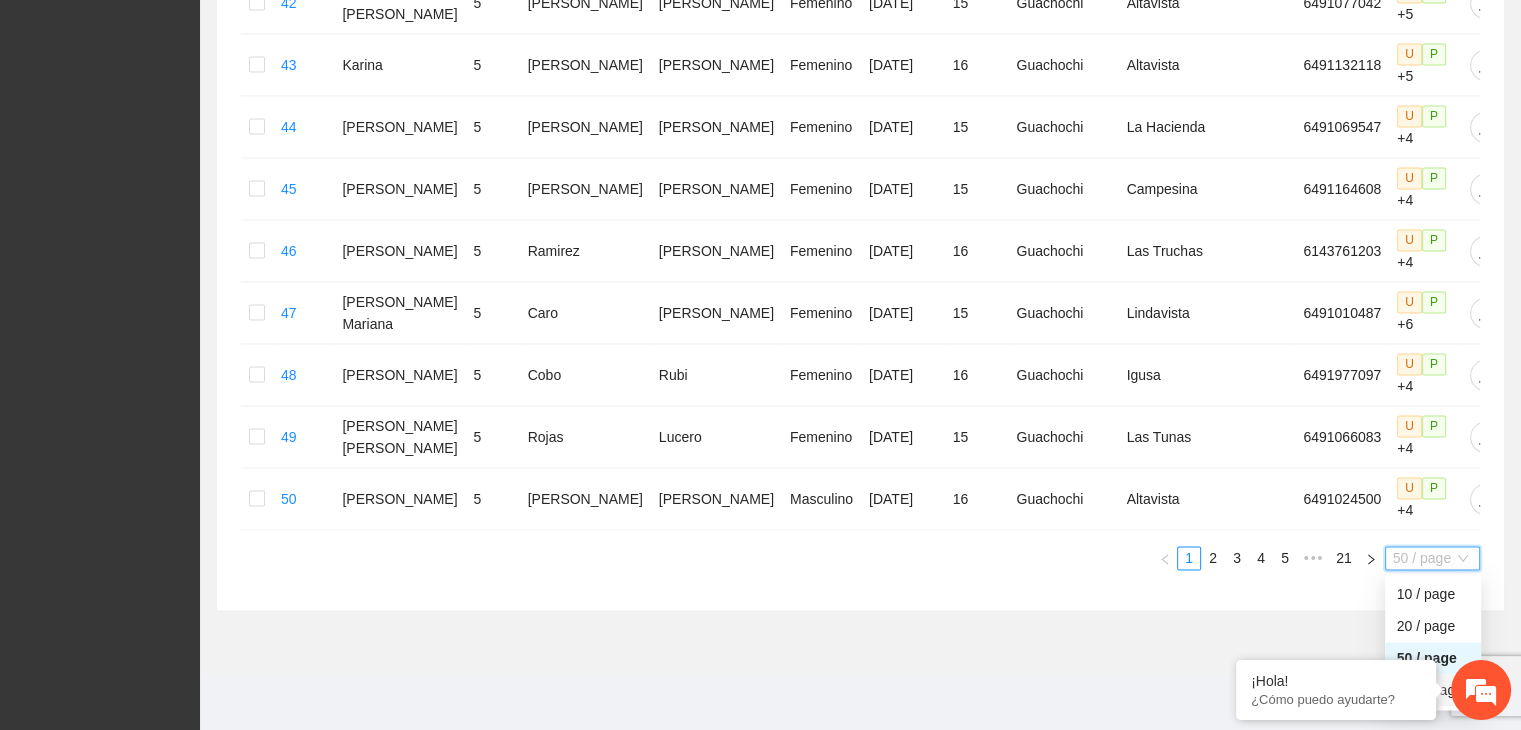 click on "100 / page" at bounding box center [1433, 690] 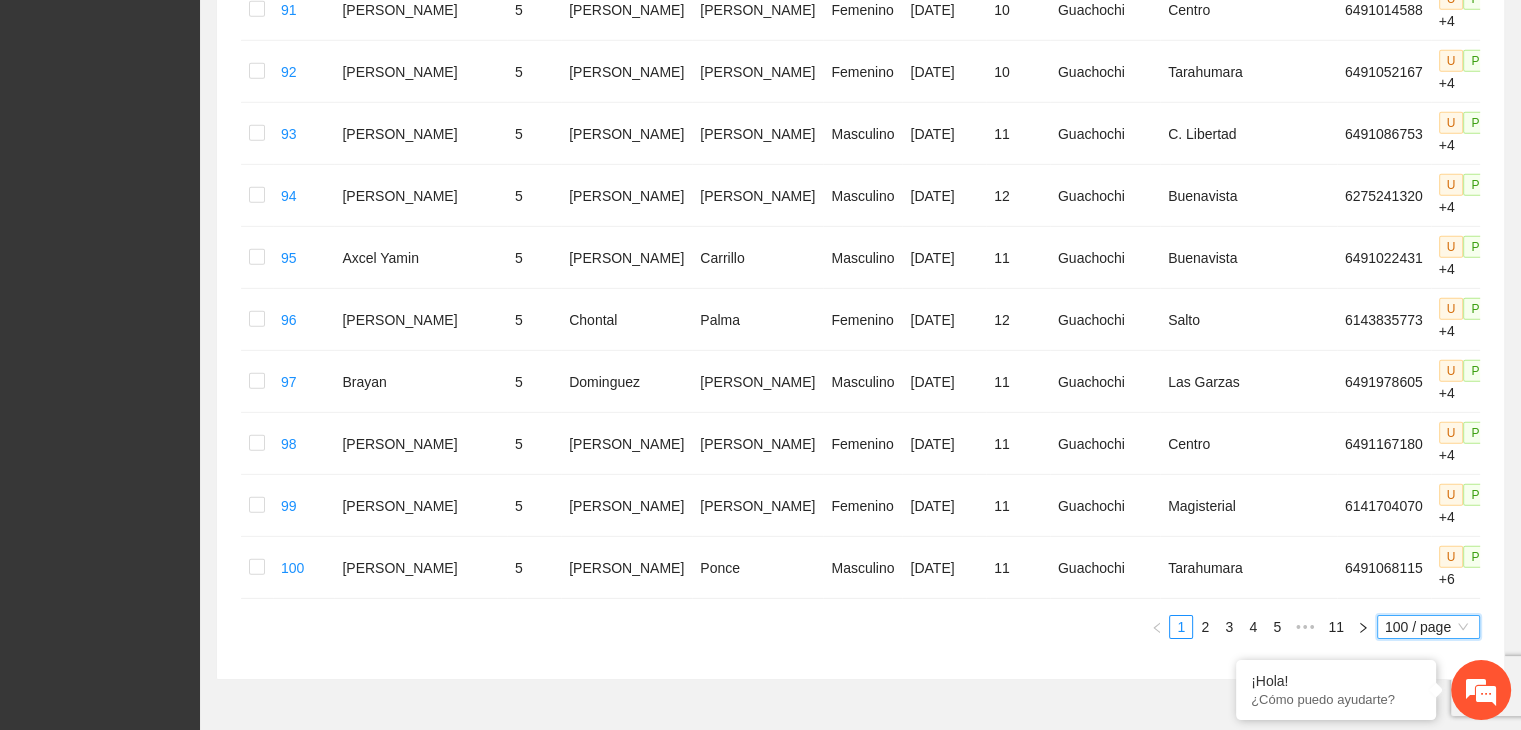 scroll, scrollTop: 6146, scrollLeft: 0, axis: vertical 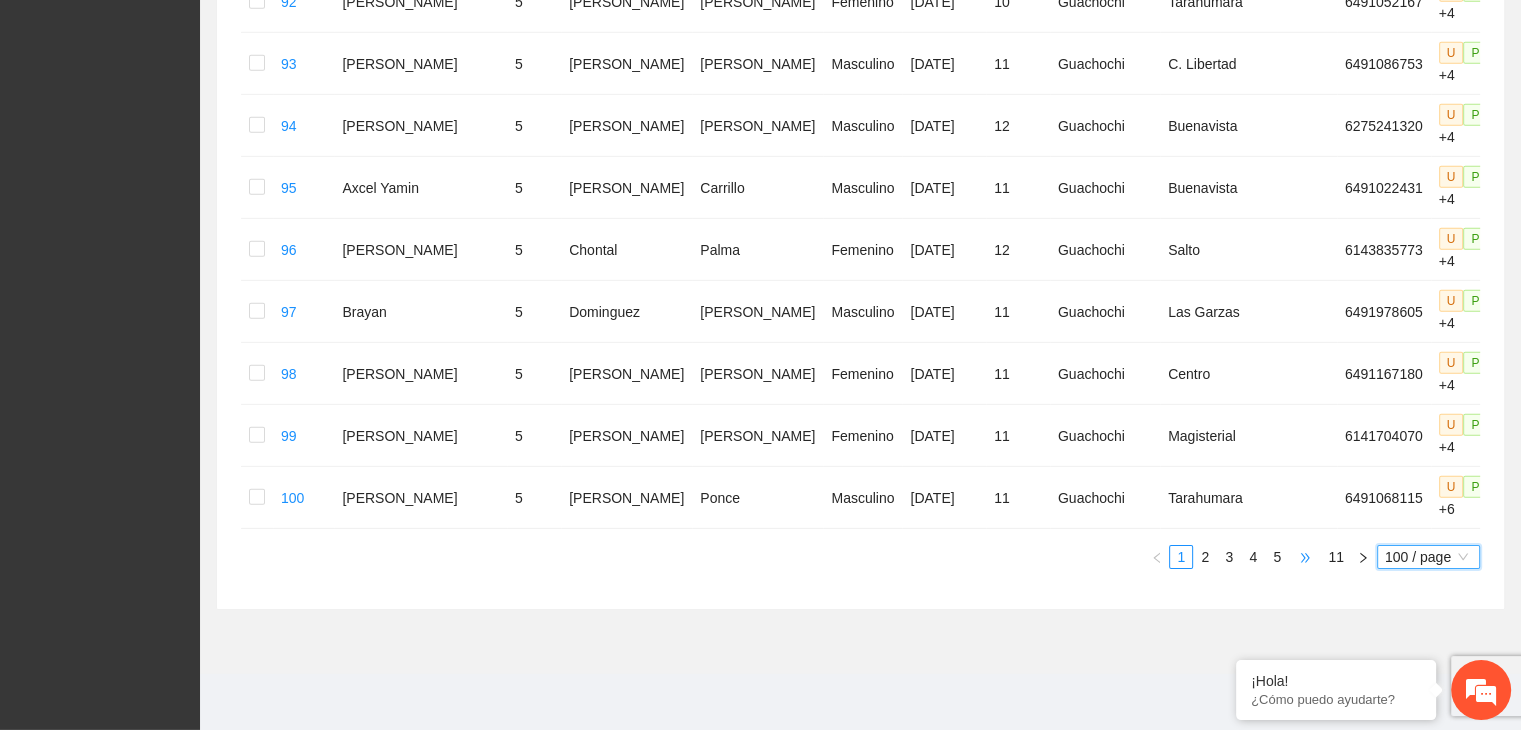 click on "•••" at bounding box center [1305, 557] 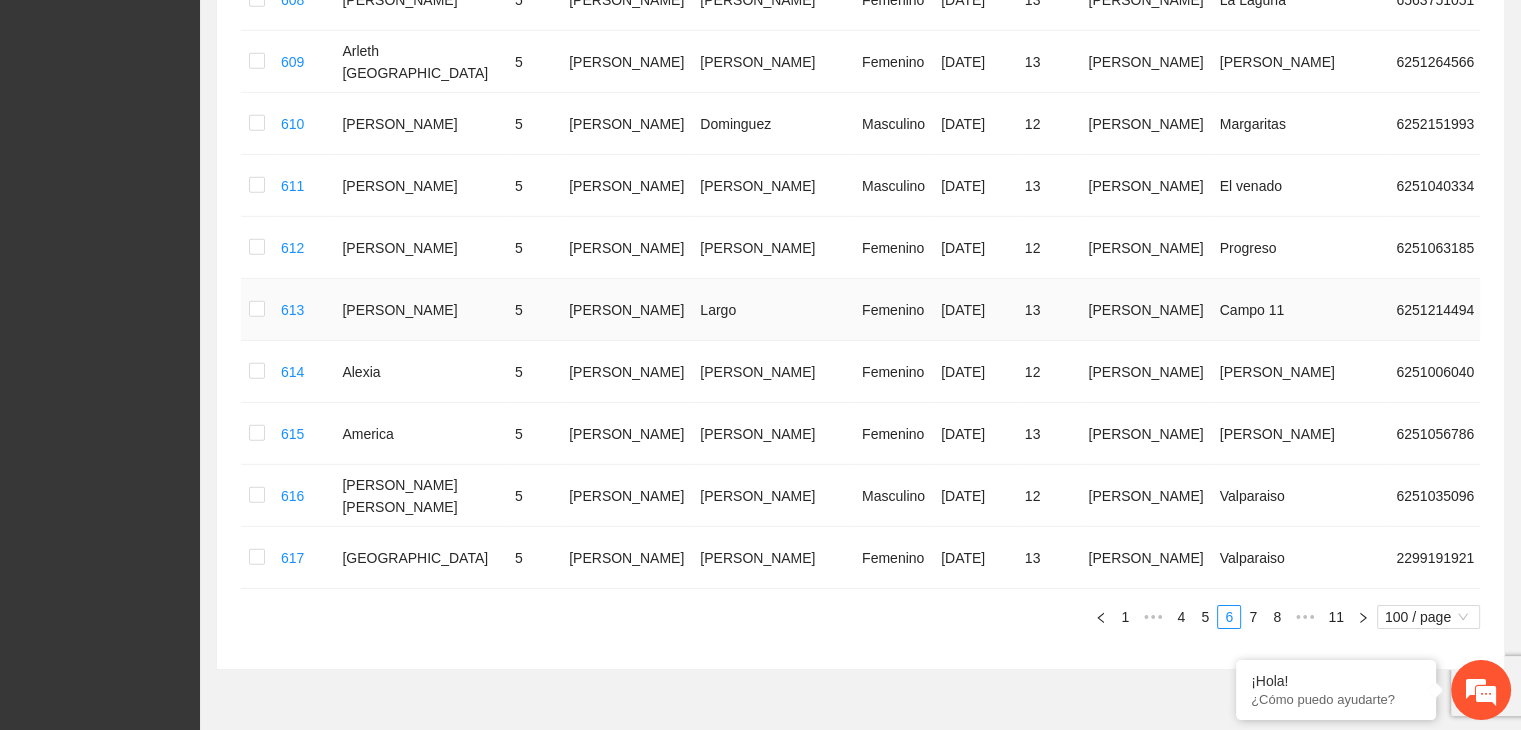 scroll, scrollTop: 5825, scrollLeft: 0, axis: vertical 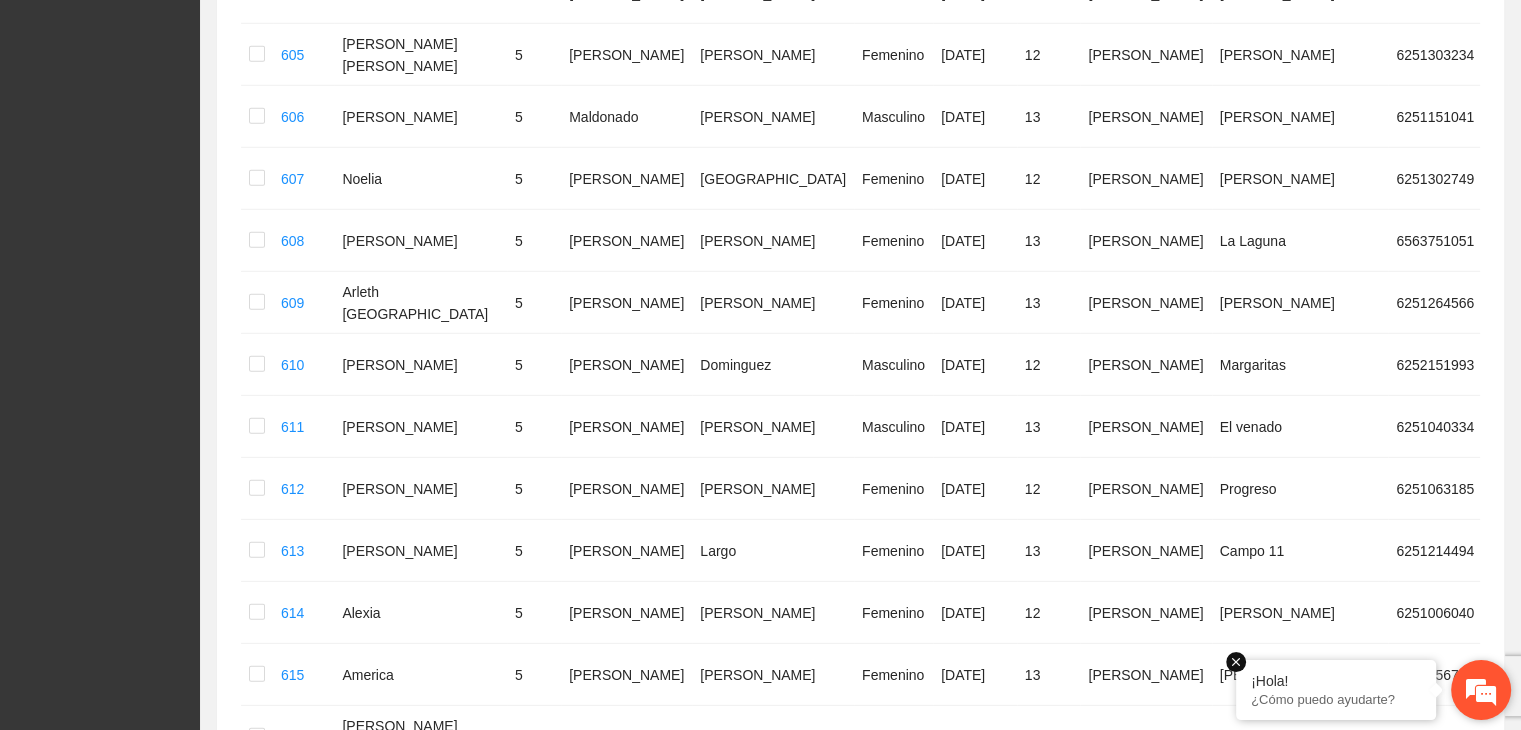 click at bounding box center (1236, 662) 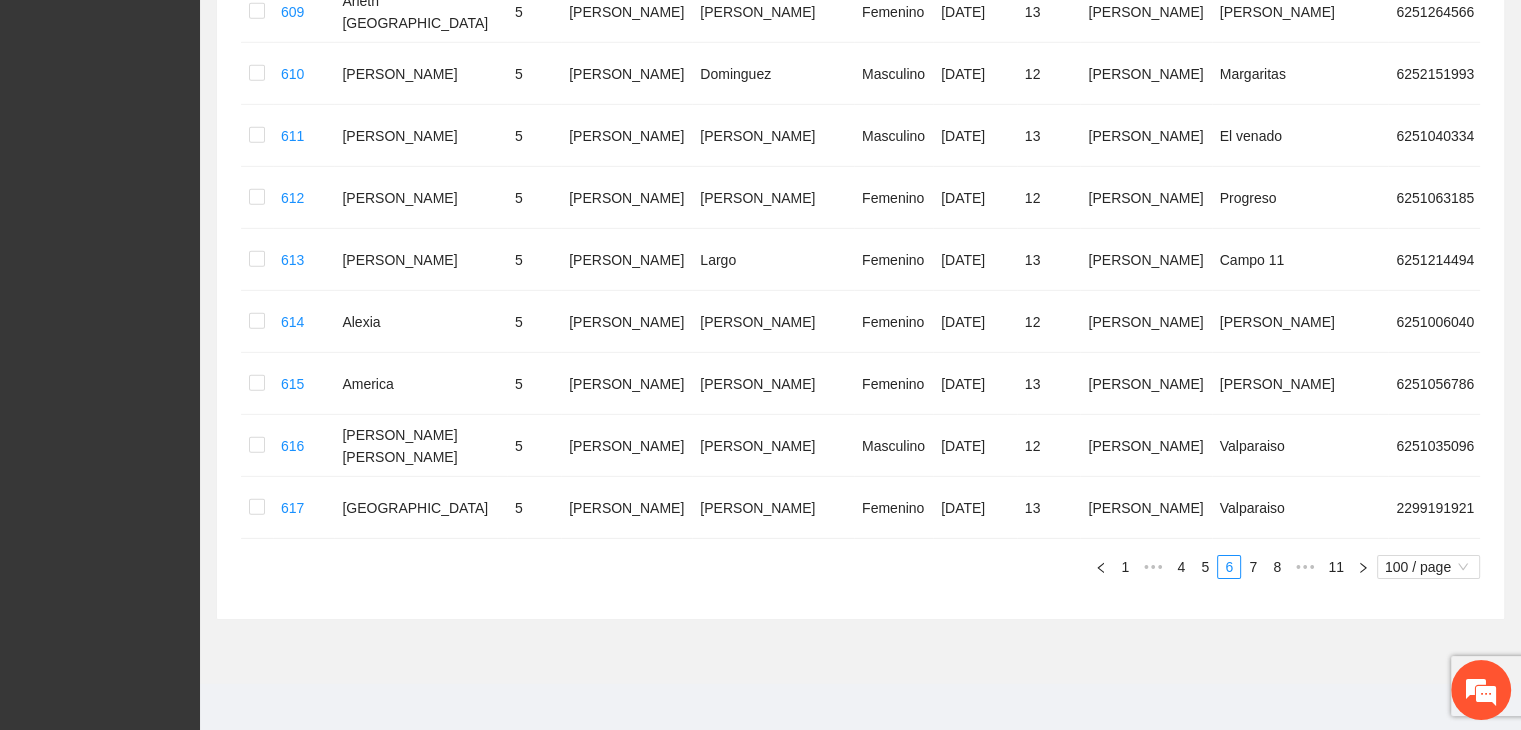 scroll, scrollTop: 6125, scrollLeft: 0, axis: vertical 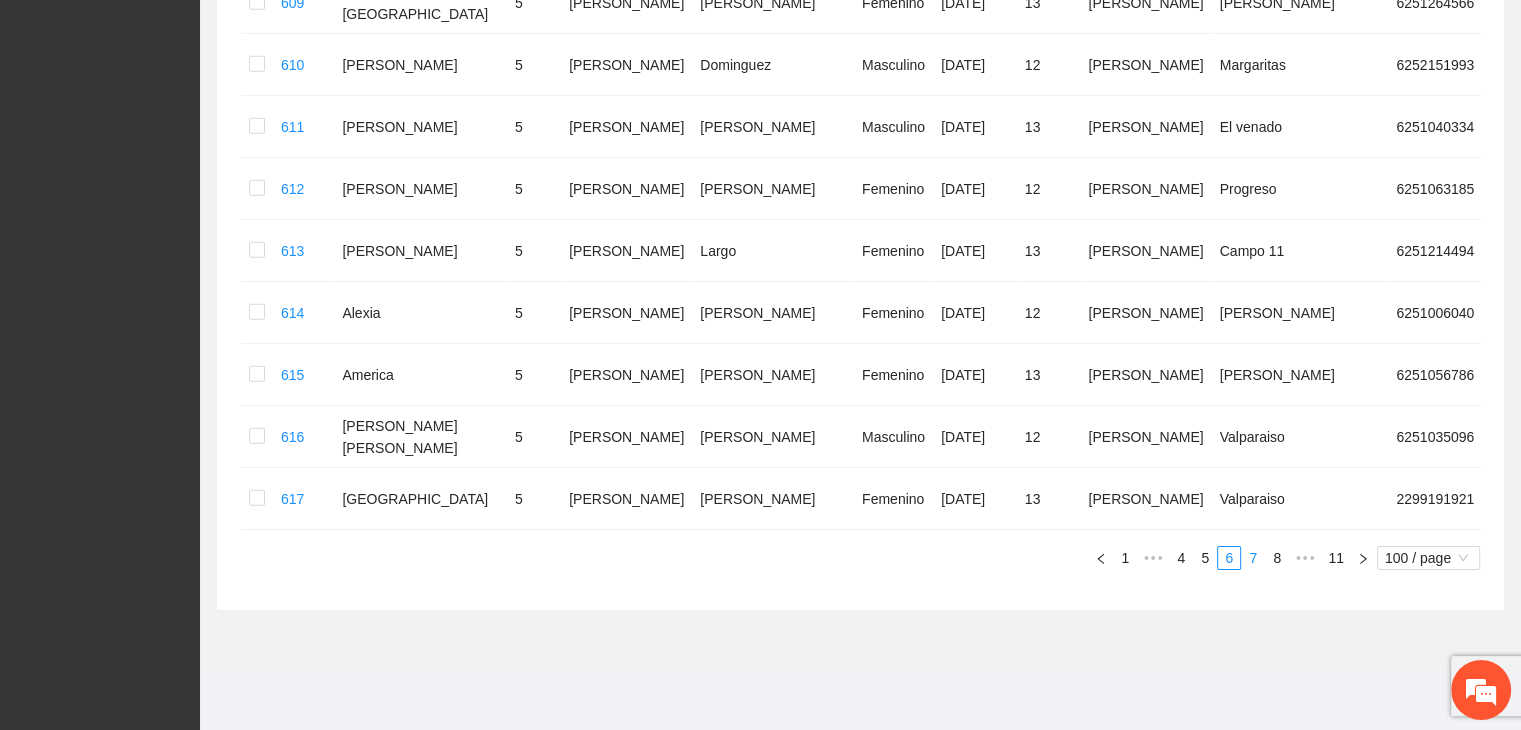 click on "7" at bounding box center [1253, 558] 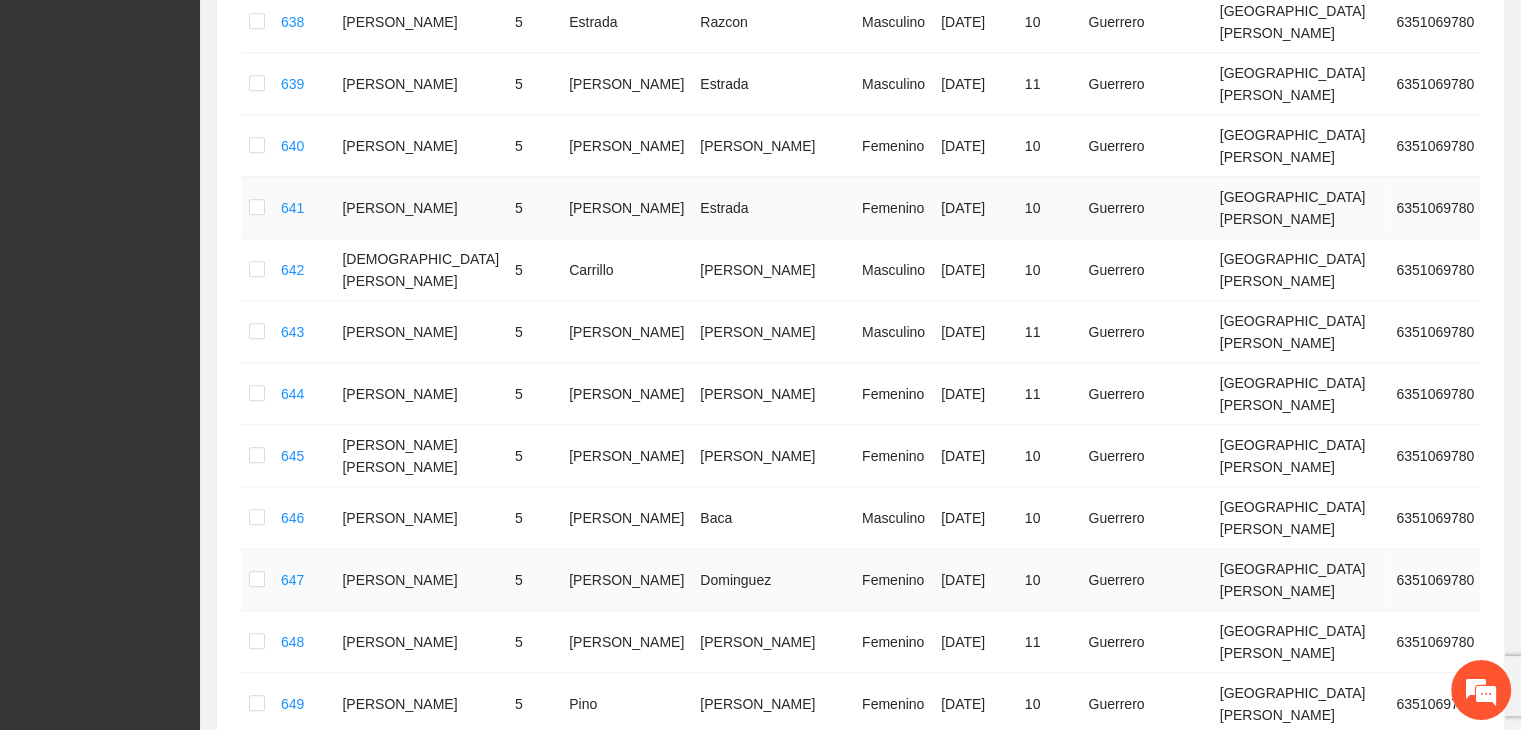 scroll, scrollTop: 1425, scrollLeft: 0, axis: vertical 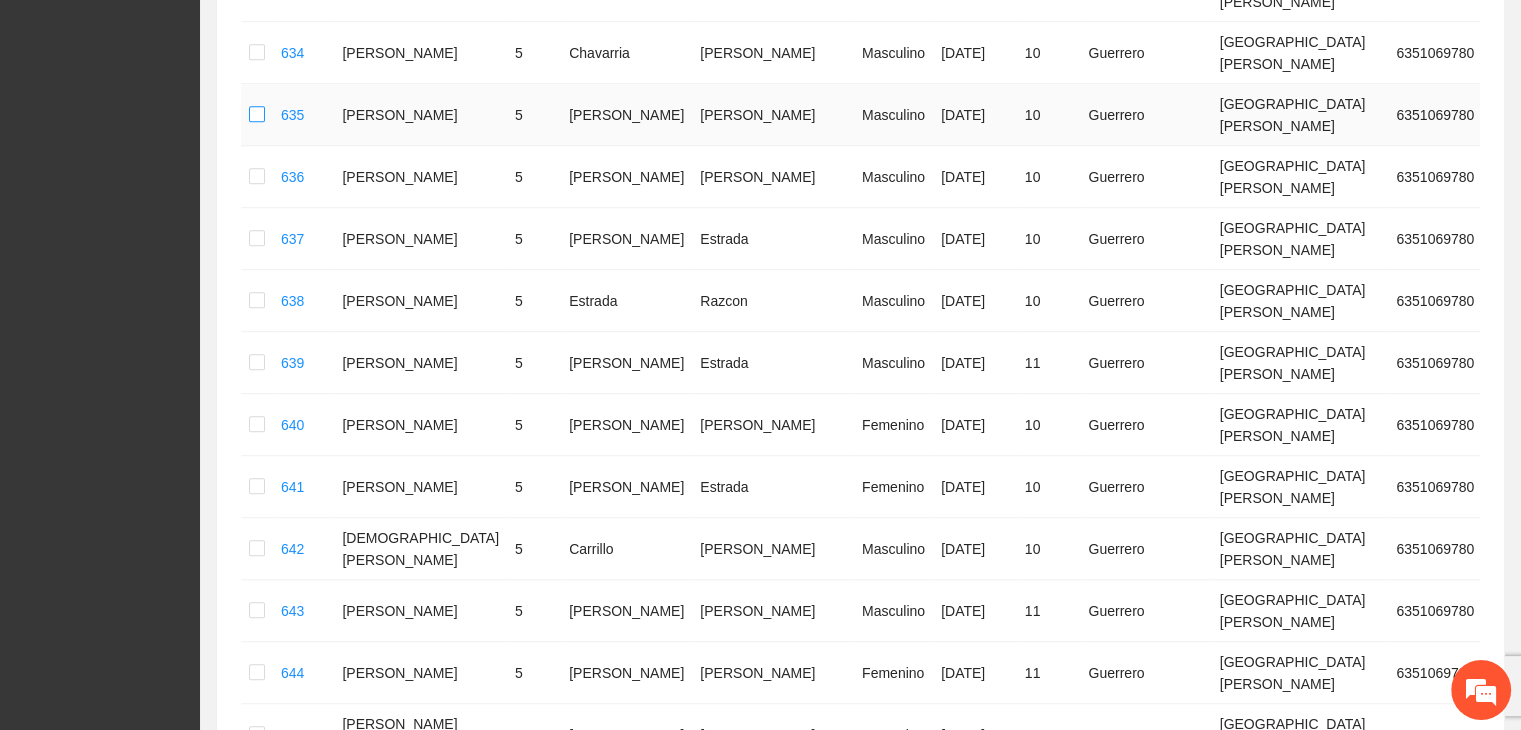 click at bounding box center (257, 115) 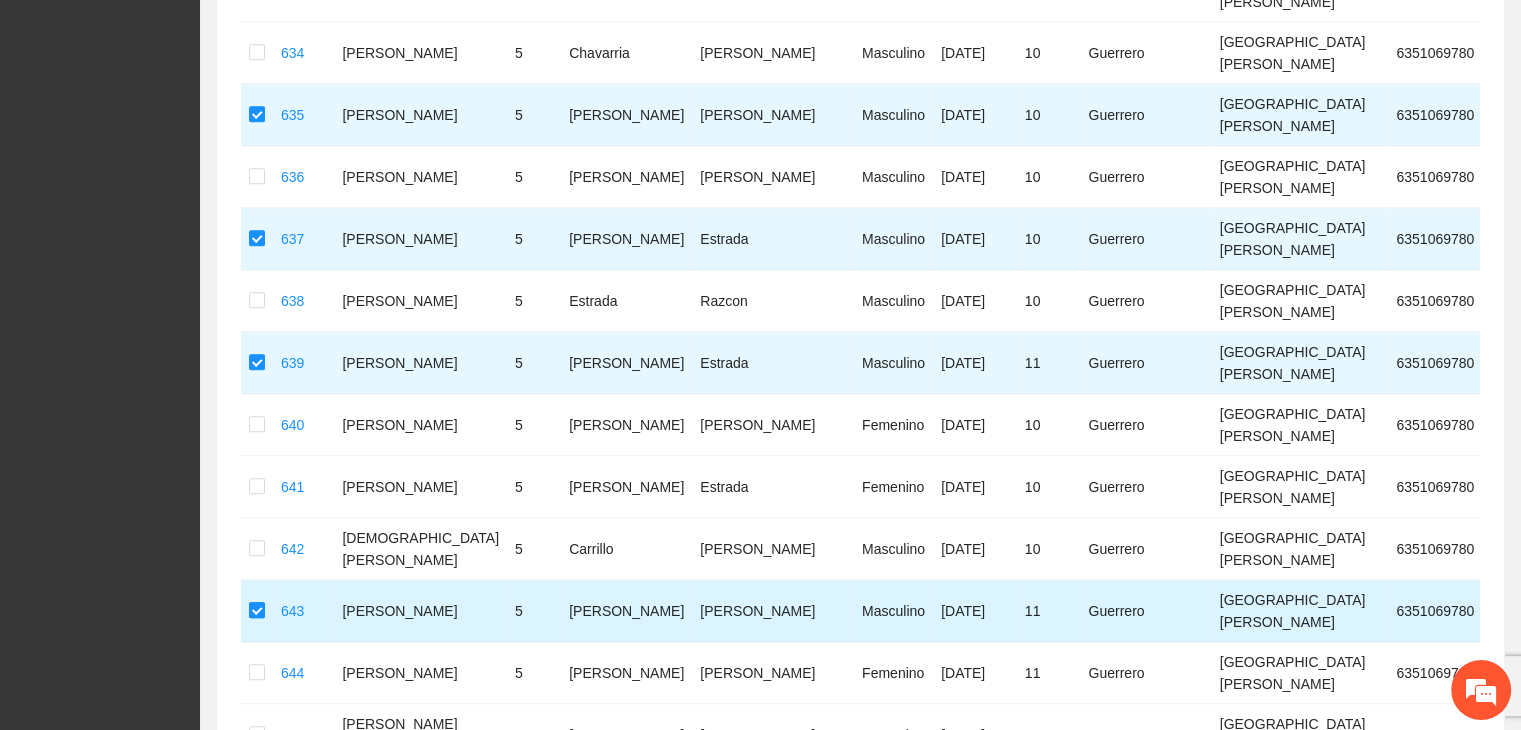 scroll, scrollTop: 1625, scrollLeft: 0, axis: vertical 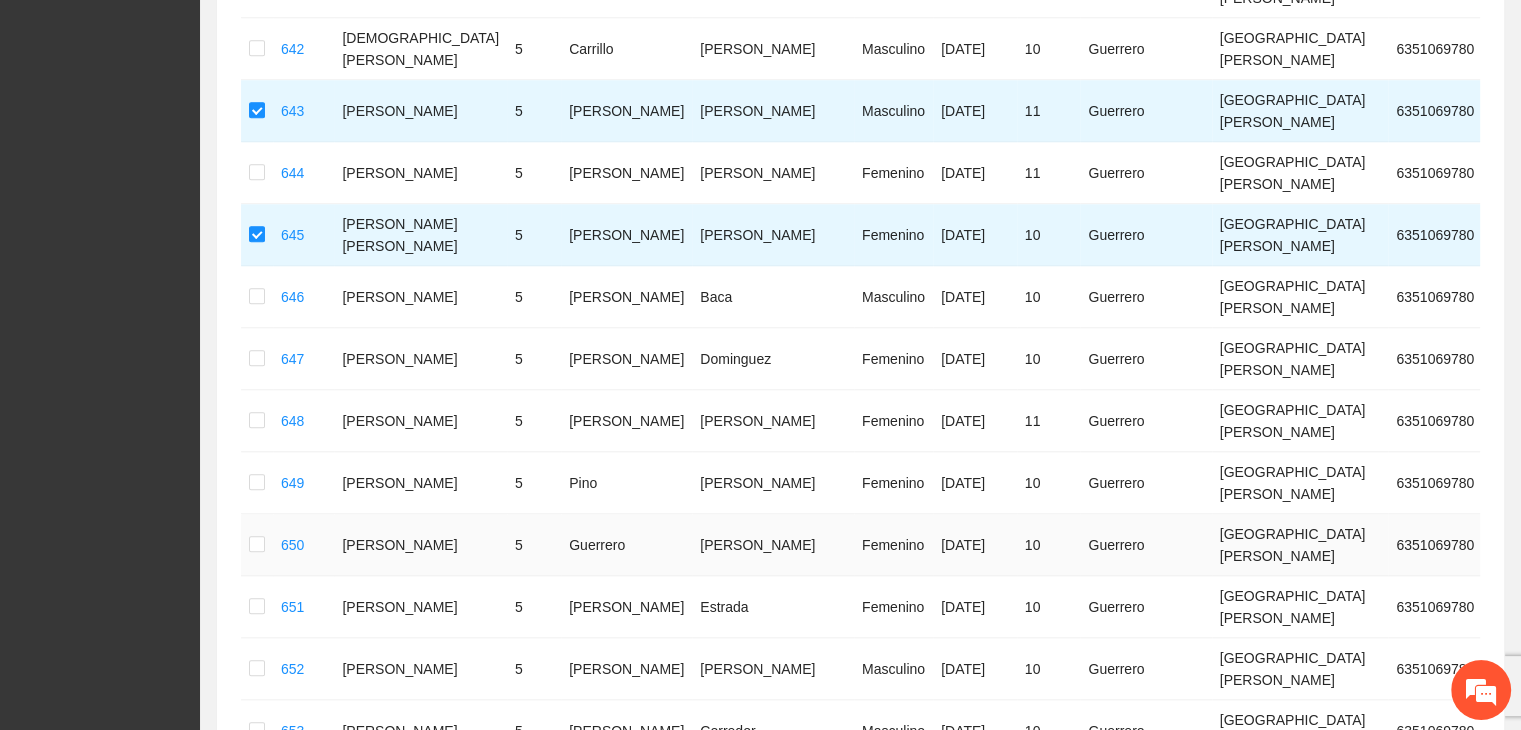 click at bounding box center [257, 545] 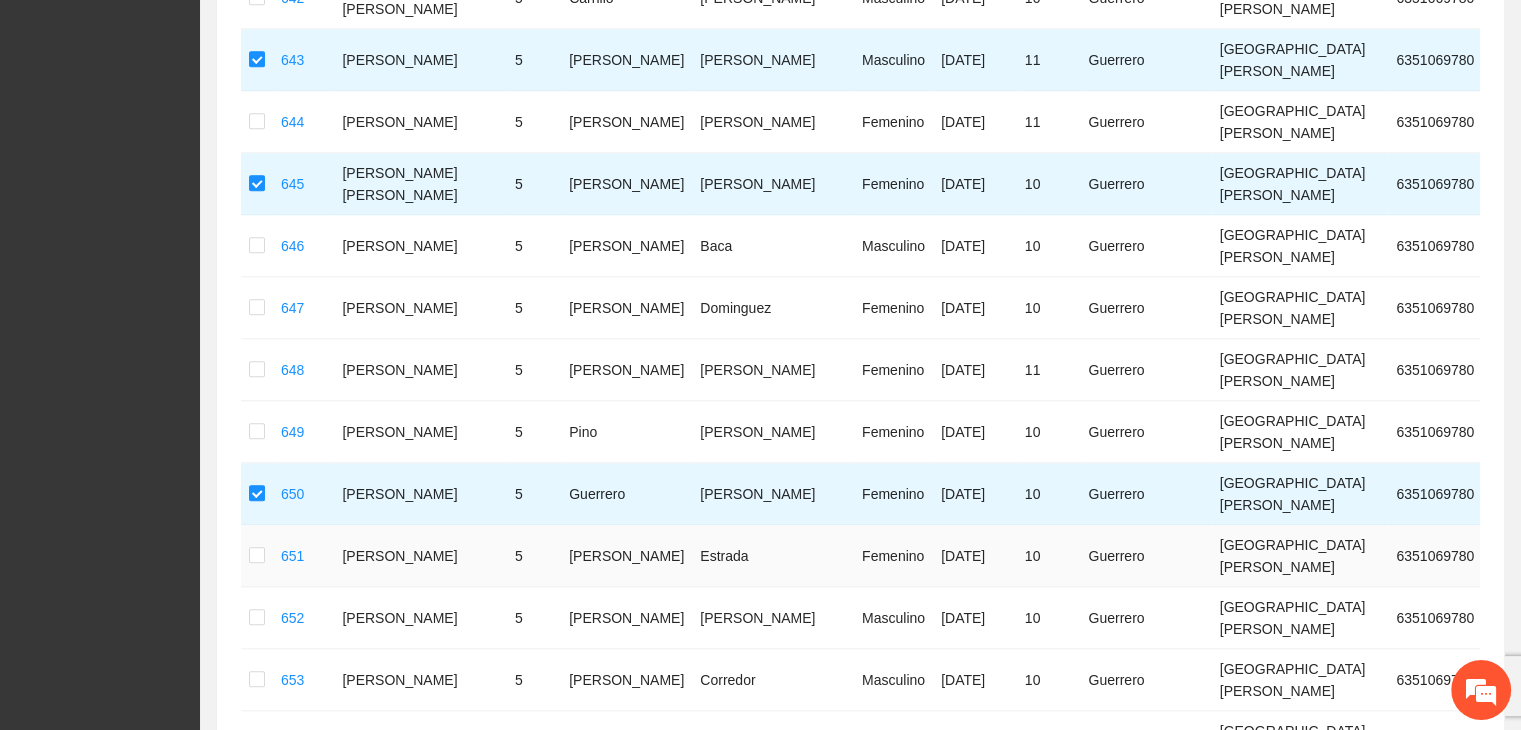 scroll, scrollTop: 2025, scrollLeft: 0, axis: vertical 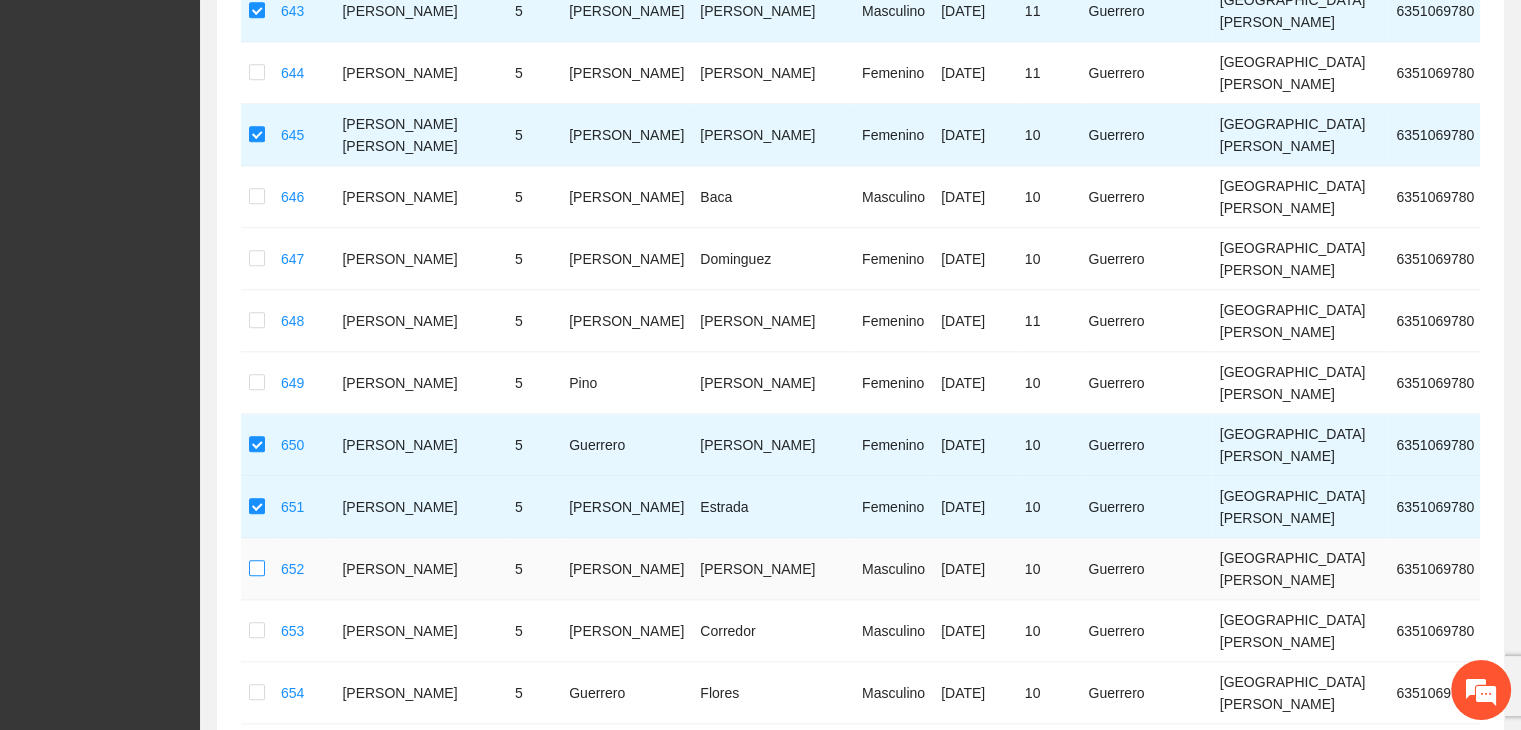 click at bounding box center [257, 569] 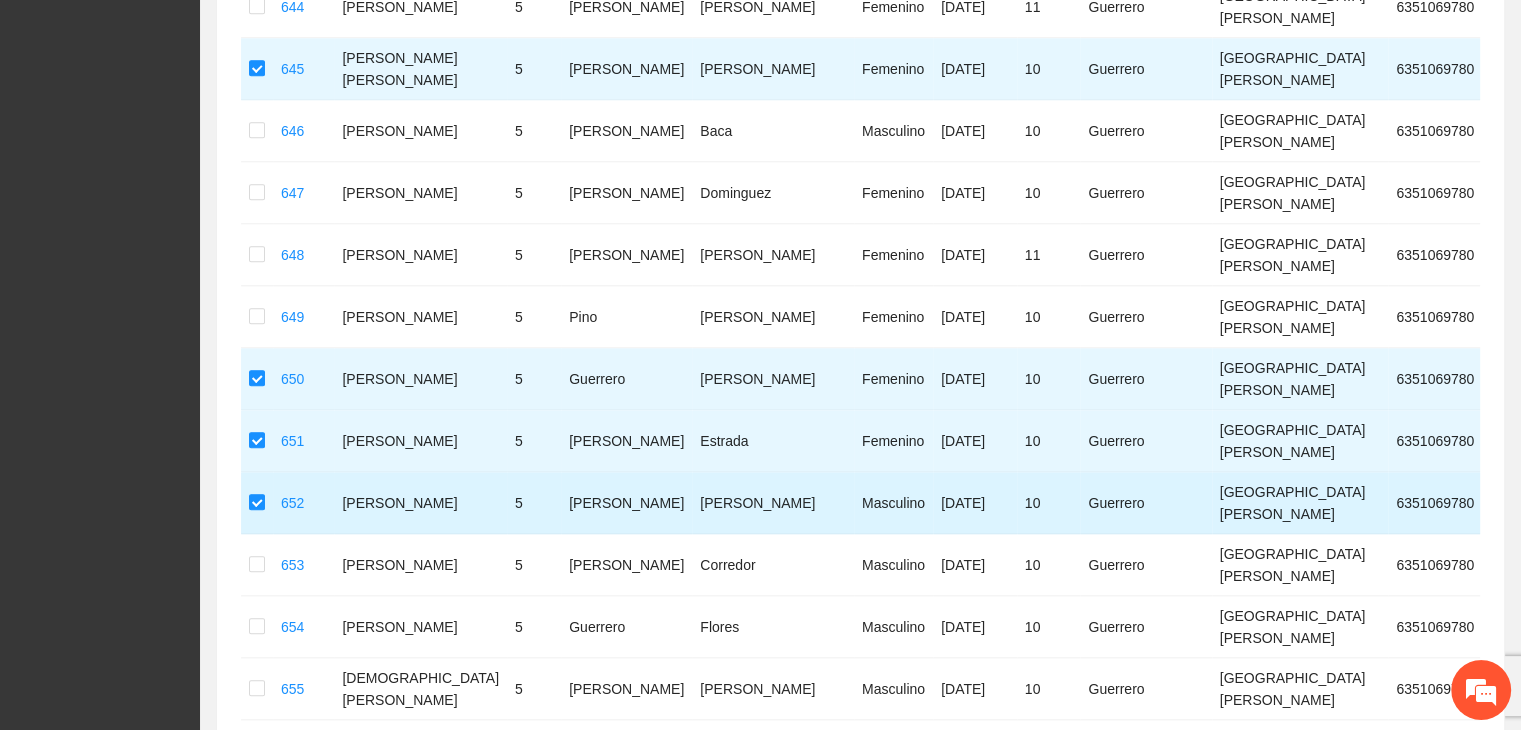 scroll, scrollTop: 2125, scrollLeft: 0, axis: vertical 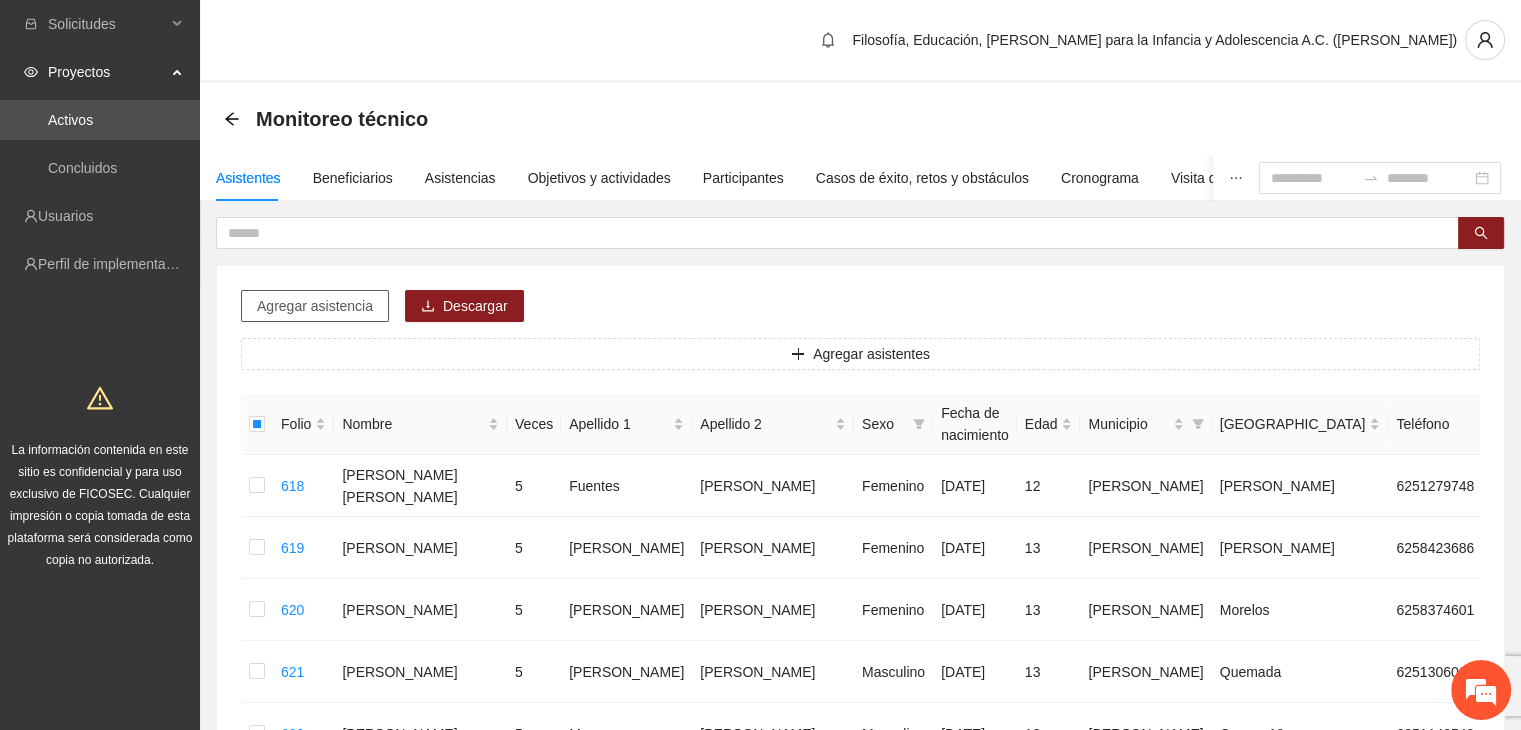 click on "Agregar asistencia" at bounding box center (315, 306) 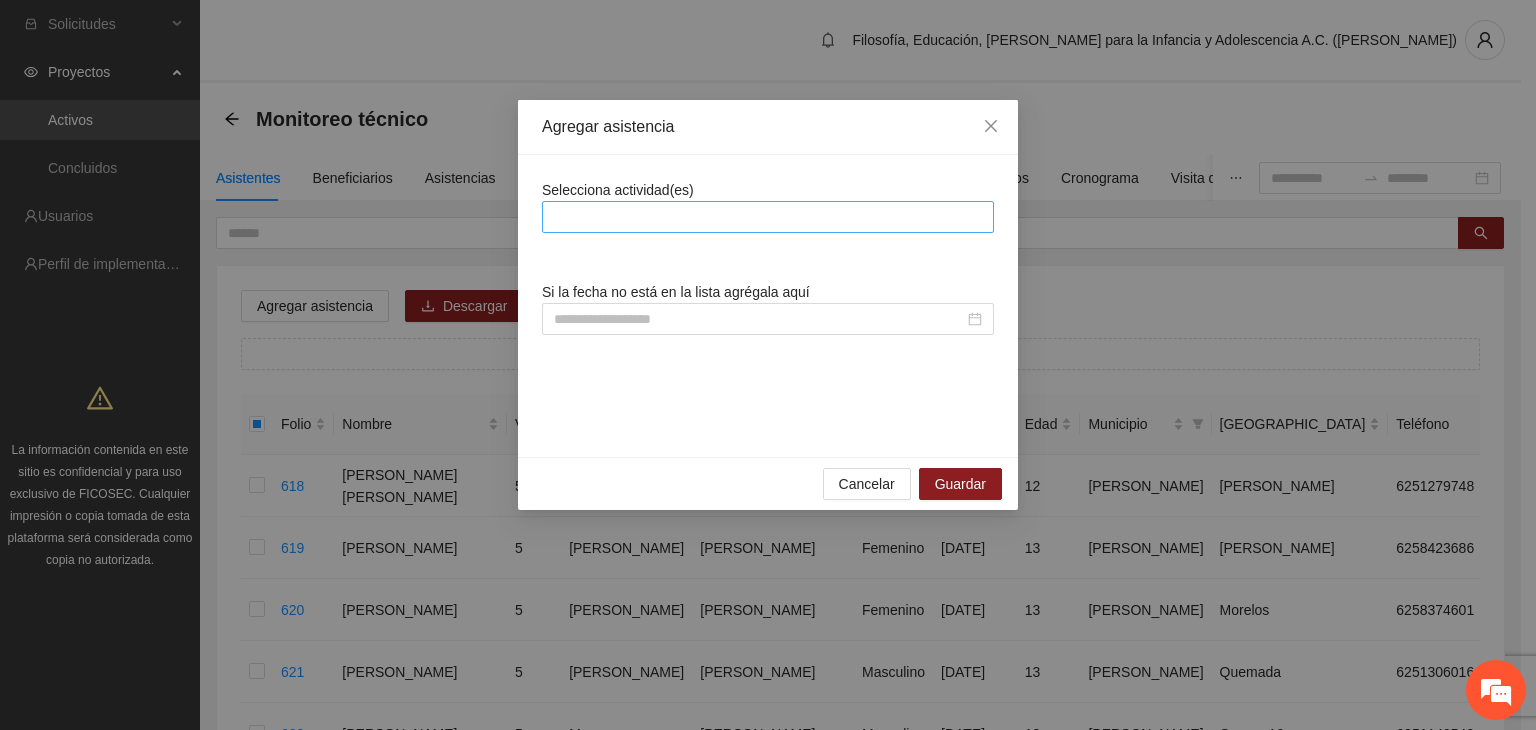 click at bounding box center [768, 217] 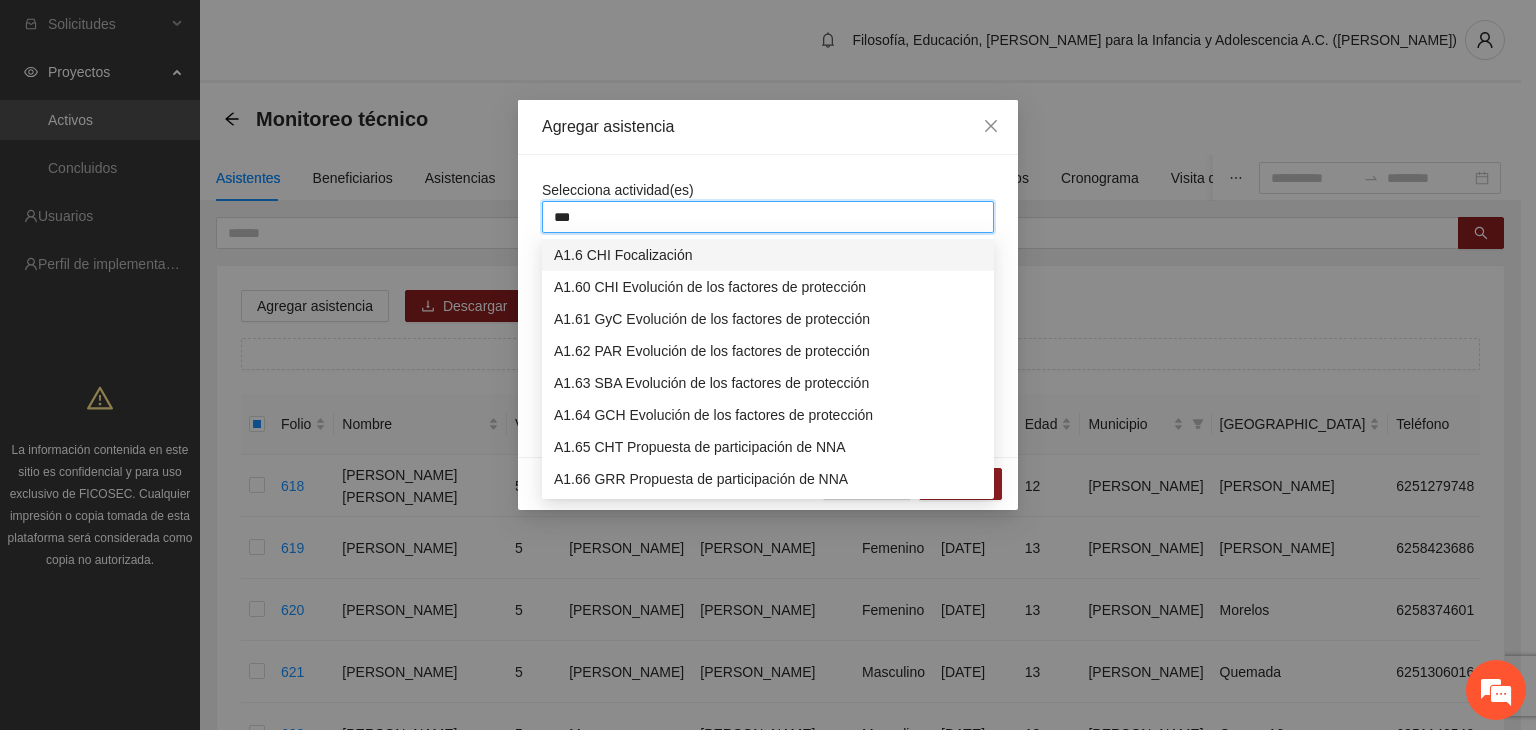 type on "****" 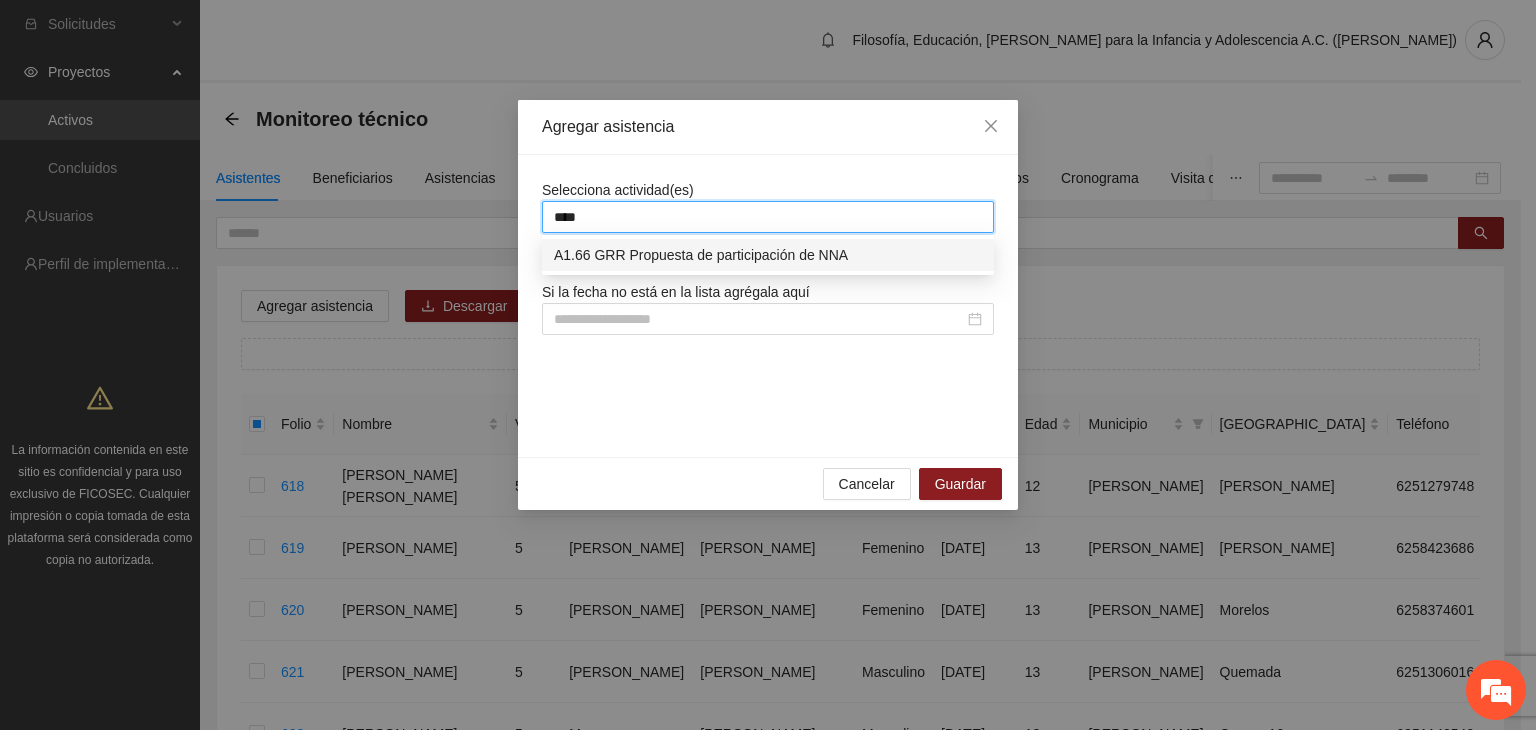 click on "A1.66 GRR Propuesta de participación de NNA" at bounding box center [768, 255] 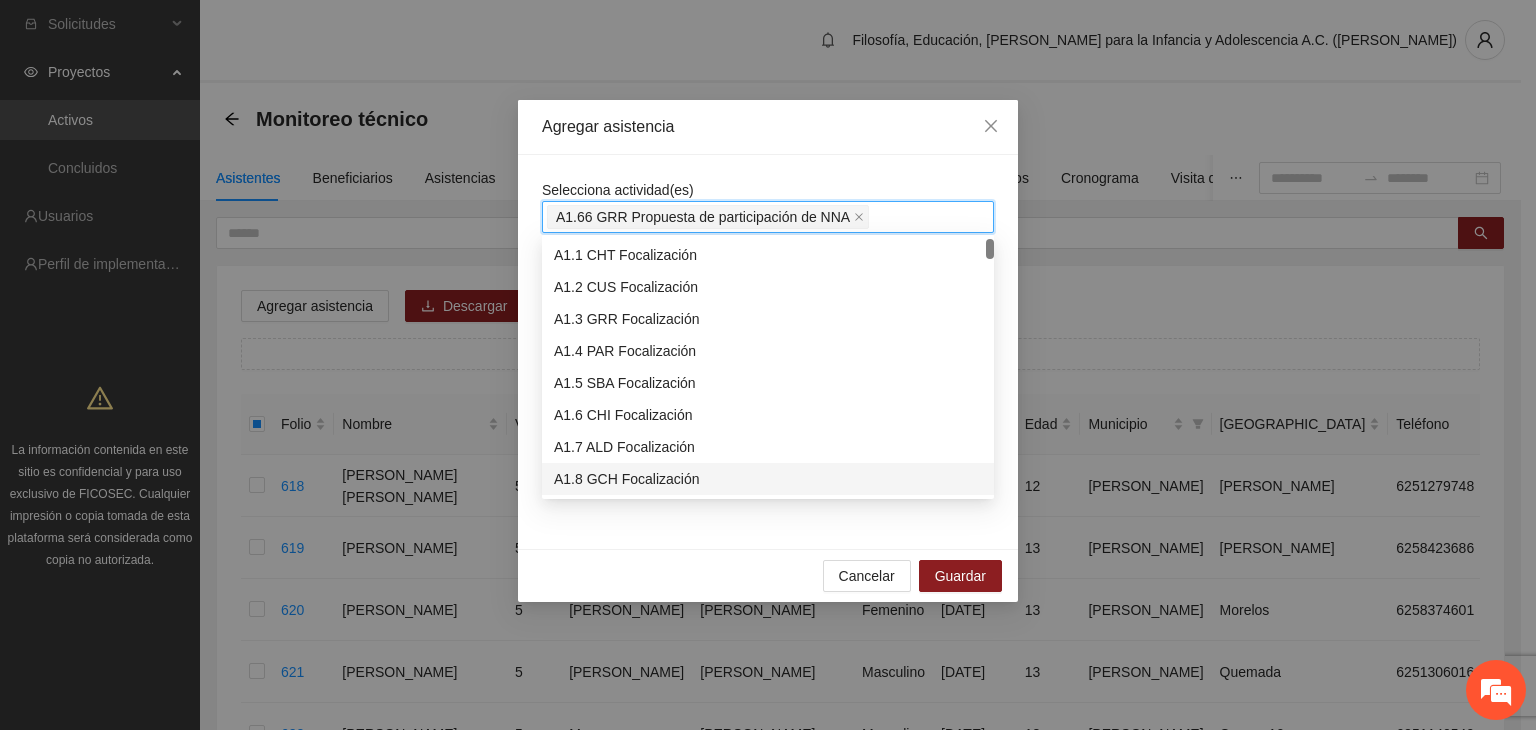click on "Cancelar Guardar" at bounding box center (768, 575) 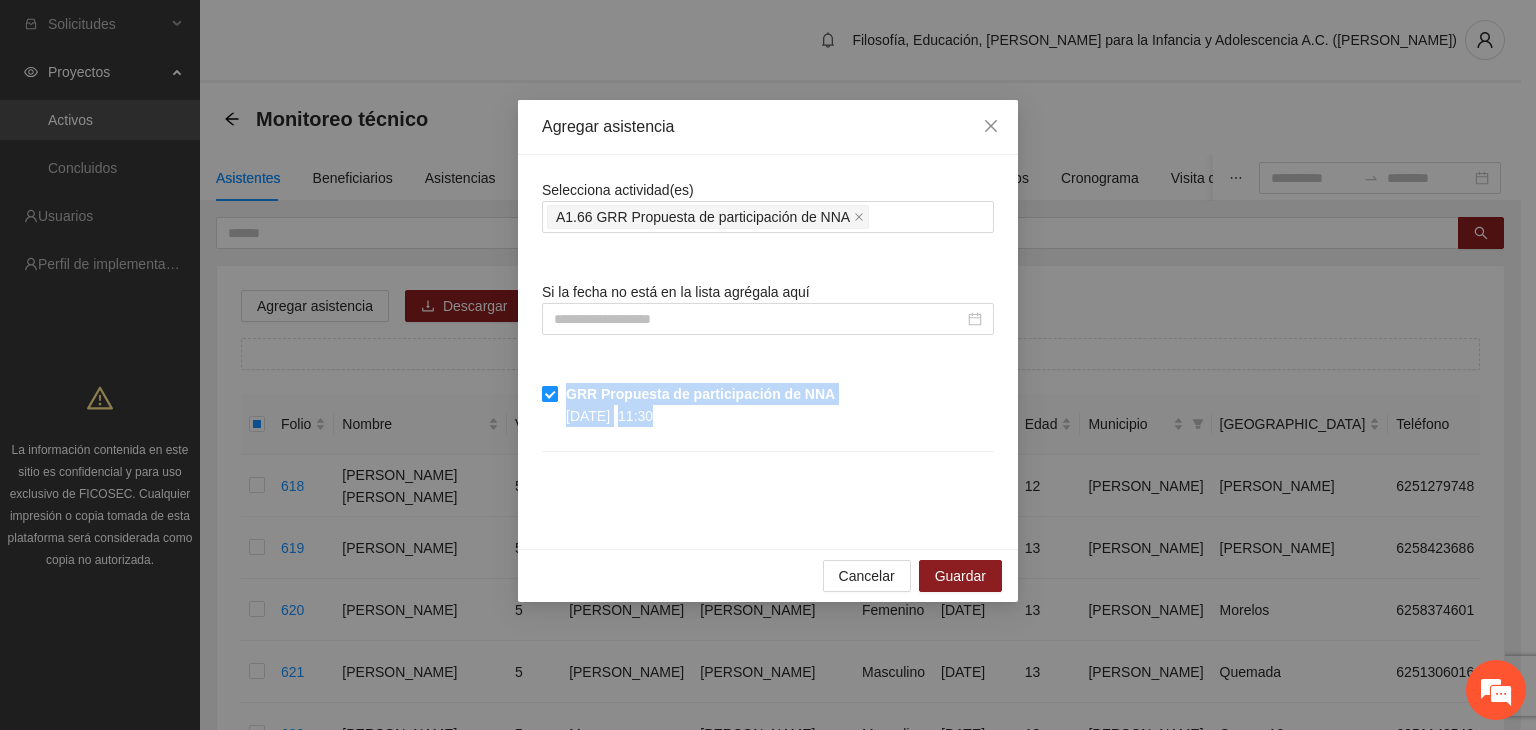 drag, startPoint x: 716, startPoint y: 415, endPoint x: 568, endPoint y: 396, distance: 149.21461 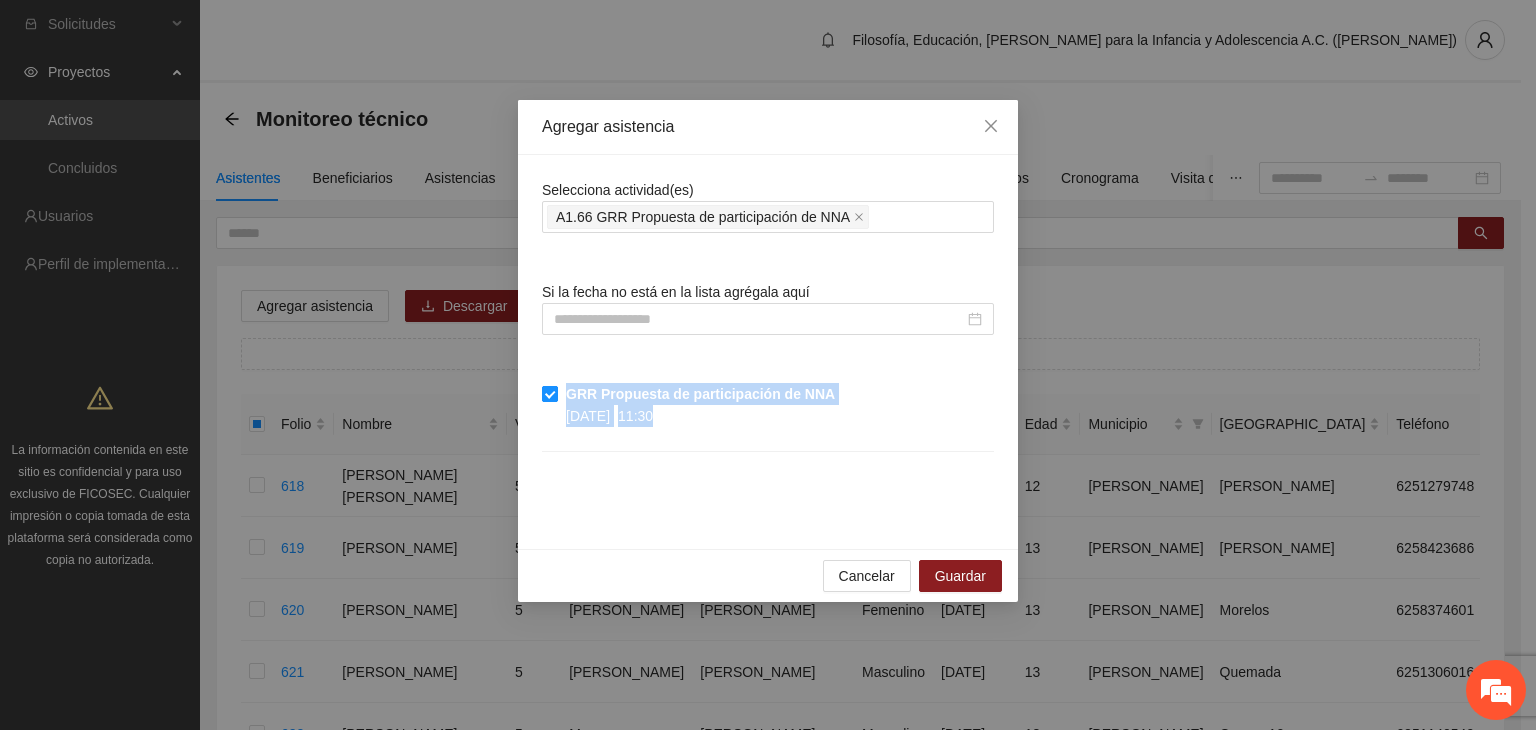 copy on "GRR Propuesta de participación de NNA [DATE] 11:30" 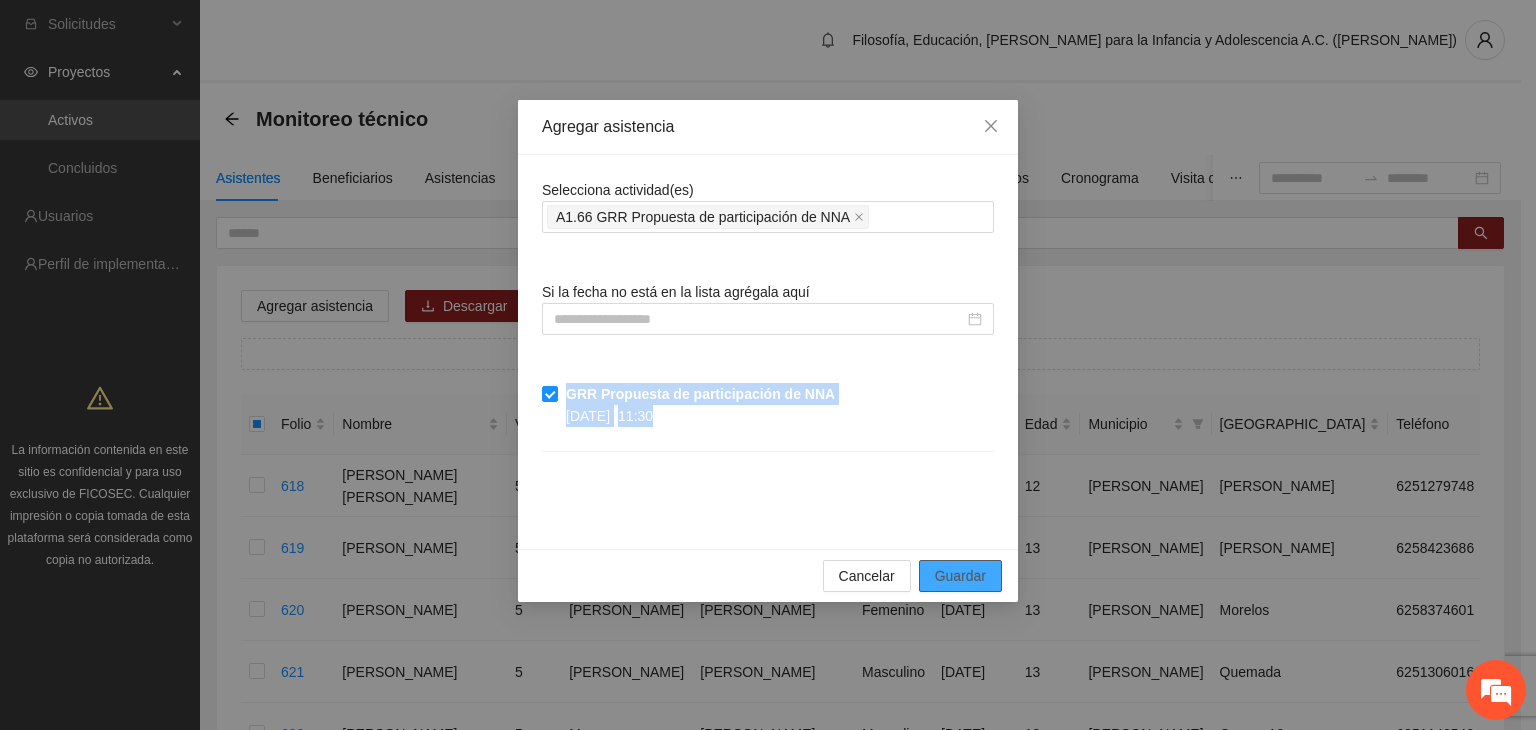 click on "Guardar" at bounding box center (960, 576) 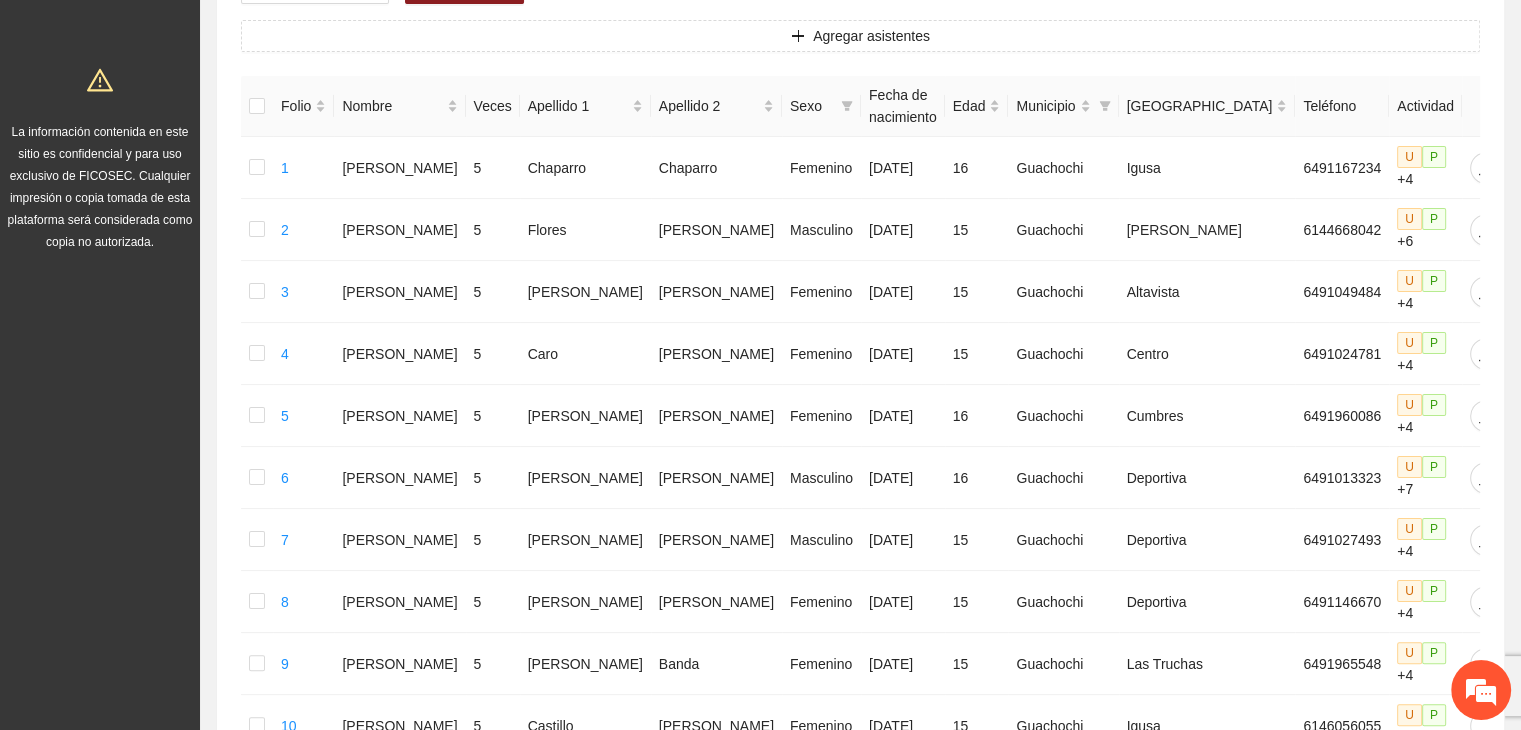 scroll, scrollTop: 1165, scrollLeft: 0, axis: vertical 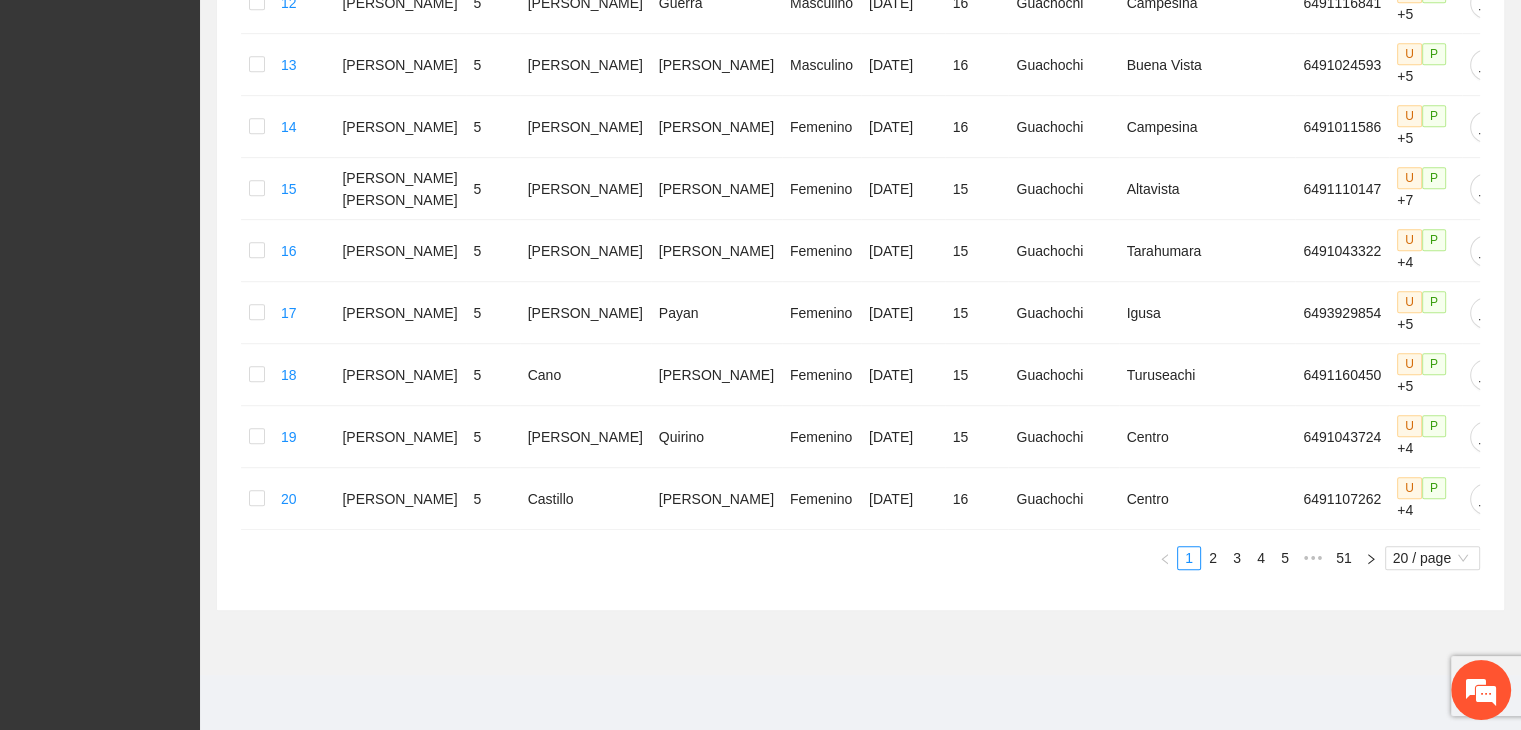 click on "Folio Nombre Veces Apellido 1 Apellido 2 Sexo Fecha de nacimiento Edad Municipio Colonia Teléfono Actividad                             1 Alexa [PERSON_NAME] 5 [PERSON_NAME] Femenino [DATE] 16 Guachochi Igusa 6491167234 U P +4 2 [PERSON_NAME] 5 [PERSON_NAME] Masculino [DATE] 15 Guachochi [PERSON_NAME] 6144668042 U P +6 3 Aylin Victoria 5 [PERSON_NAME] Femenino [DATE] 15 Guachochi Altavista 6491049484 U P +4 4 [PERSON_NAME] 5 [PERSON_NAME] Femenino [DATE] 15 Guachochi Centro 6491024781 U P +4 5 [PERSON_NAME] 5 [PERSON_NAME] [DATE] 16 Guachochi Cumbres 6491960086 U P +4 6 [PERSON_NAME] 5 [PERSON_NAME] [DATE] 16 Guachochi Deportiva 6491013323 U P +7 7 [PERSON_NAME] 5 [PERSON_NAME] [DATE] 15 Guachochi Deportiva 6491027493 U P +4 8 [PERSON_NAME] 5 [PERSON_NAME] [DATE] 15 Guachochi Deportiva 6491146670 U P +4 9 [PERSON_NAME] 5 [PERSON_NAME] Femenino [DATE] 15 Guachochi Las Truchas 6491965548 U P +4 10 [PERSON_NAME] 5 [PERSON_NAME] U" at bounding box center [860, -101] 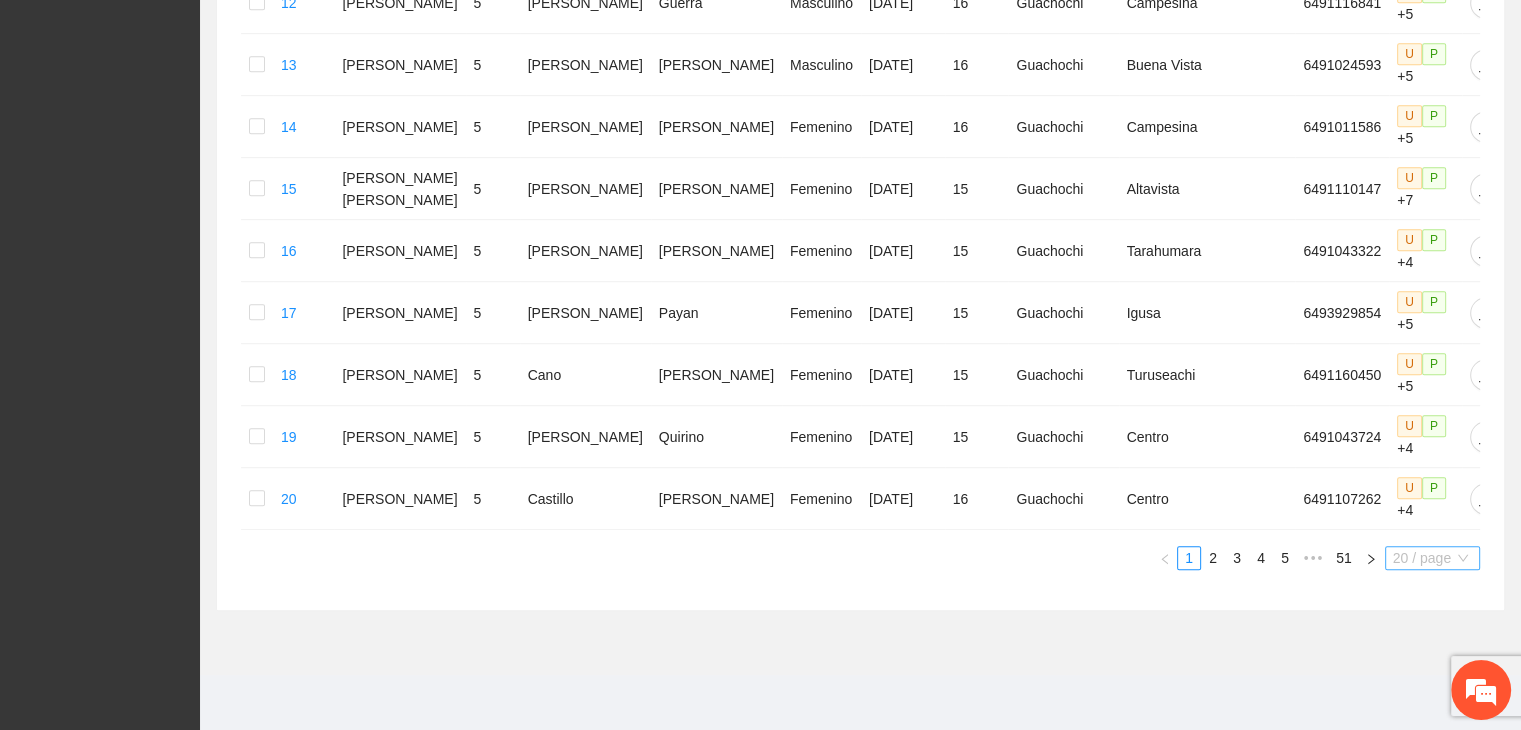 click on "20 / page" at bounding box center (1432, 558) 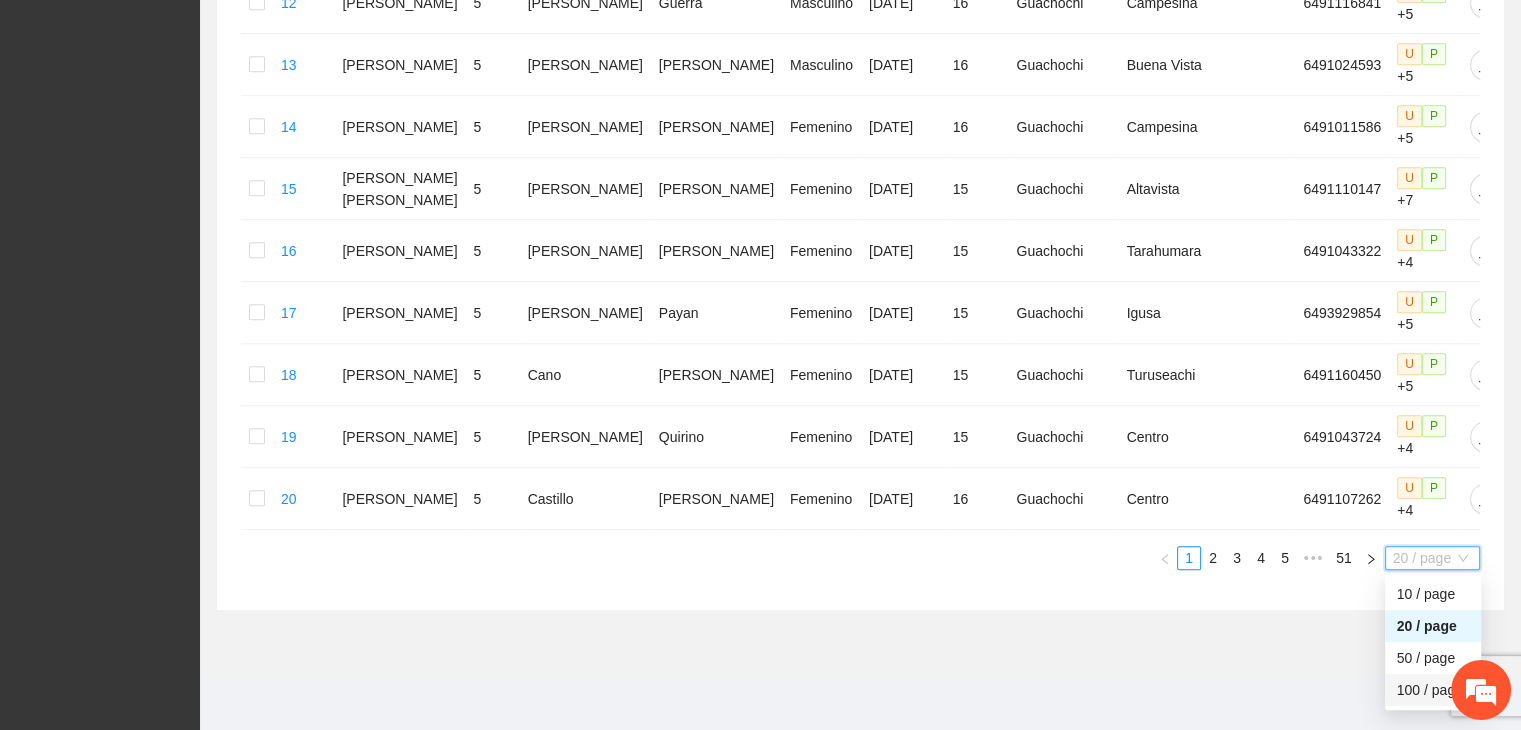 click on "100 / page" at bounding box center (1433, 690) 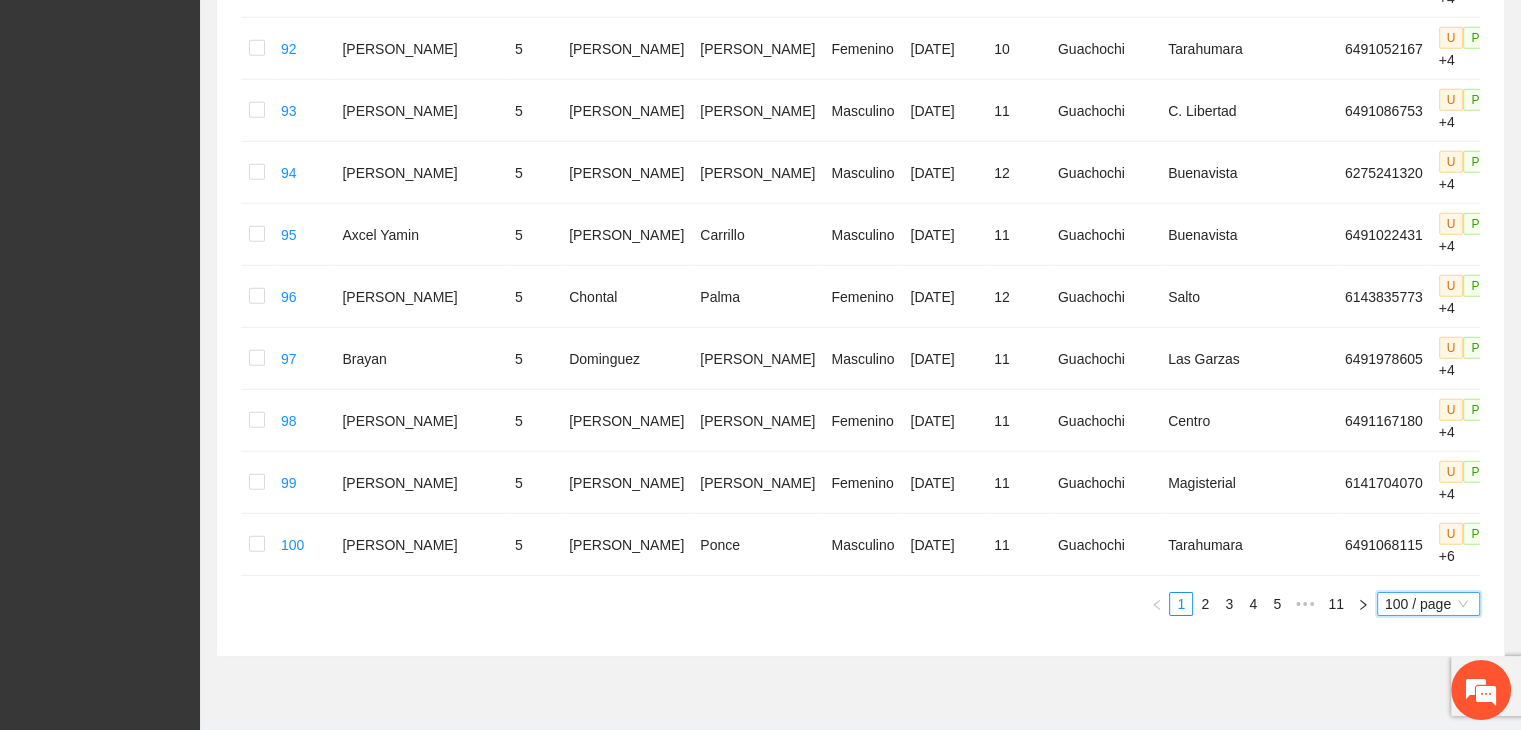 scroll, scrollTop: 6146, scrollLeft: 0, axis: vertical 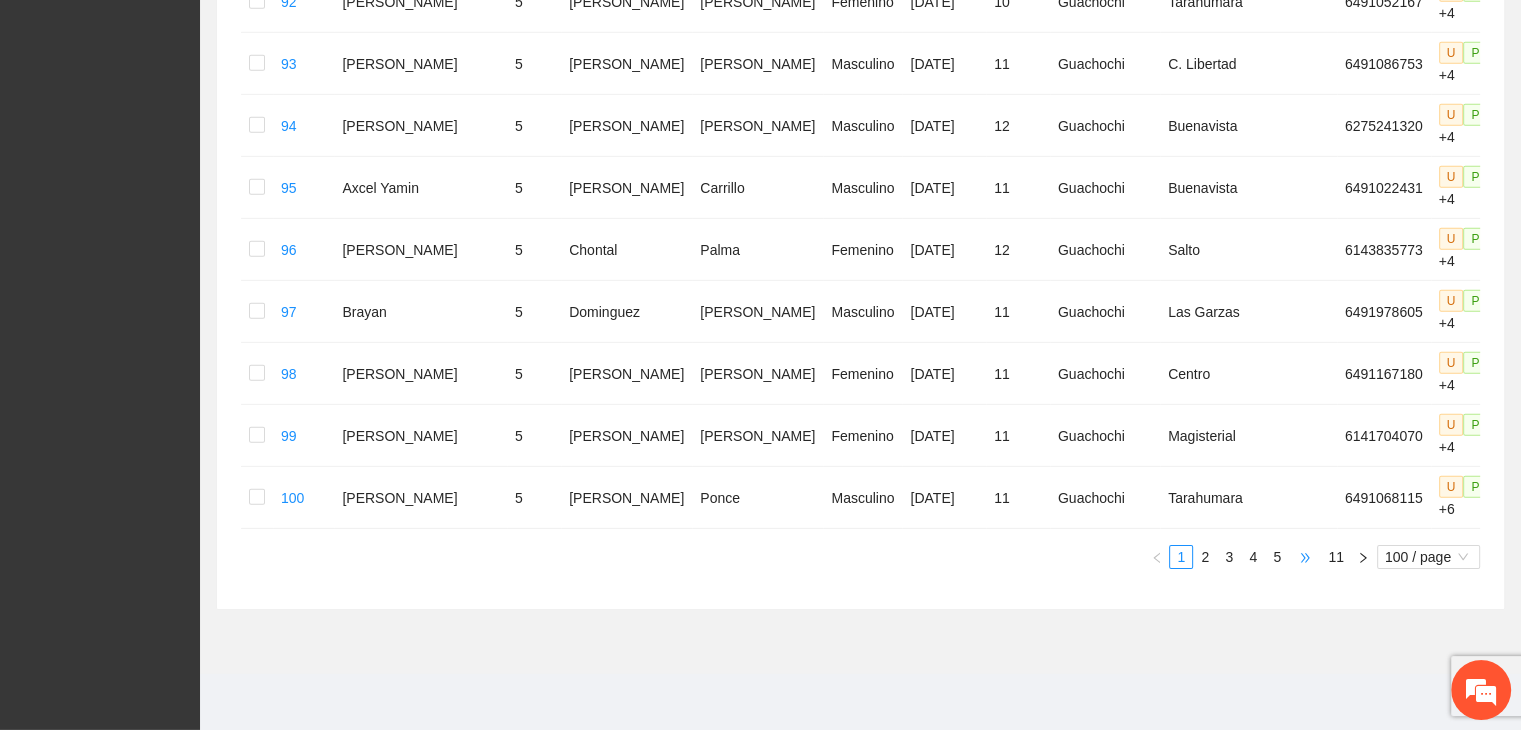 click on "•••" at bounding box center (1305, 557) 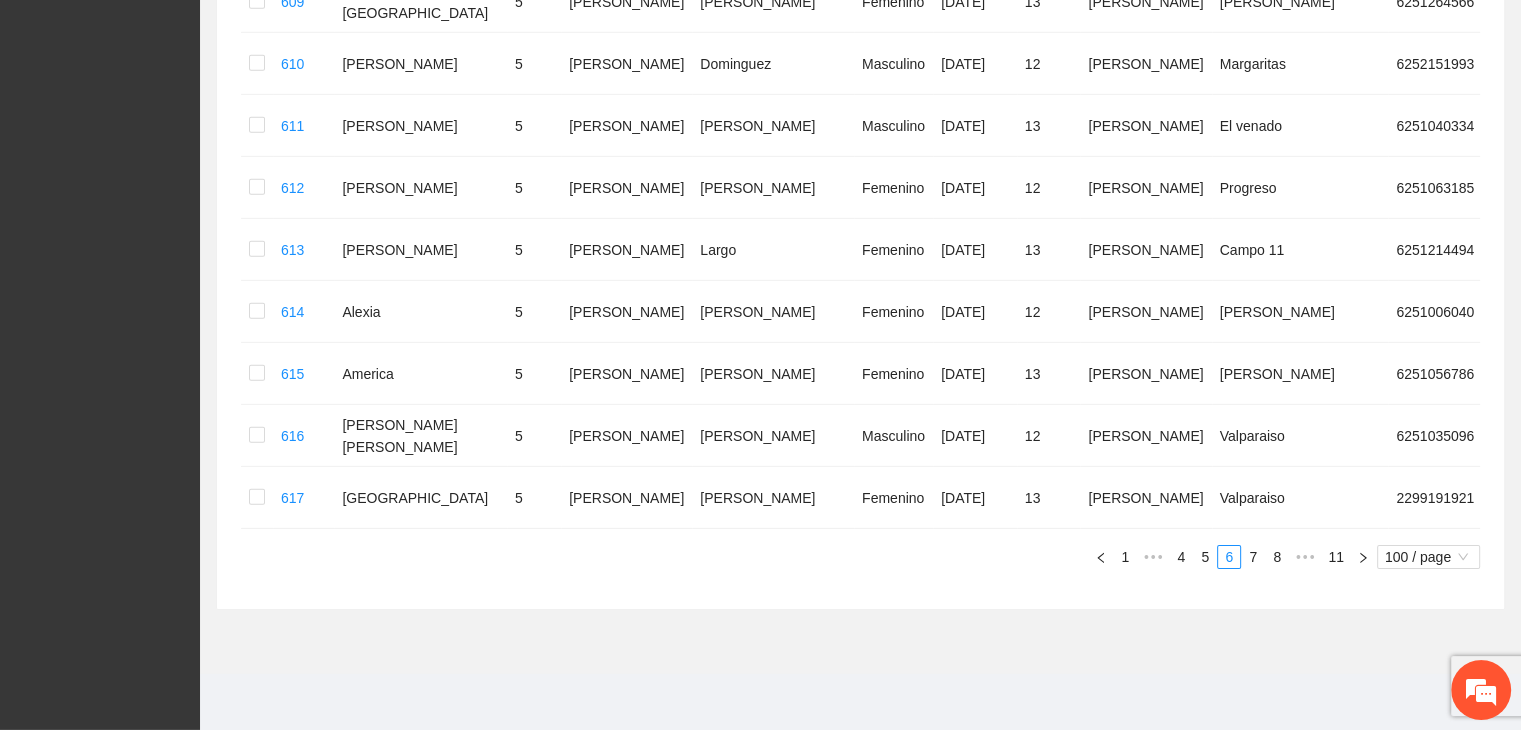 scroll, scrollTop: 6125, scrollLeft: 0, axis: vertical 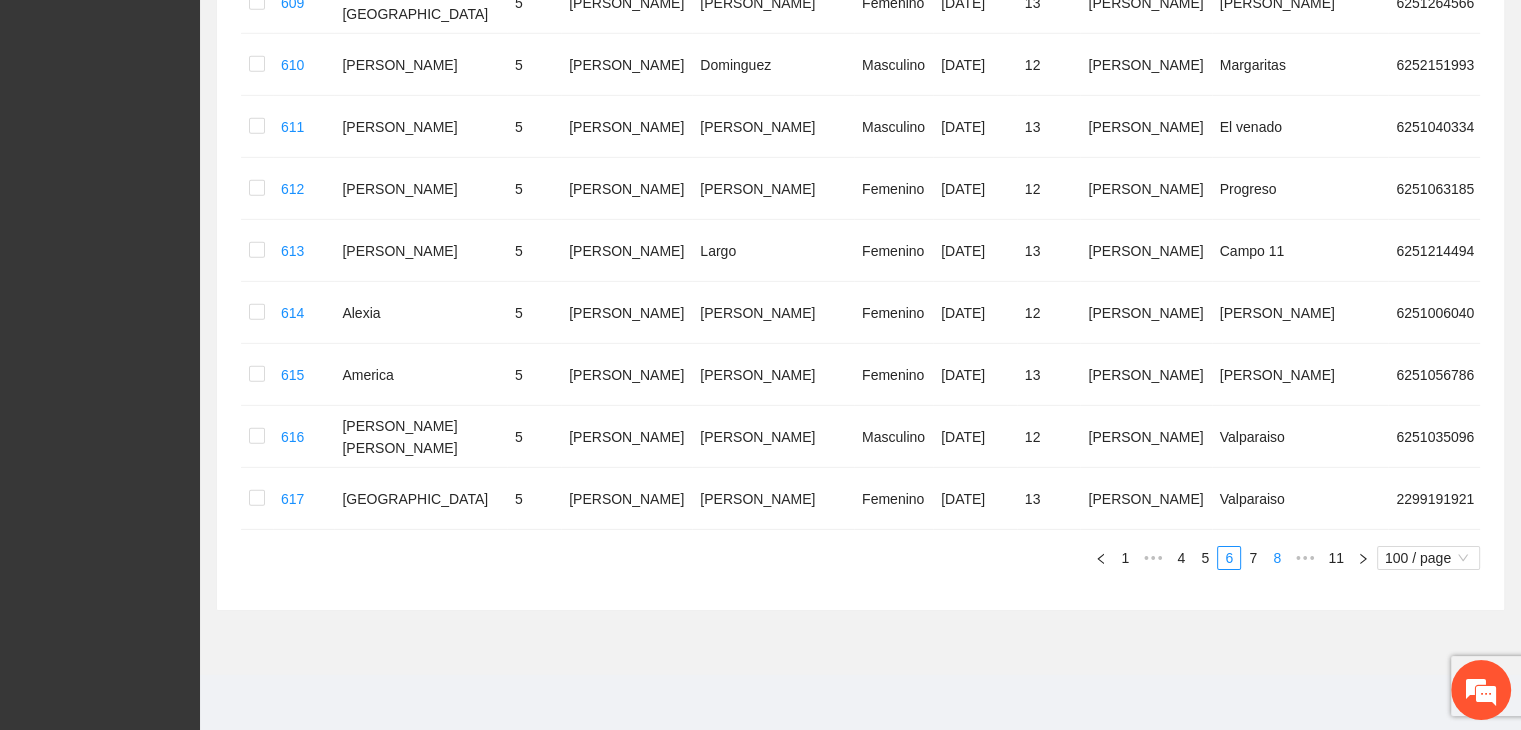 click on "7" at bounding box center [1253, 558] 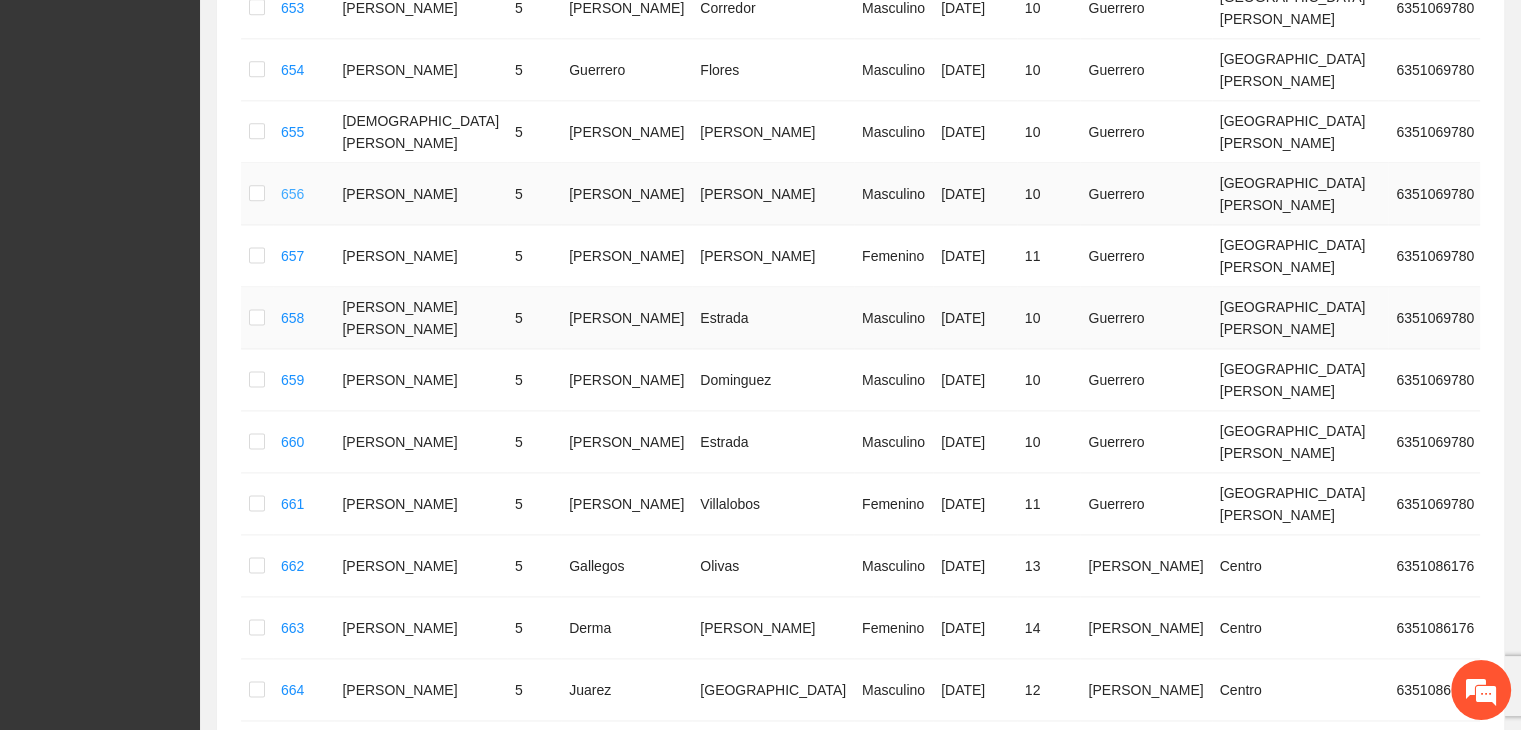 scroll, scrollTop: 2725, scrollLeft: 0, axis: vertical 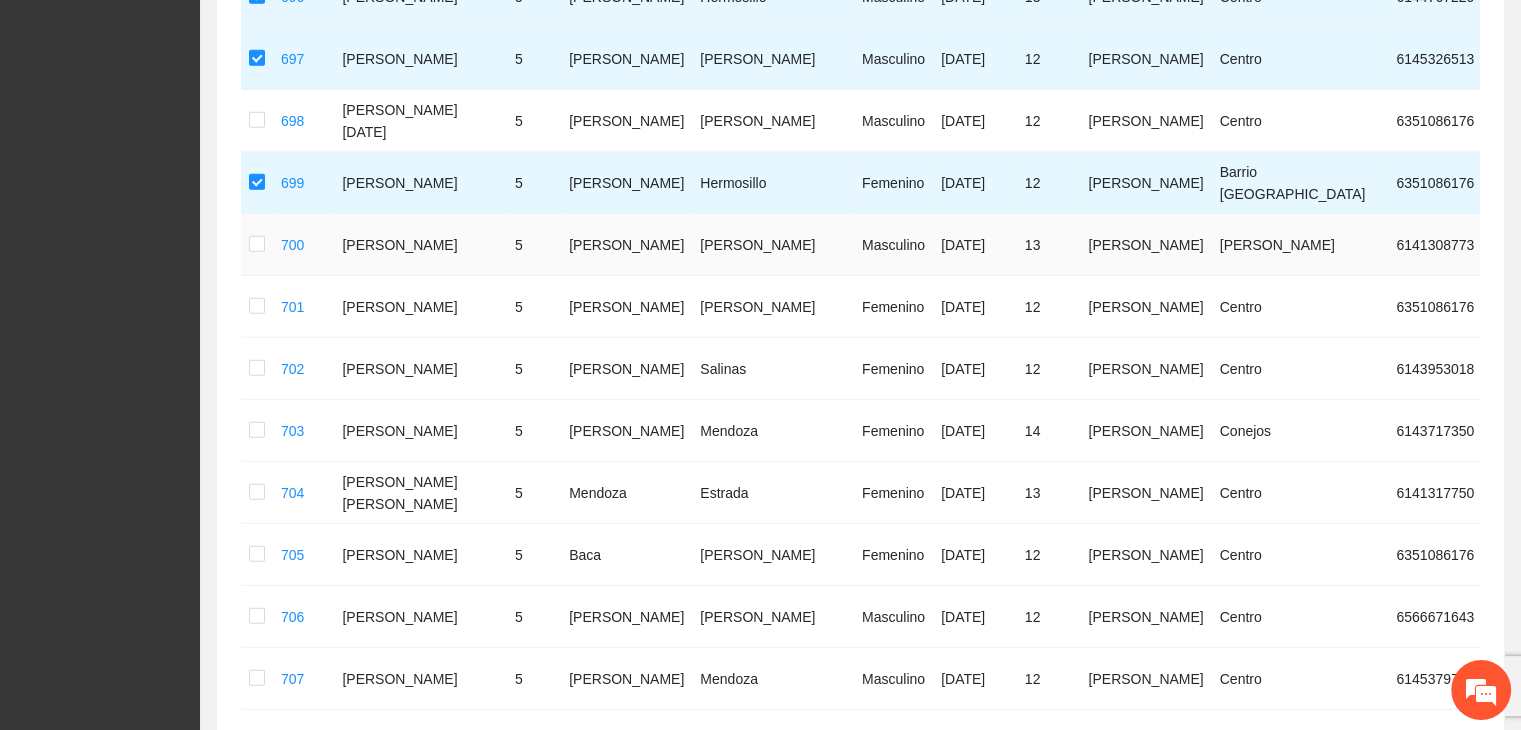 click at bounding box center [257, 245] 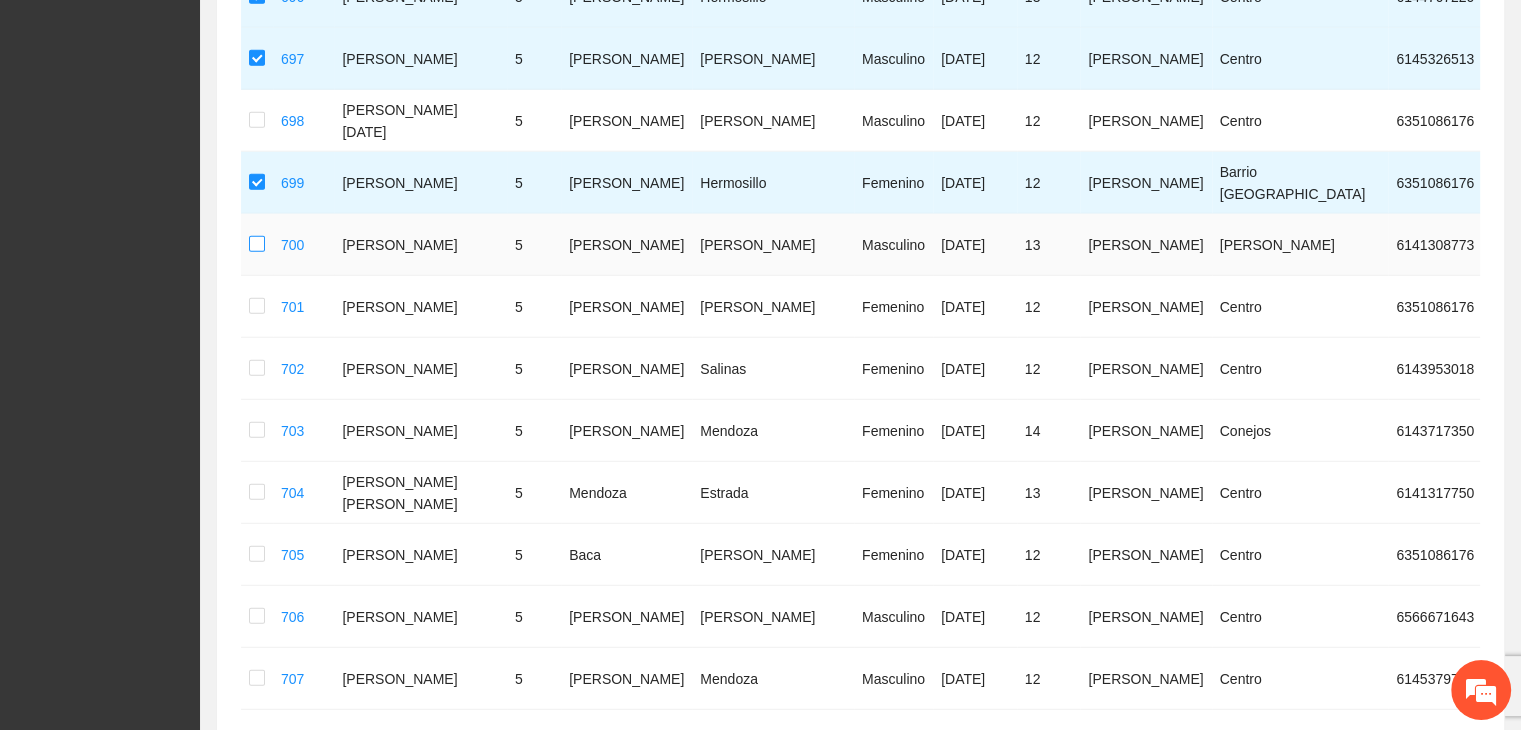 click at bounding box center (257, 245) 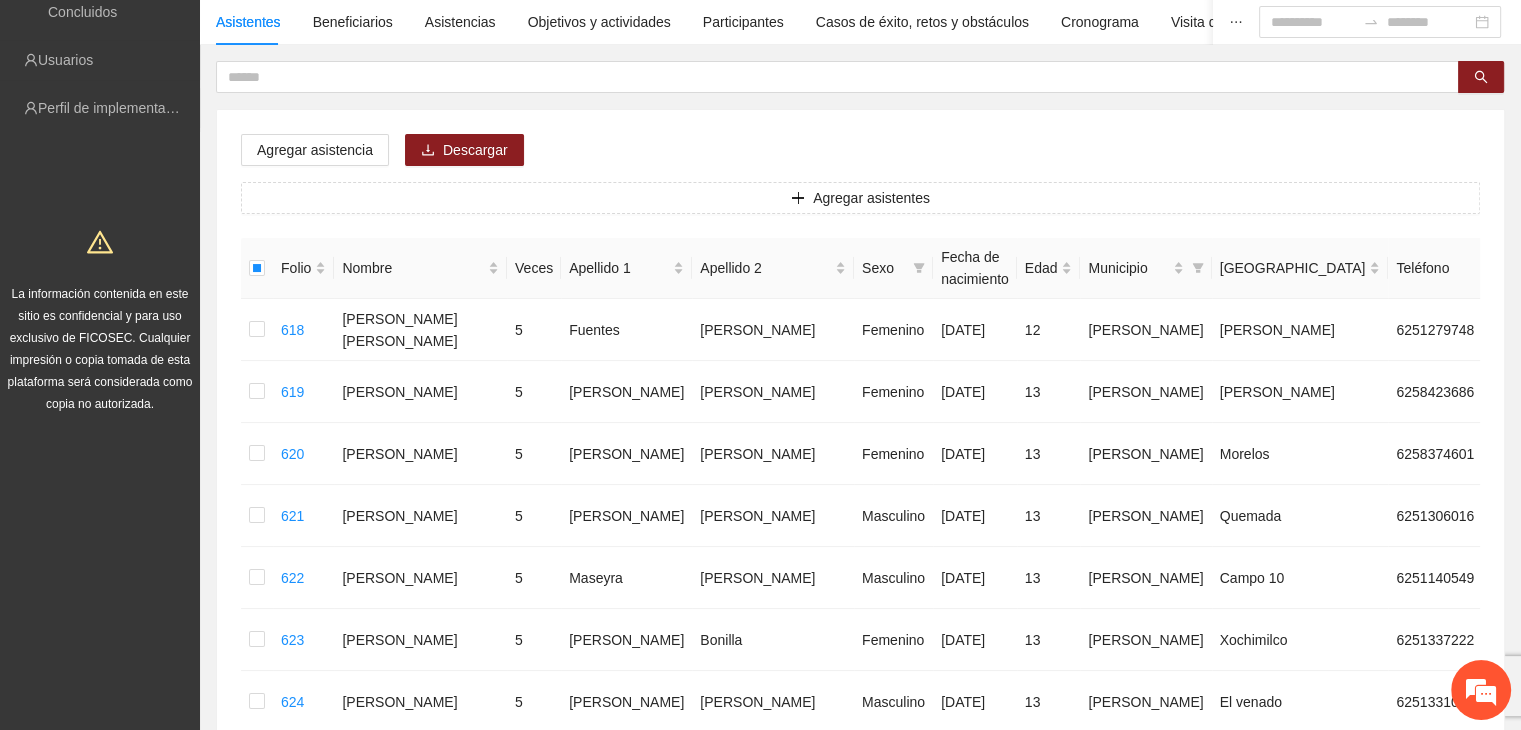 scroll, scrollTop: 148, scrollLeft: 0, axis: vertical 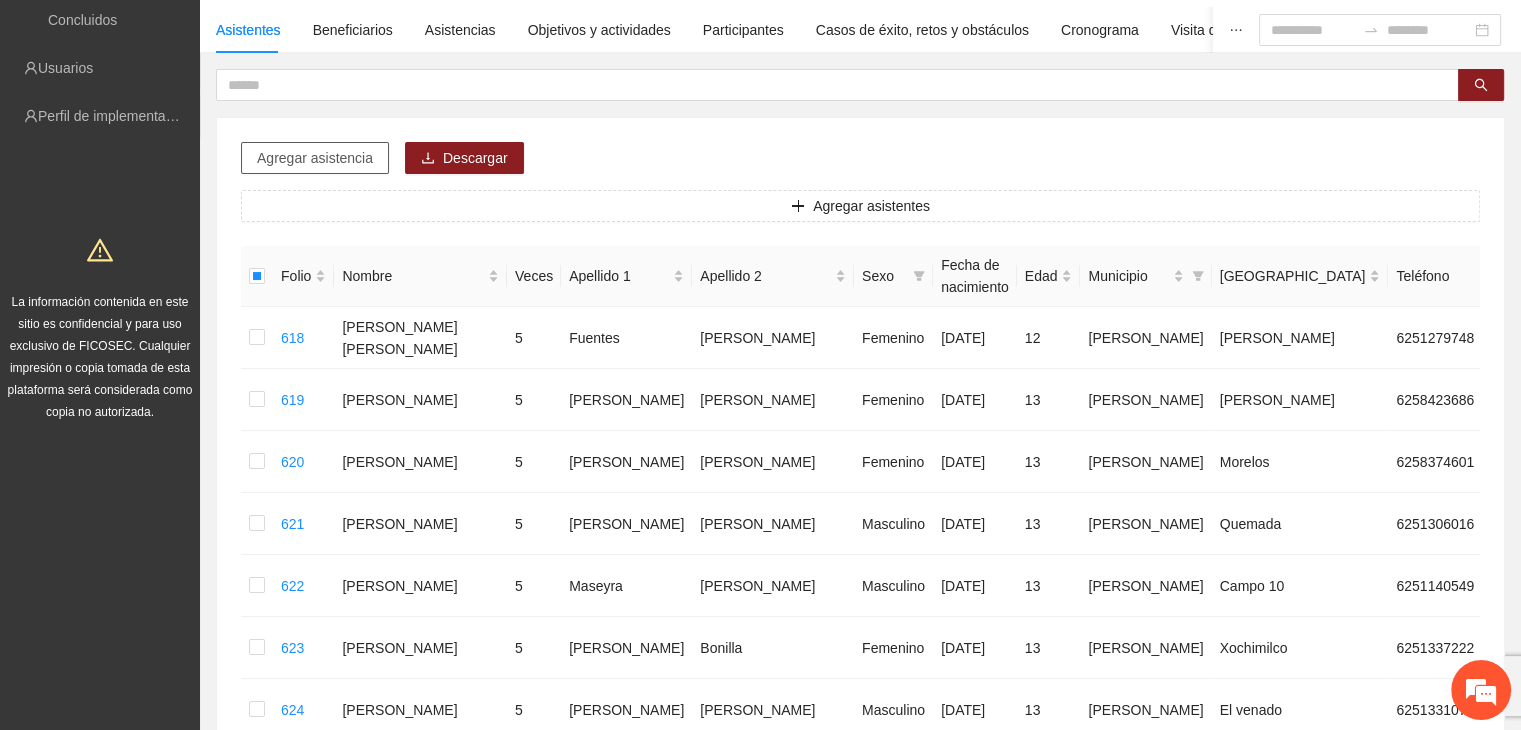click on "Agregar asistencia" at bounding box center (315, 158) 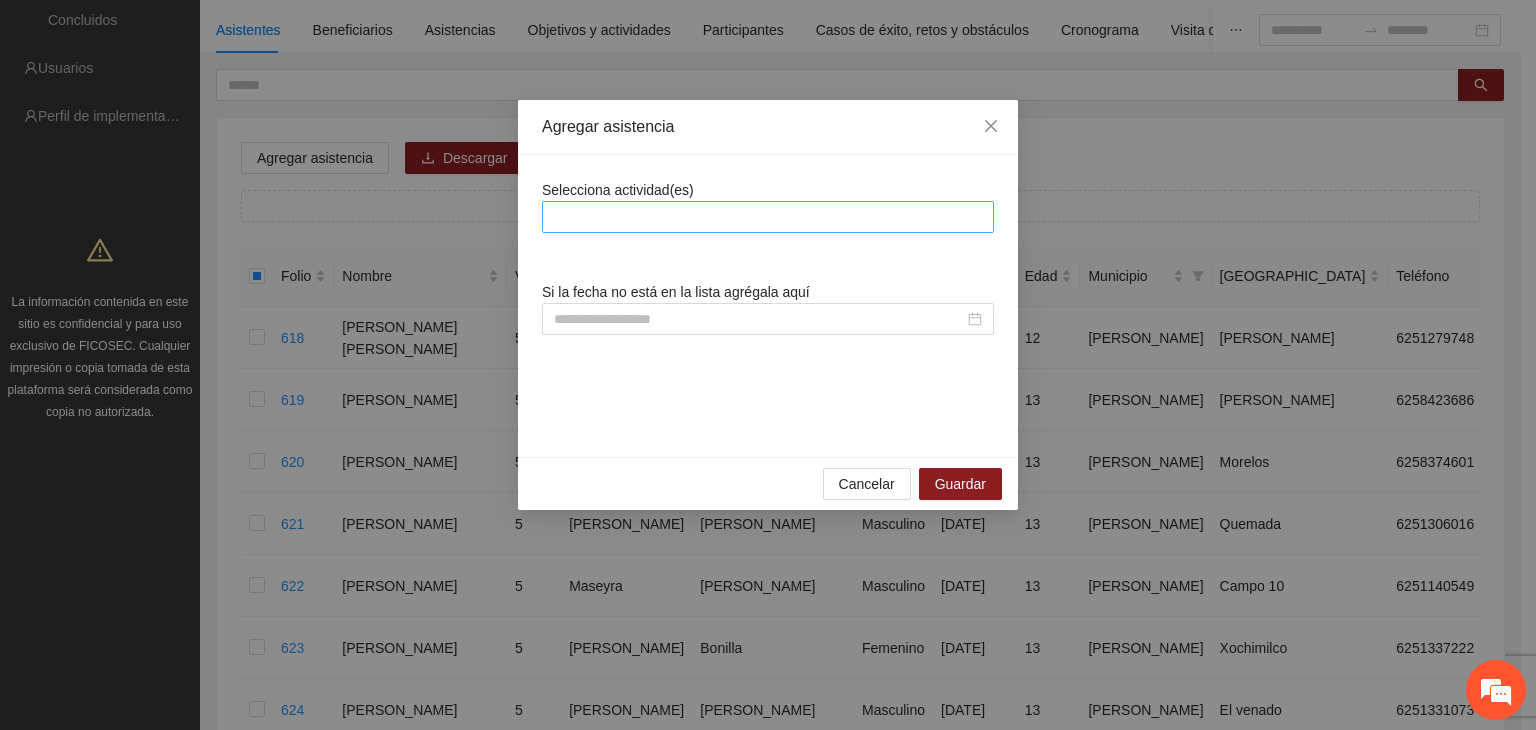 click at bounding box center (768, 217) 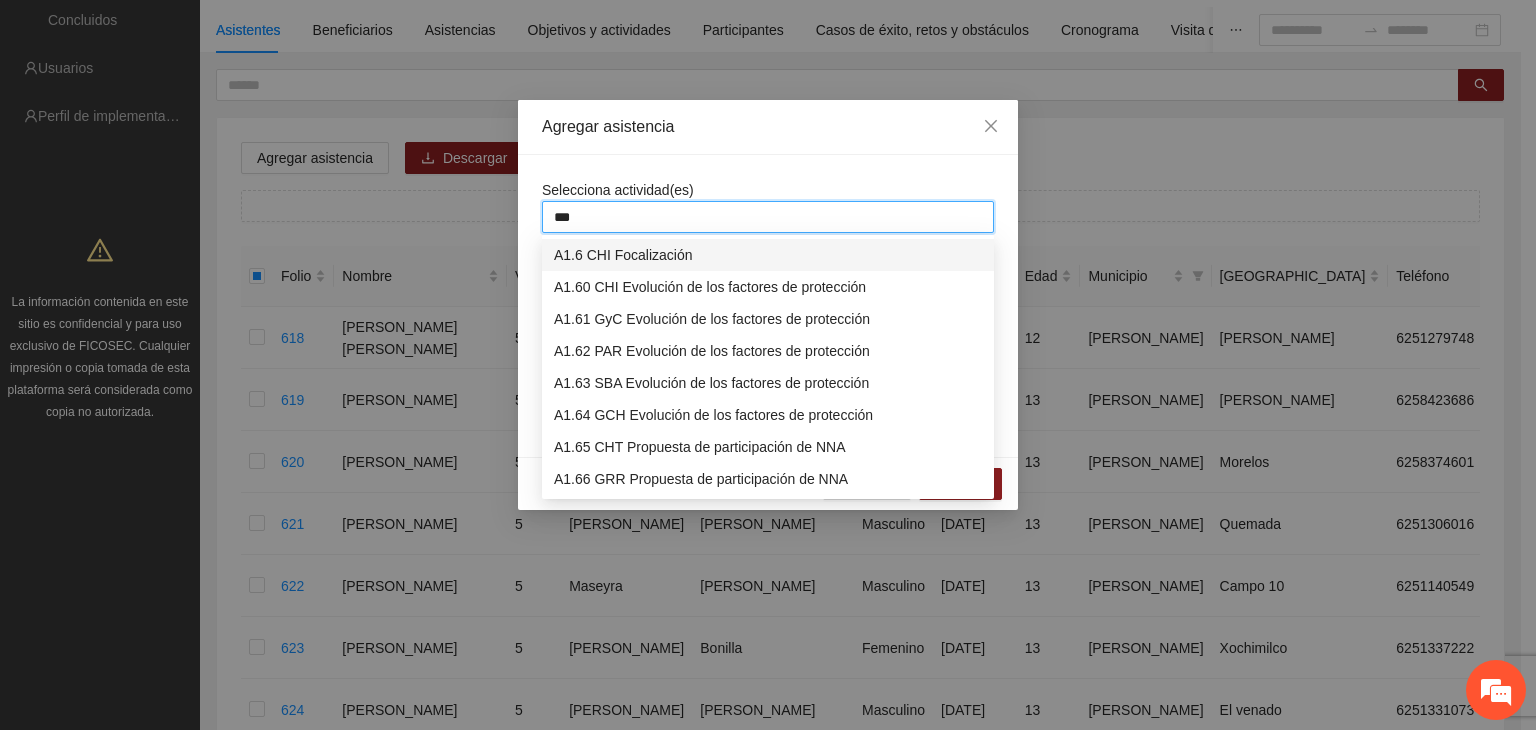 type on "****" 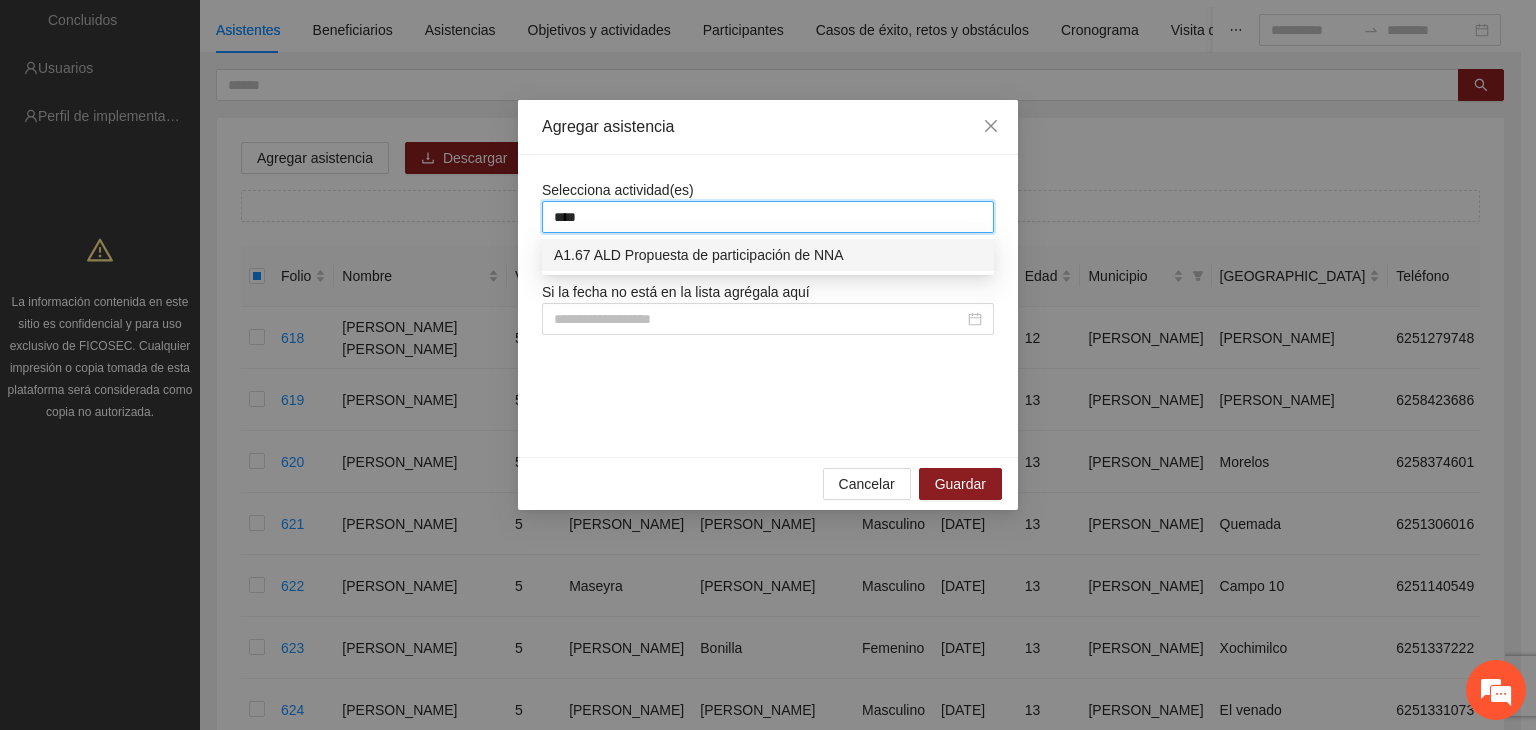 click on "A1.67 ALD Propuesta de participación de NNA" at bounding box center (768, 255) 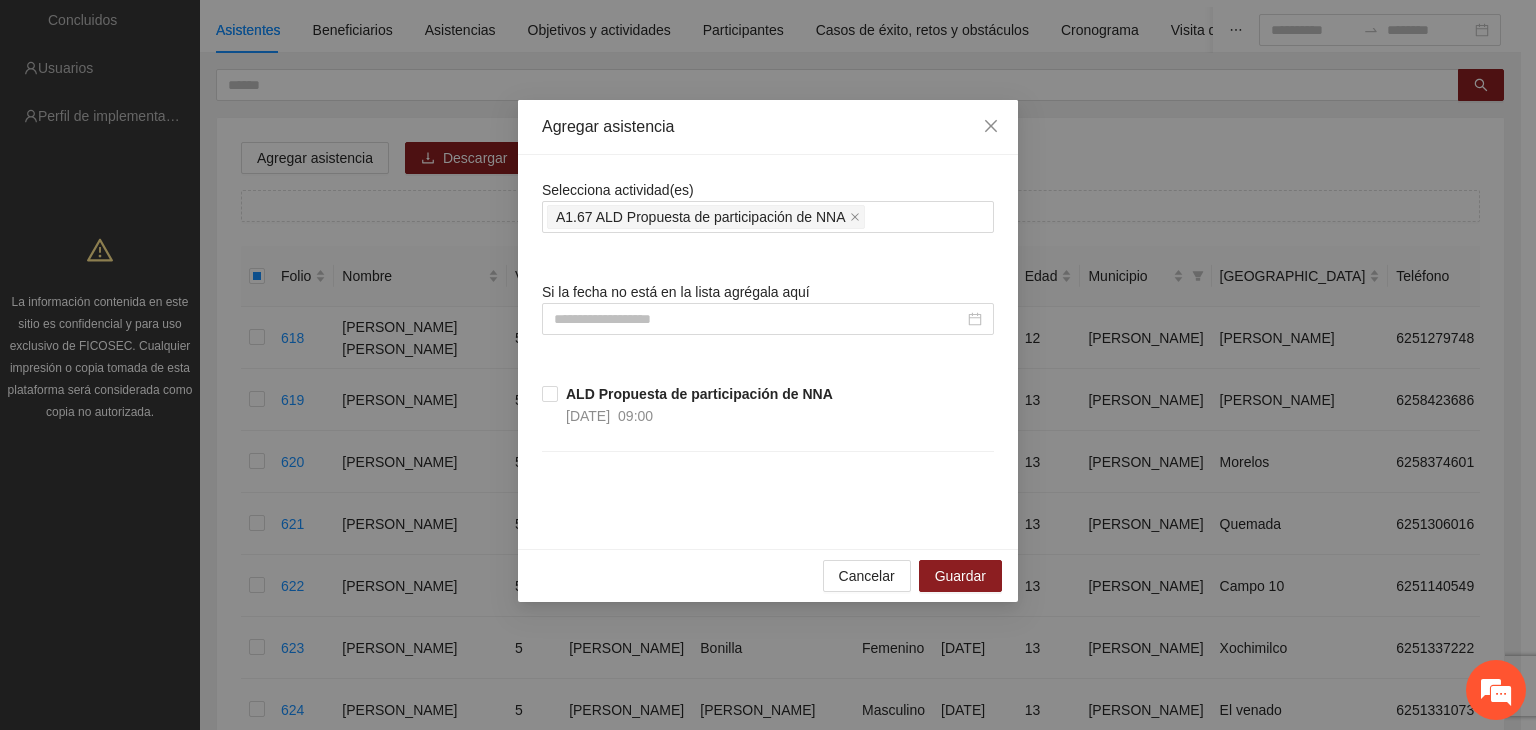 click on "Selecciona actividad(es) A1.67 ALD Propuesta de participación de NNA   Si la fecha no está en la lista agrégala aquí ALD Propuesta de participación de NNA [DATE] 09:00" at bounding box center [768, 352] 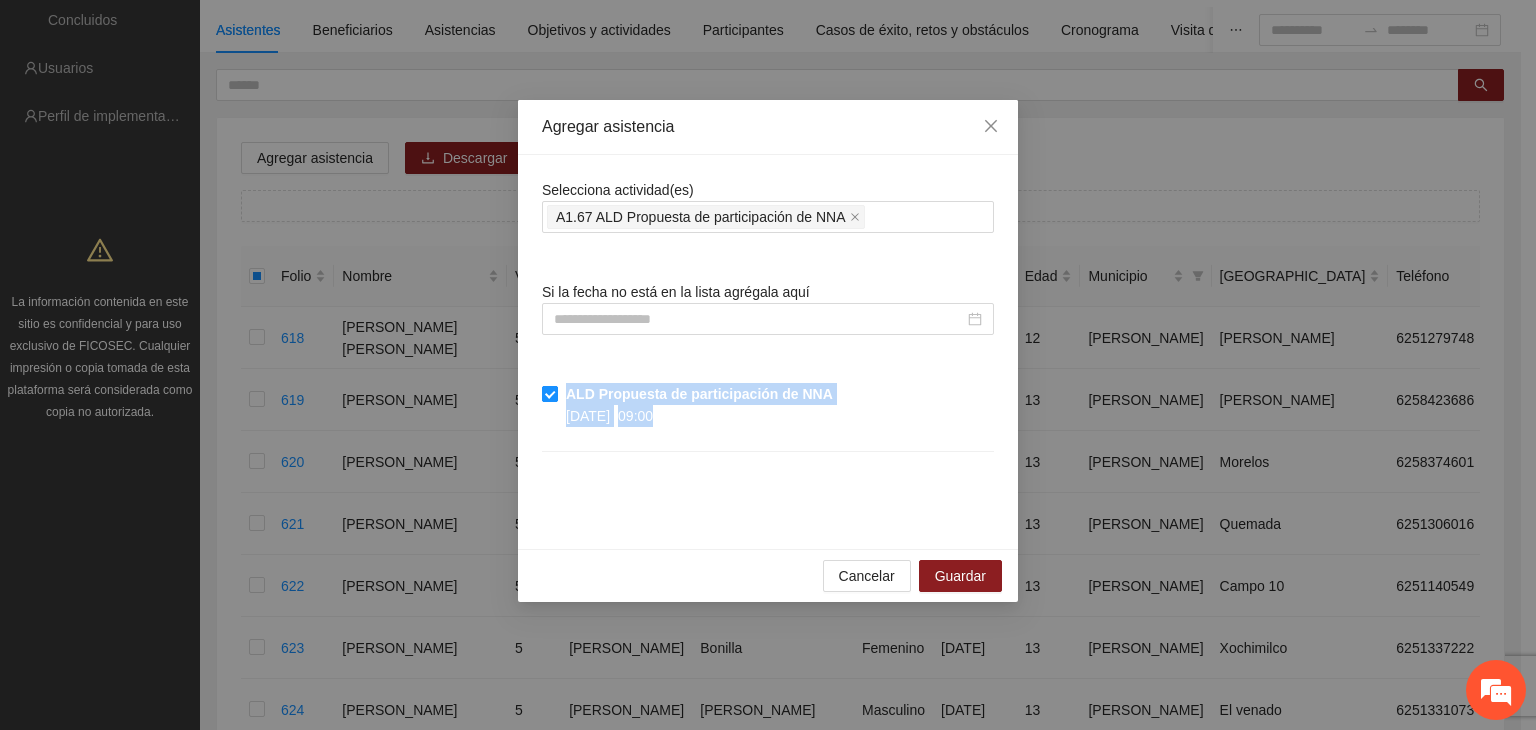 drag, startPoint x: 691, startPoint y: 418, endPoint x: 570, endPoint y: 394, distance: 123.35721 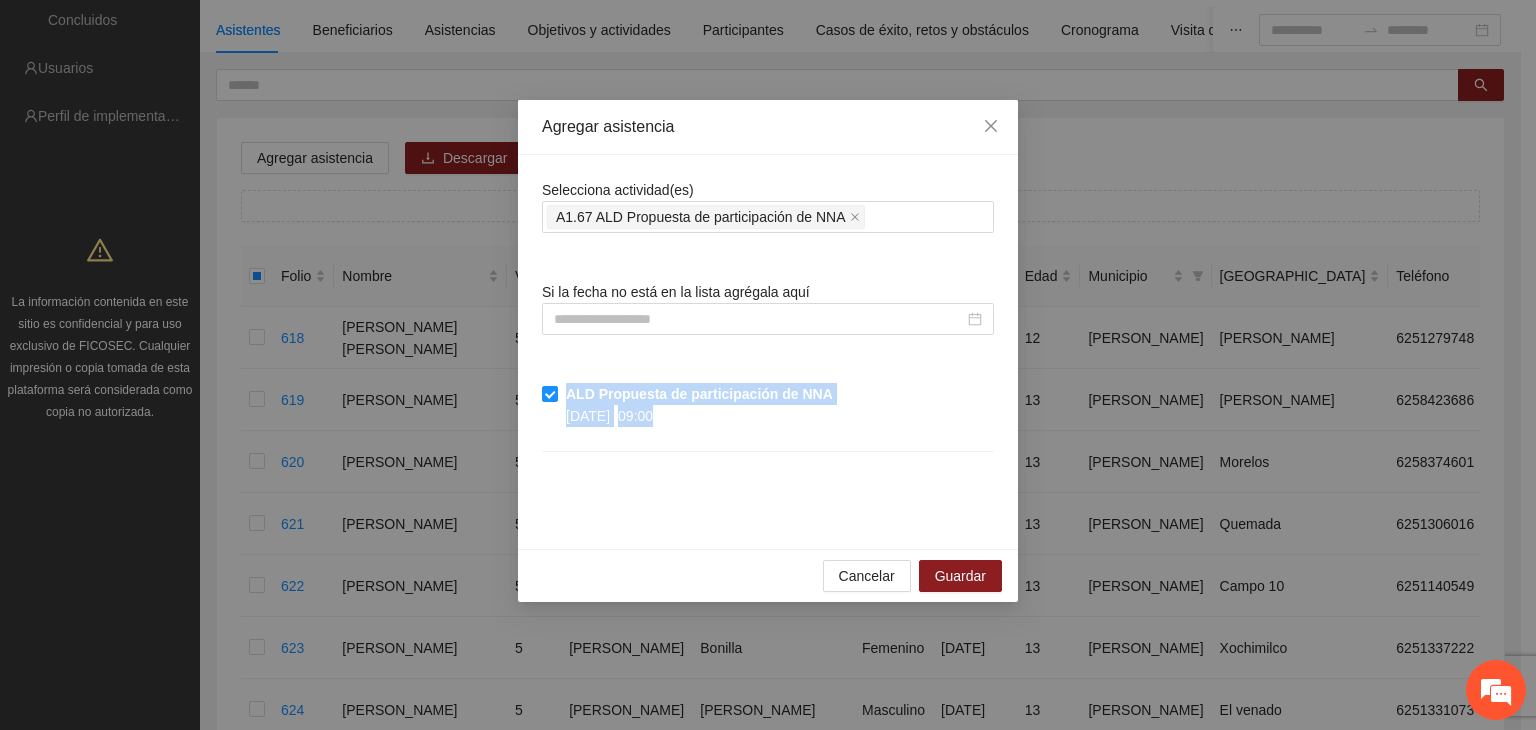 copy on "ALD Propuesta de participación de NNA [DATE] 09:00" 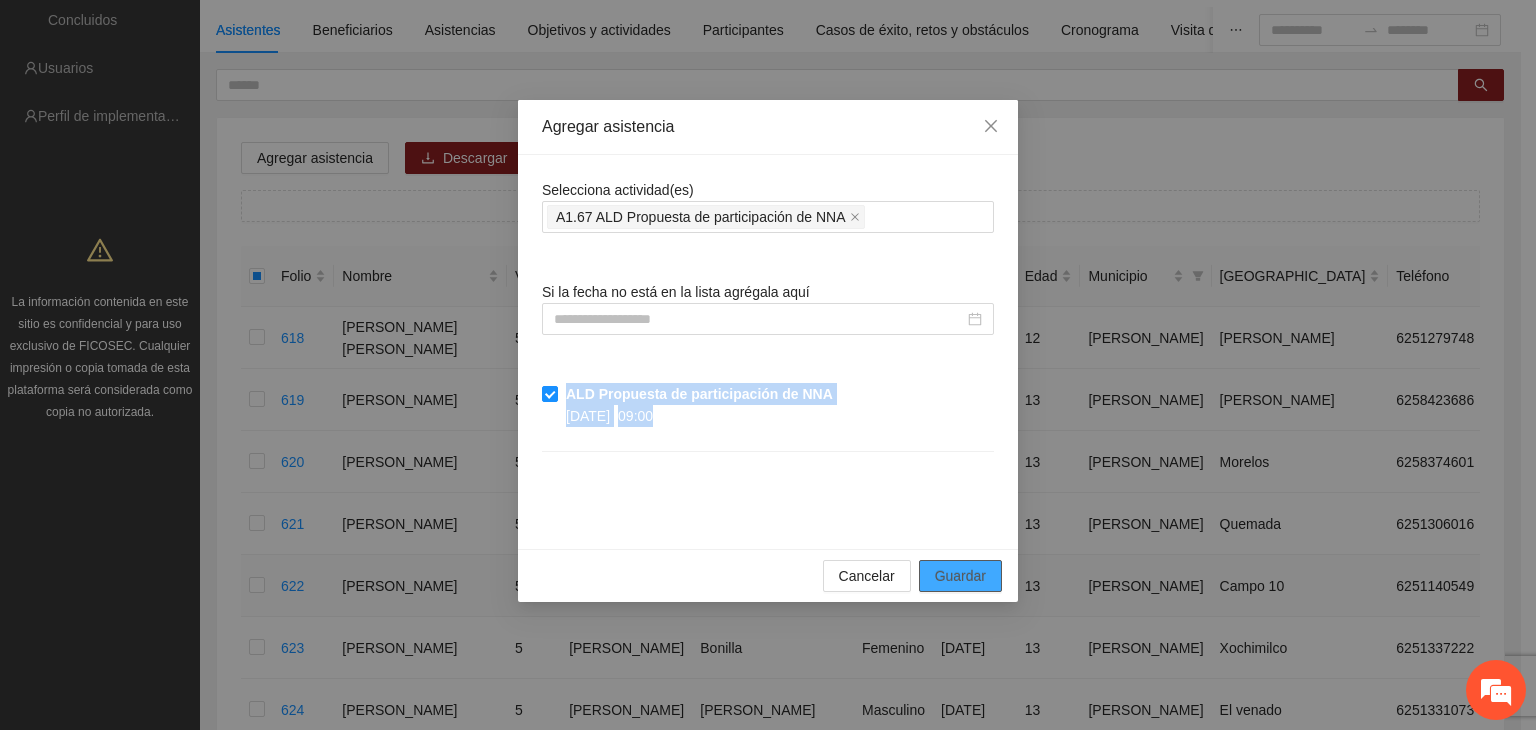 click on "Guardar" at bounding box center (960, 576) 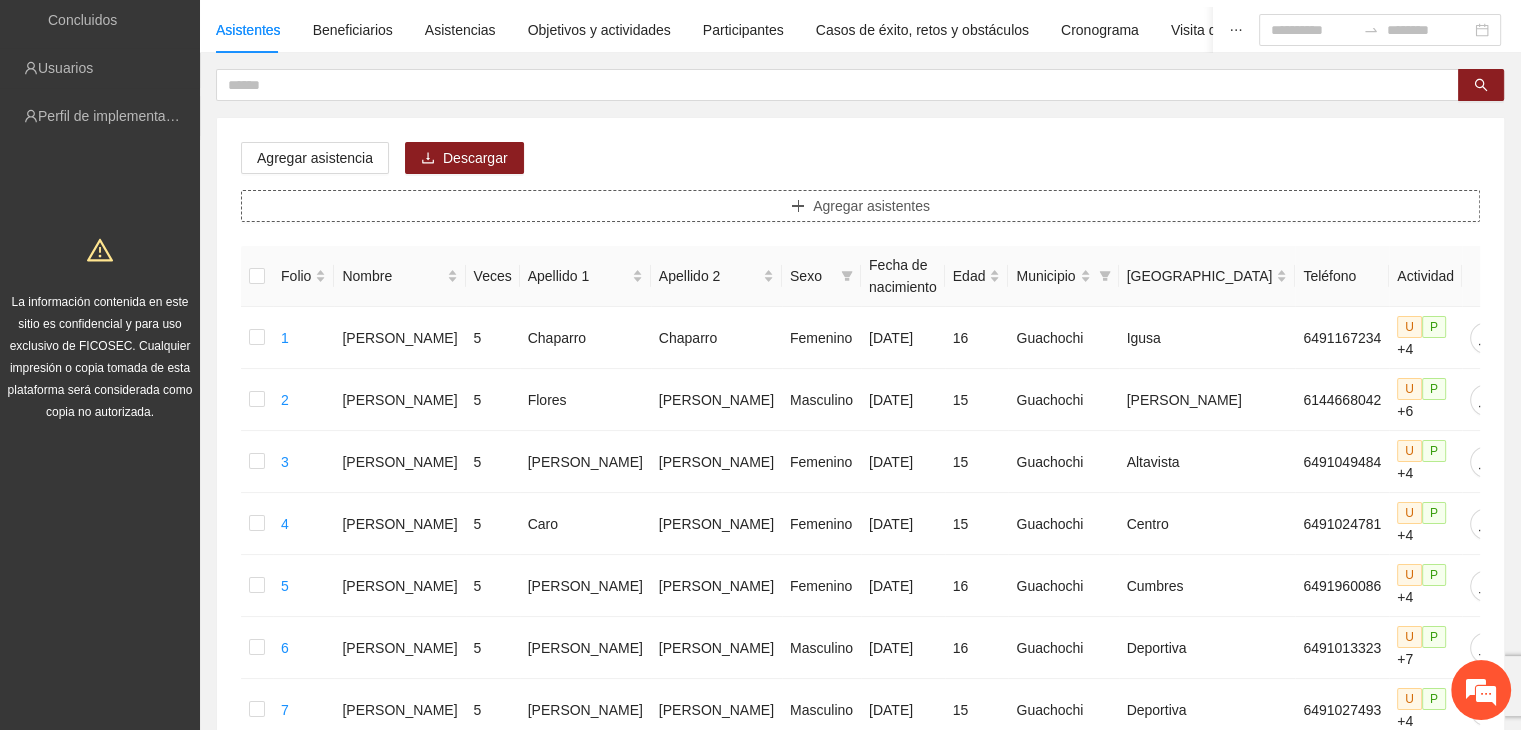 click on "Agregar asistentes" at bounding box center (860, 206) 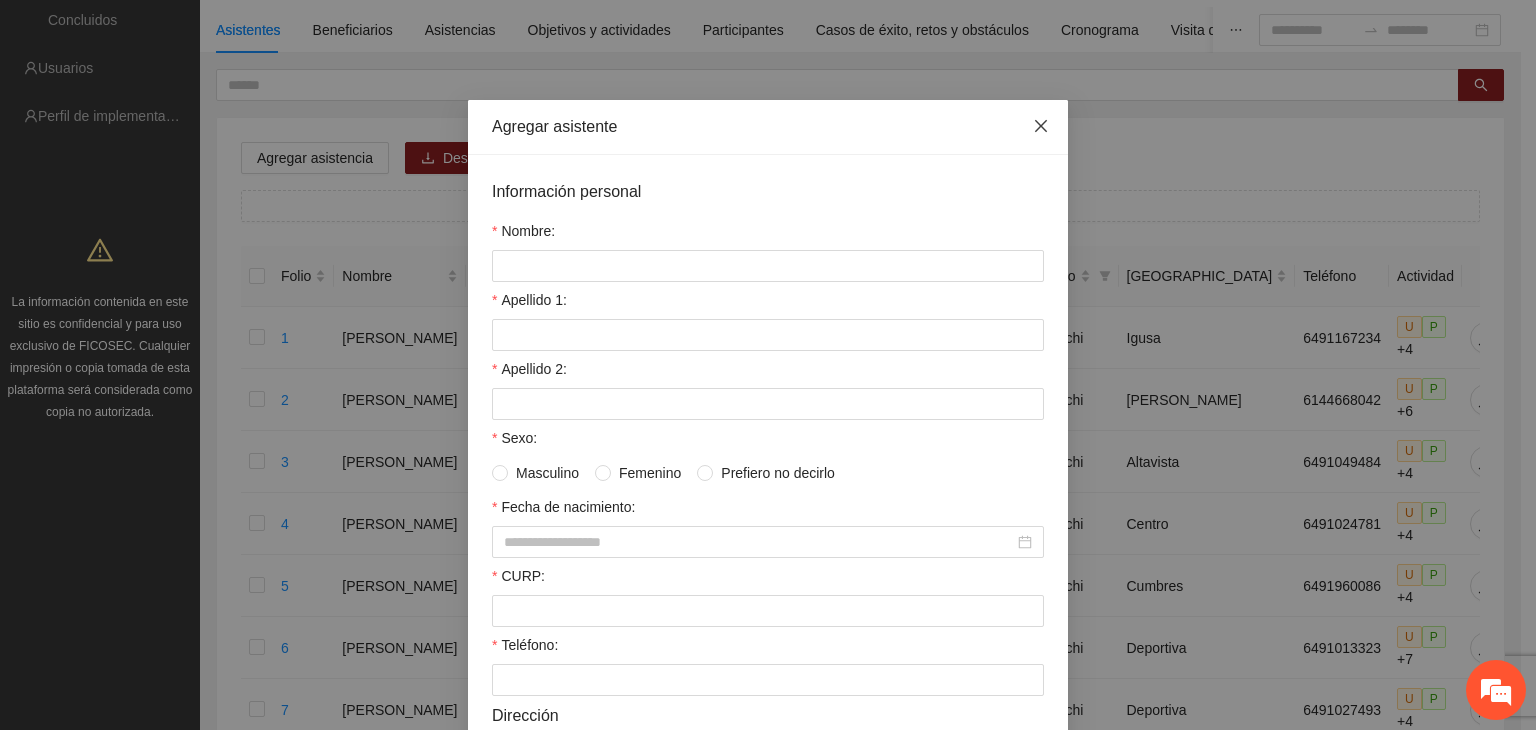 click 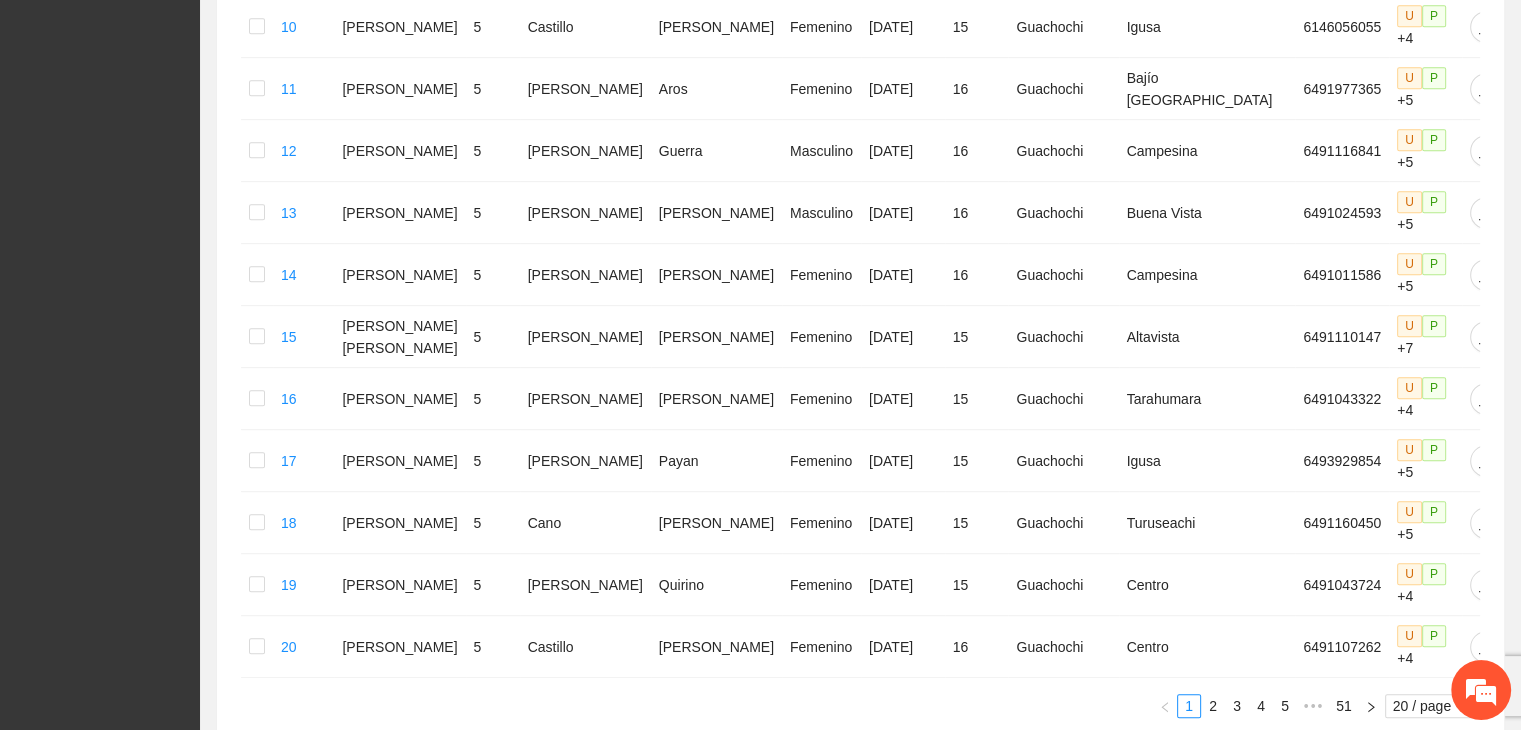 scroll, scrollTop: 1165, scrollLeft: 0, axis: vertical 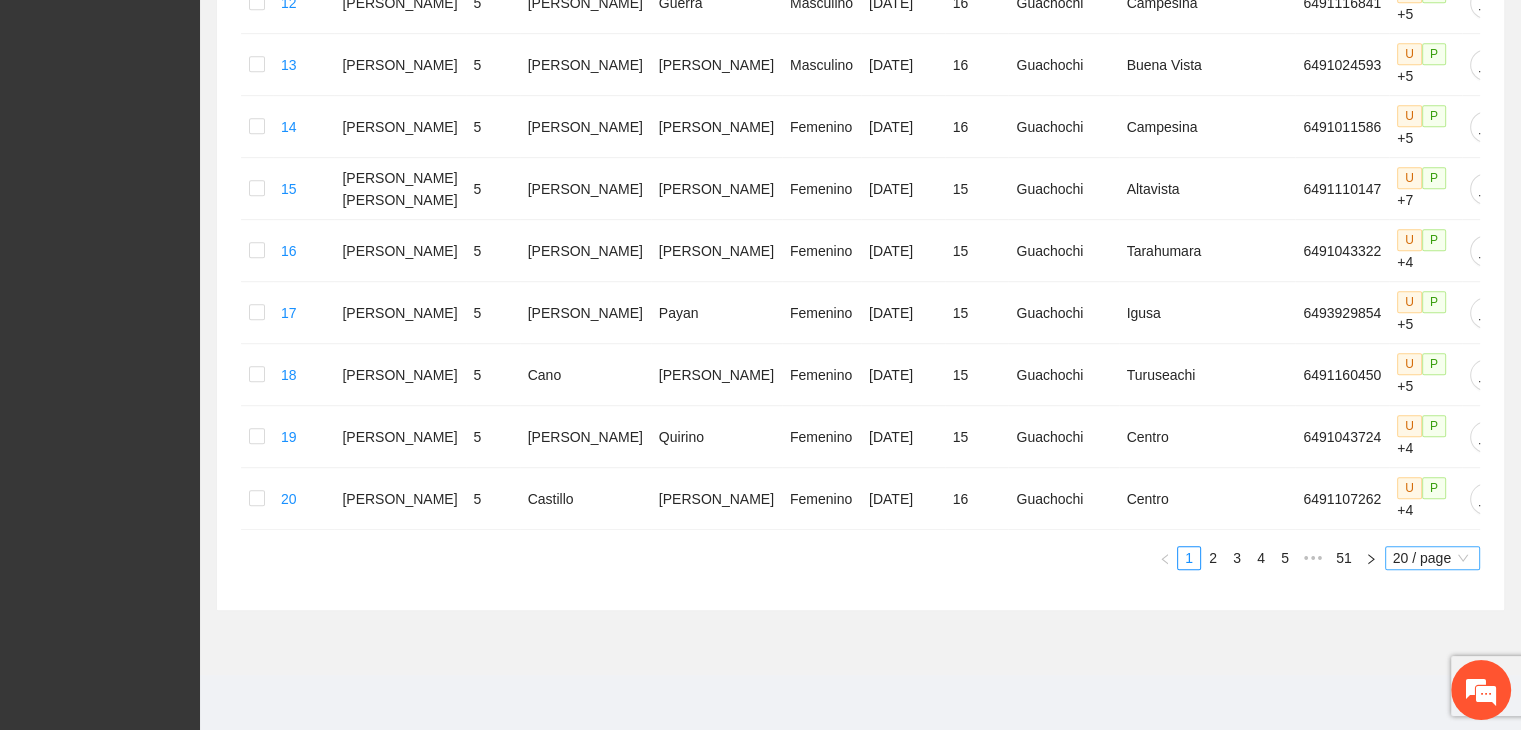 click on "20 / page" at bounding box center [1432, 558] 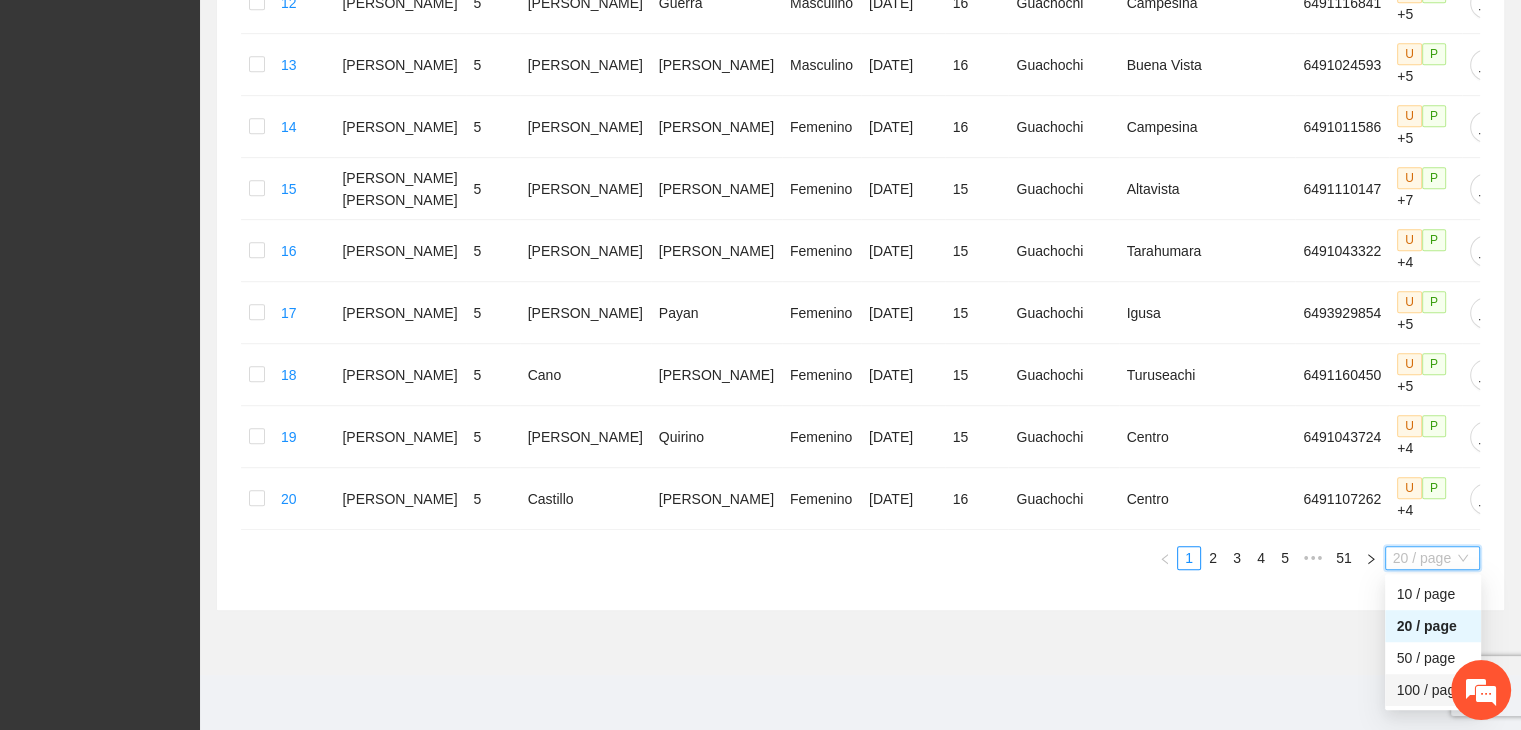 click on "100 / page" at bounding box center (1433, 690) 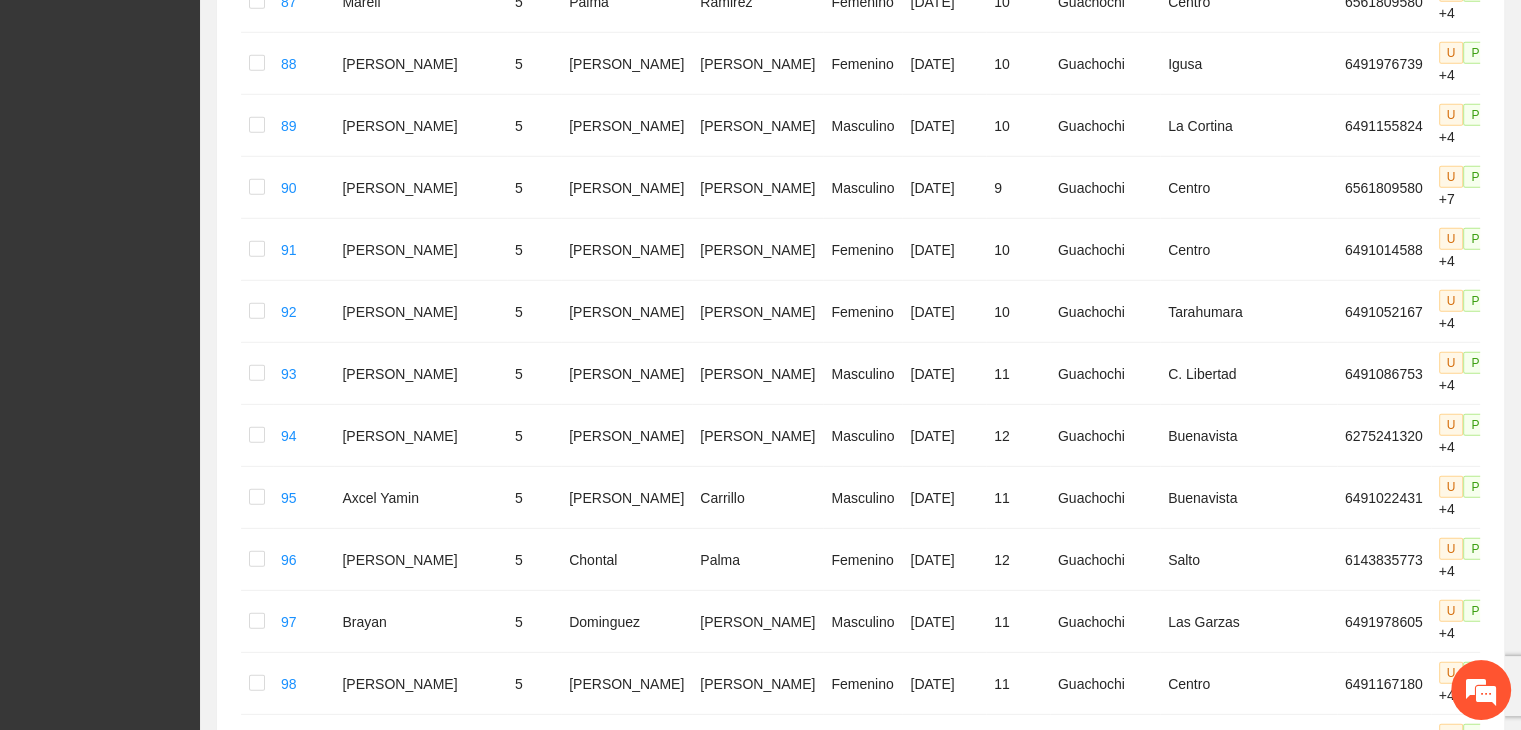 scroll, scrollTop: 6146, scrollLeft: 0, axis: vertical 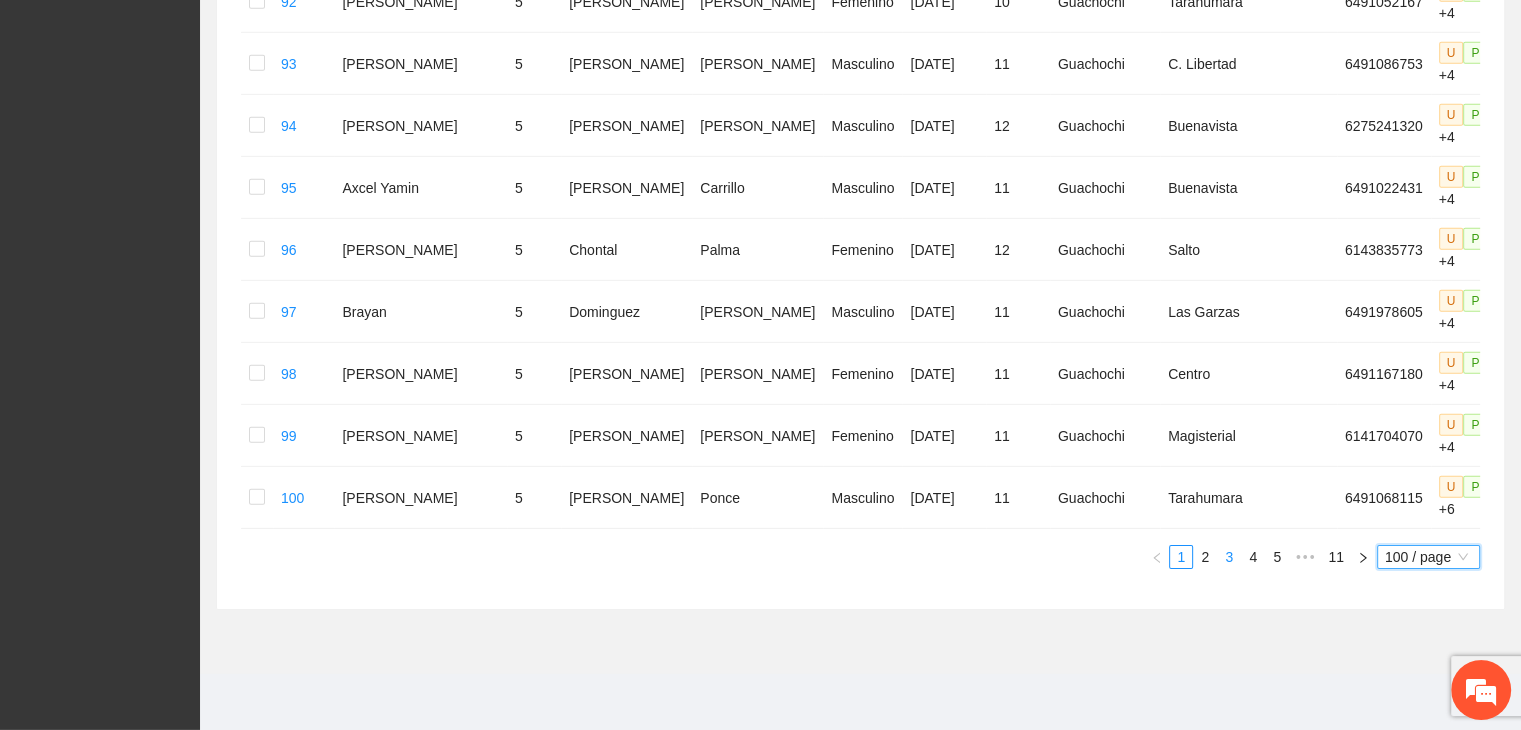 click on "3" at bounding box center [1229, 557] 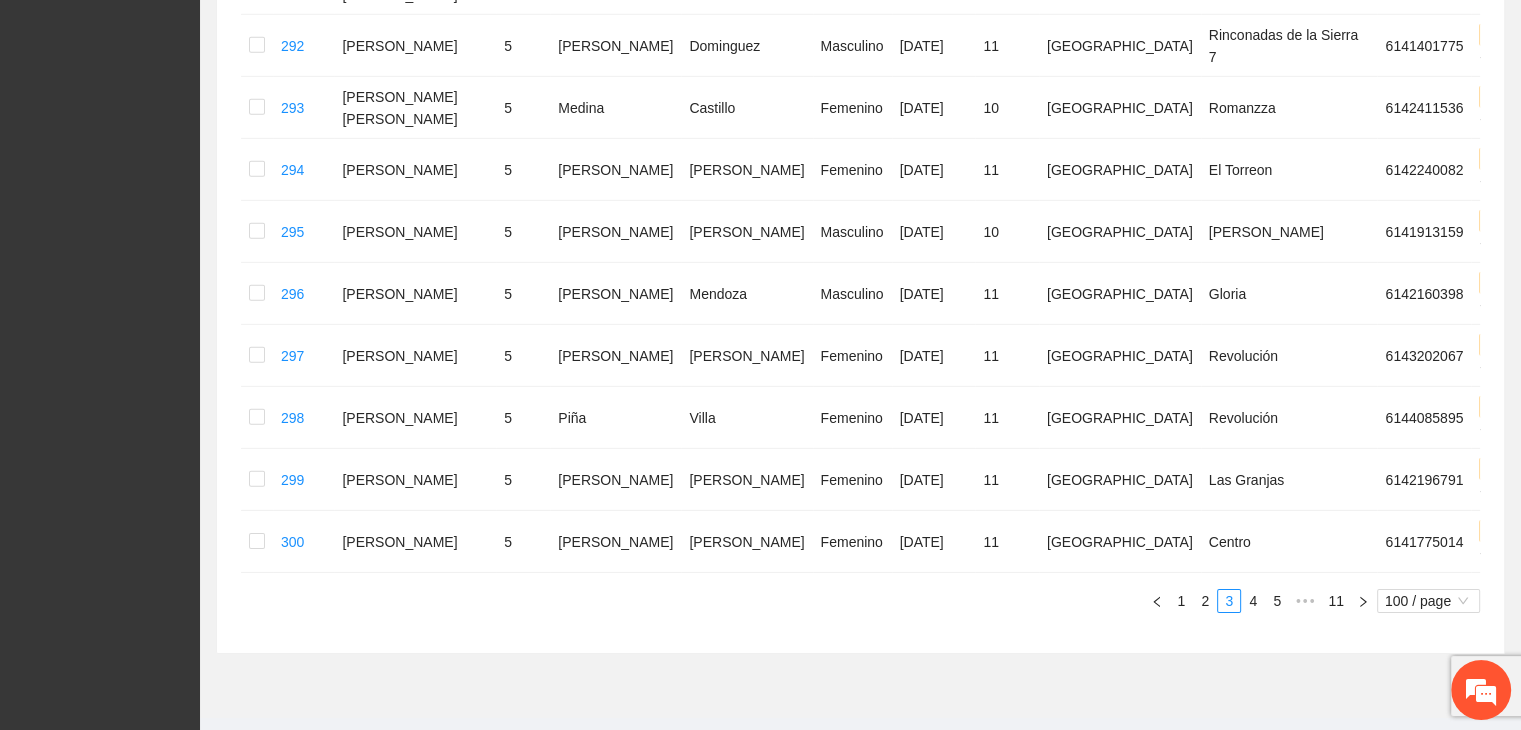 scroll, scrollTop: 6125, scrollLeft: 0, axis: vertical 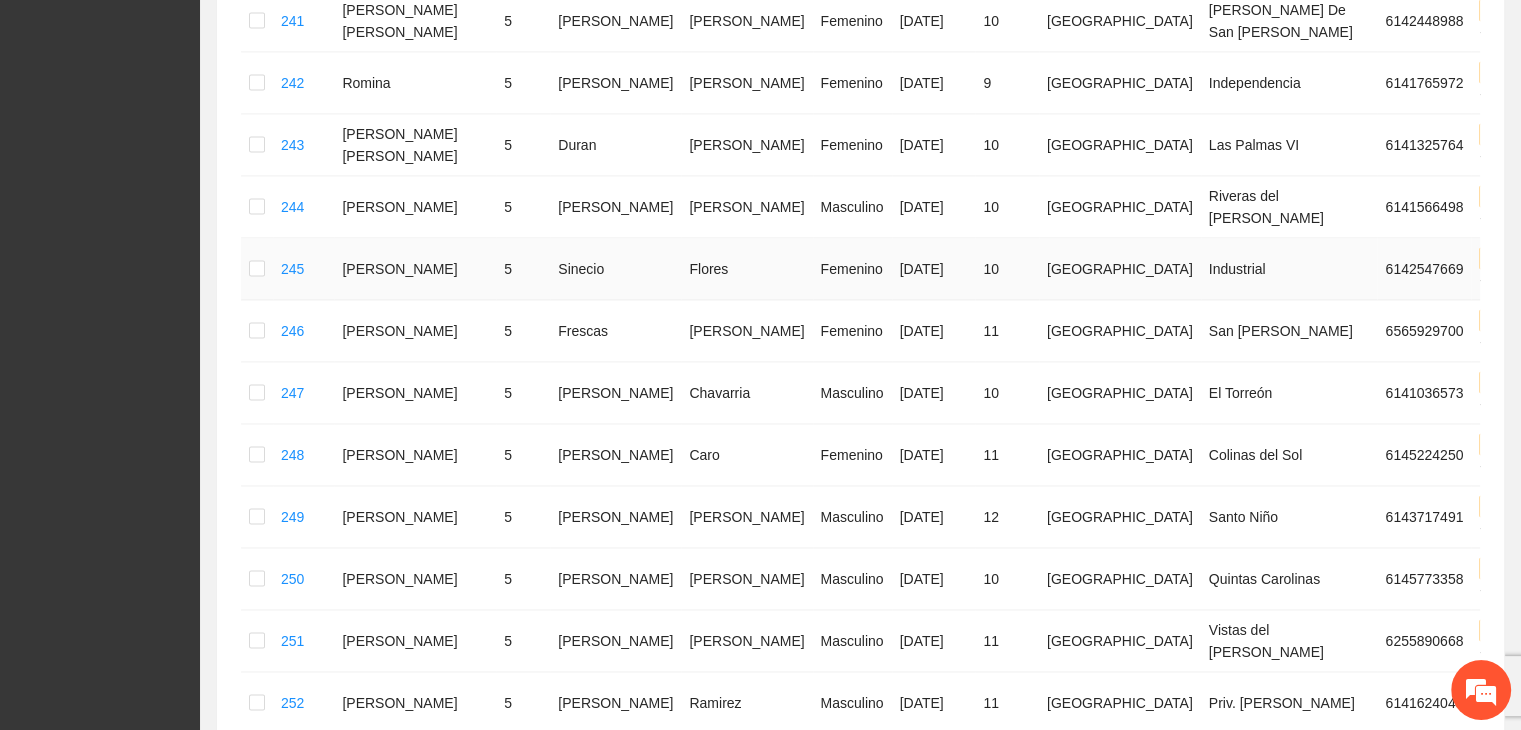 click at bounding box center (257, 269) 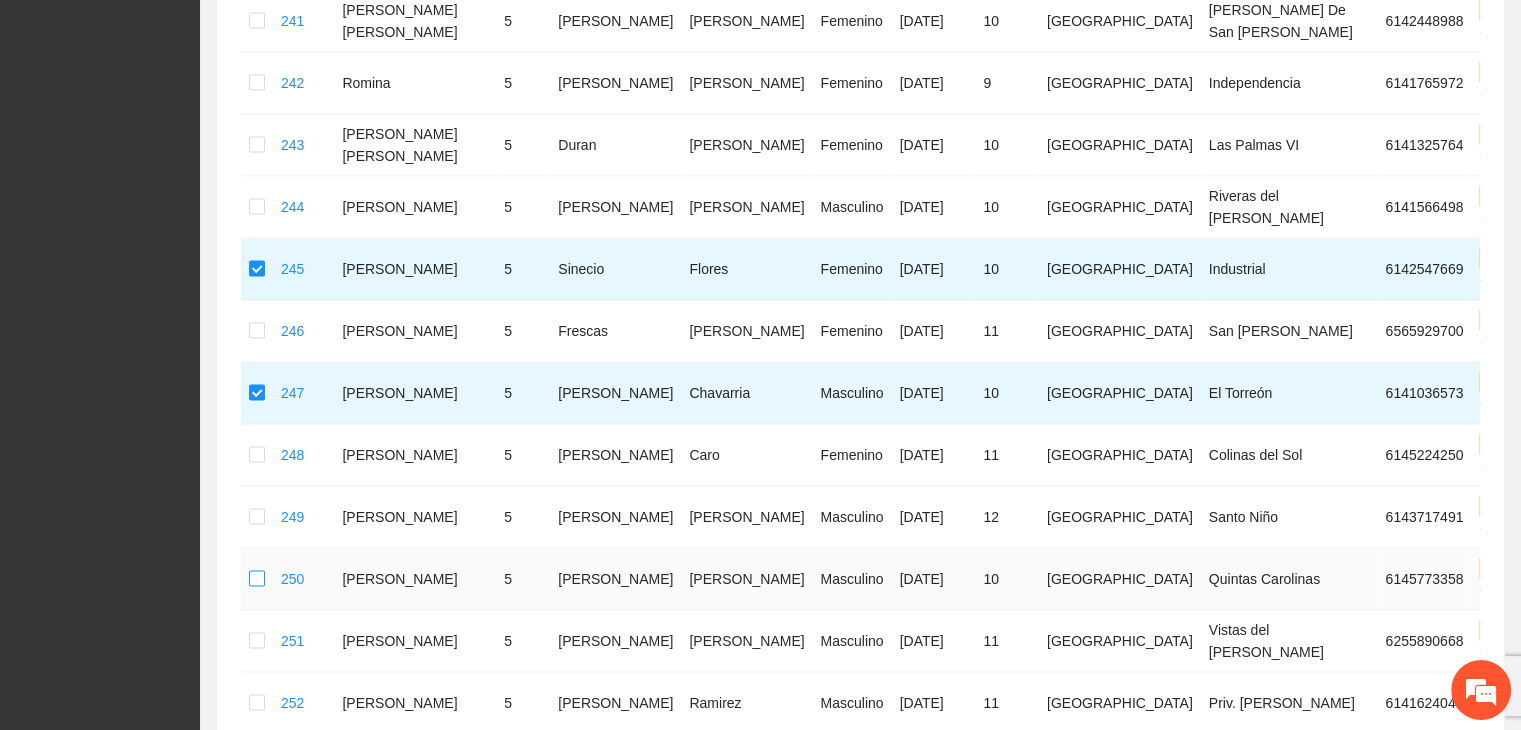click at bounding box center (257, 579) 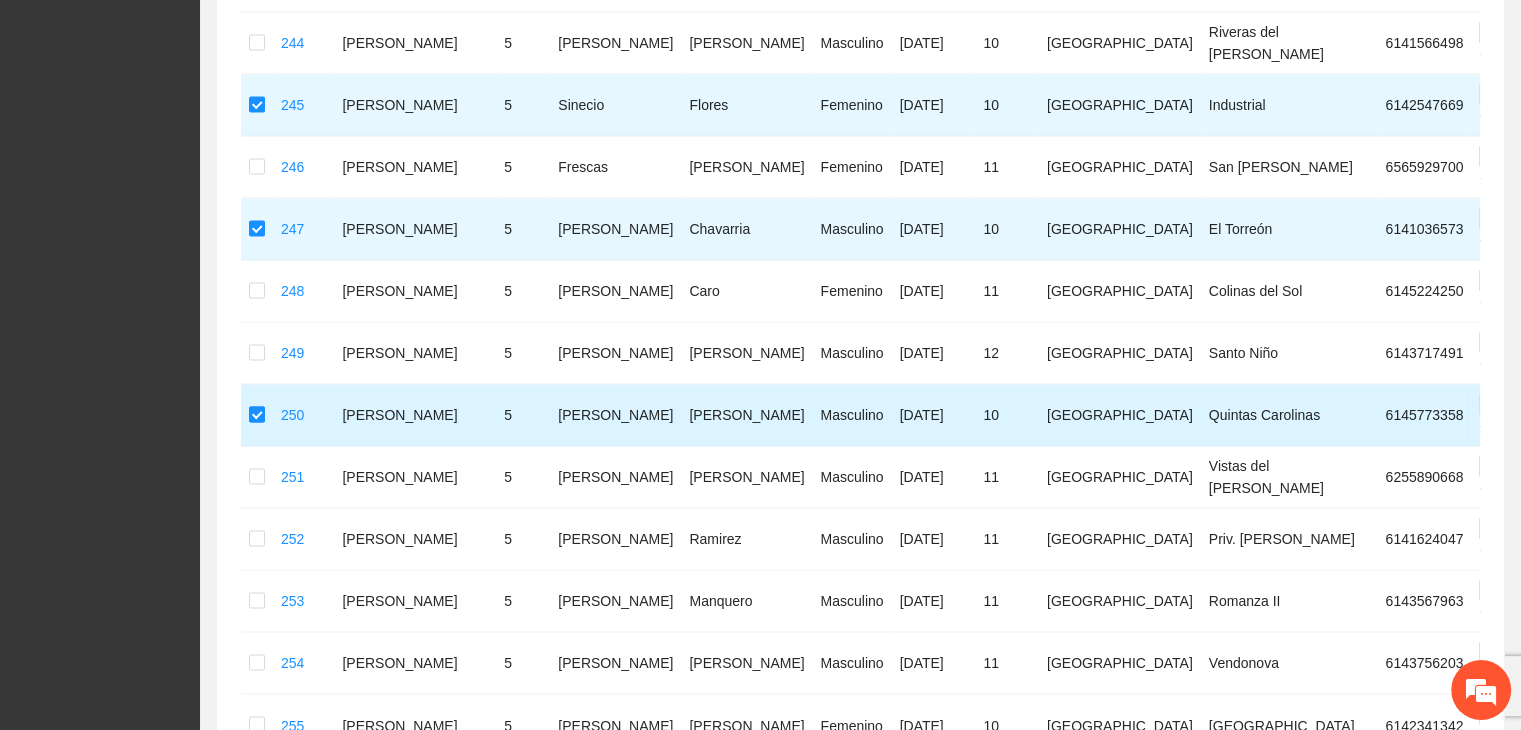 scroll, scrollTop: 3145, scrollLeft: 0, axis: vertical 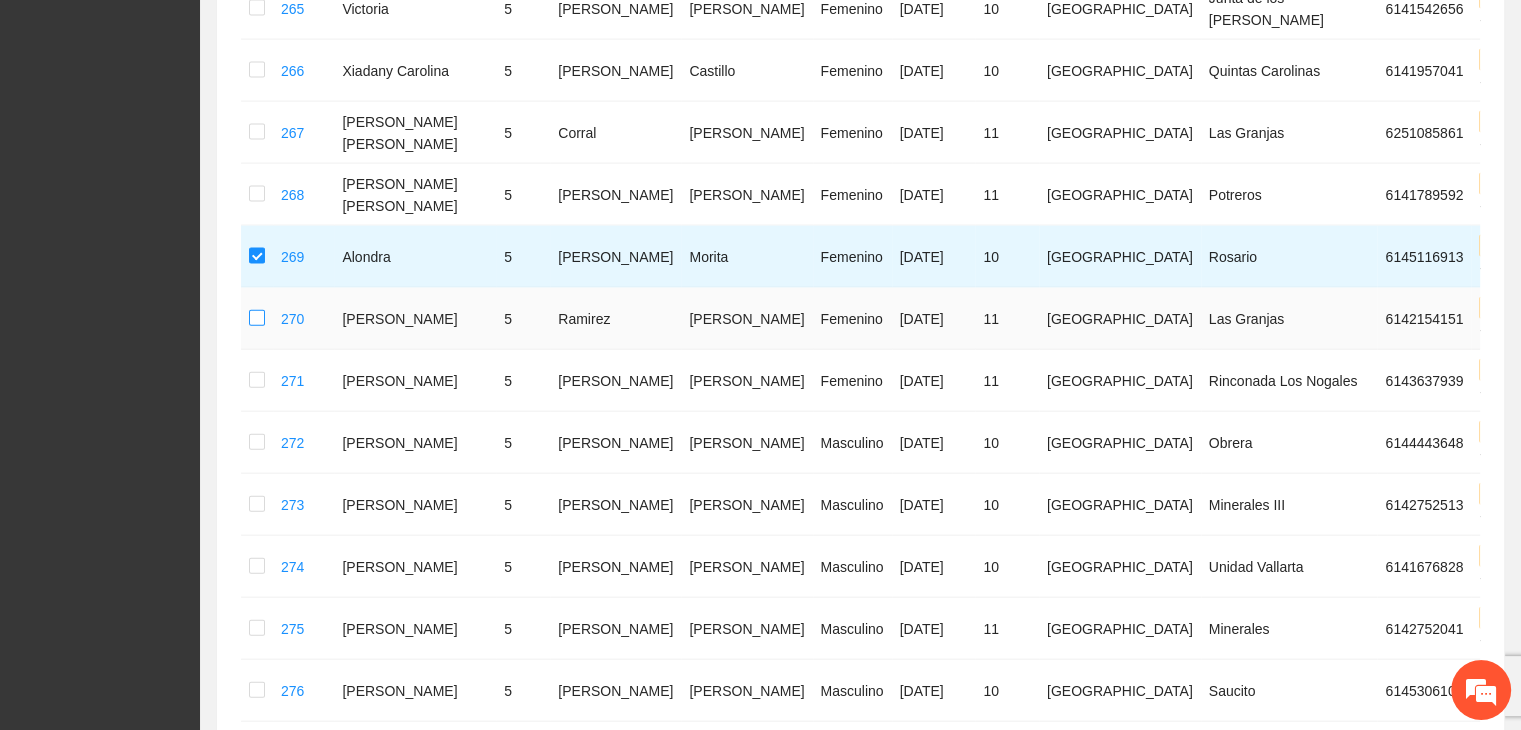 click at bounding box center (257, 319) 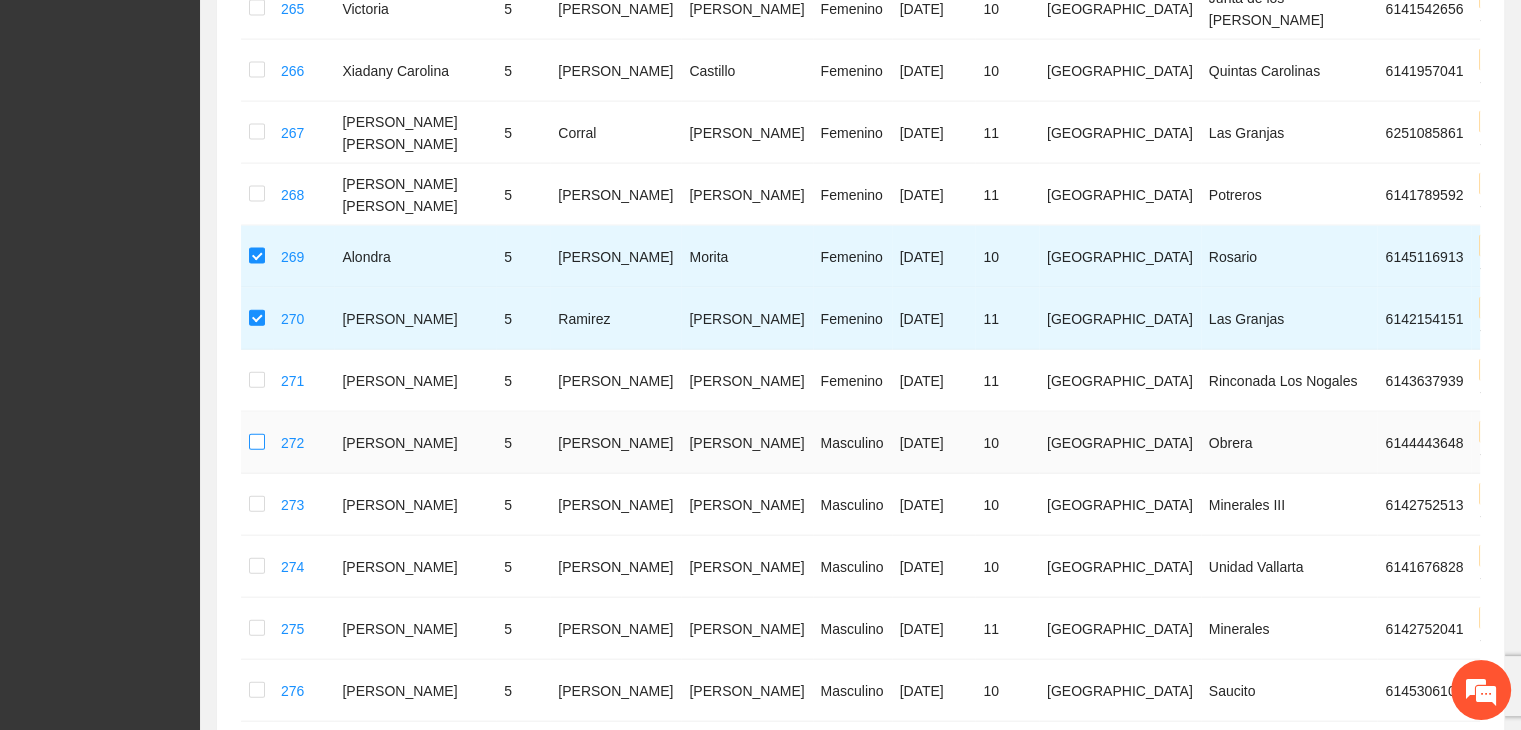 click at bounding box center (257, 443) 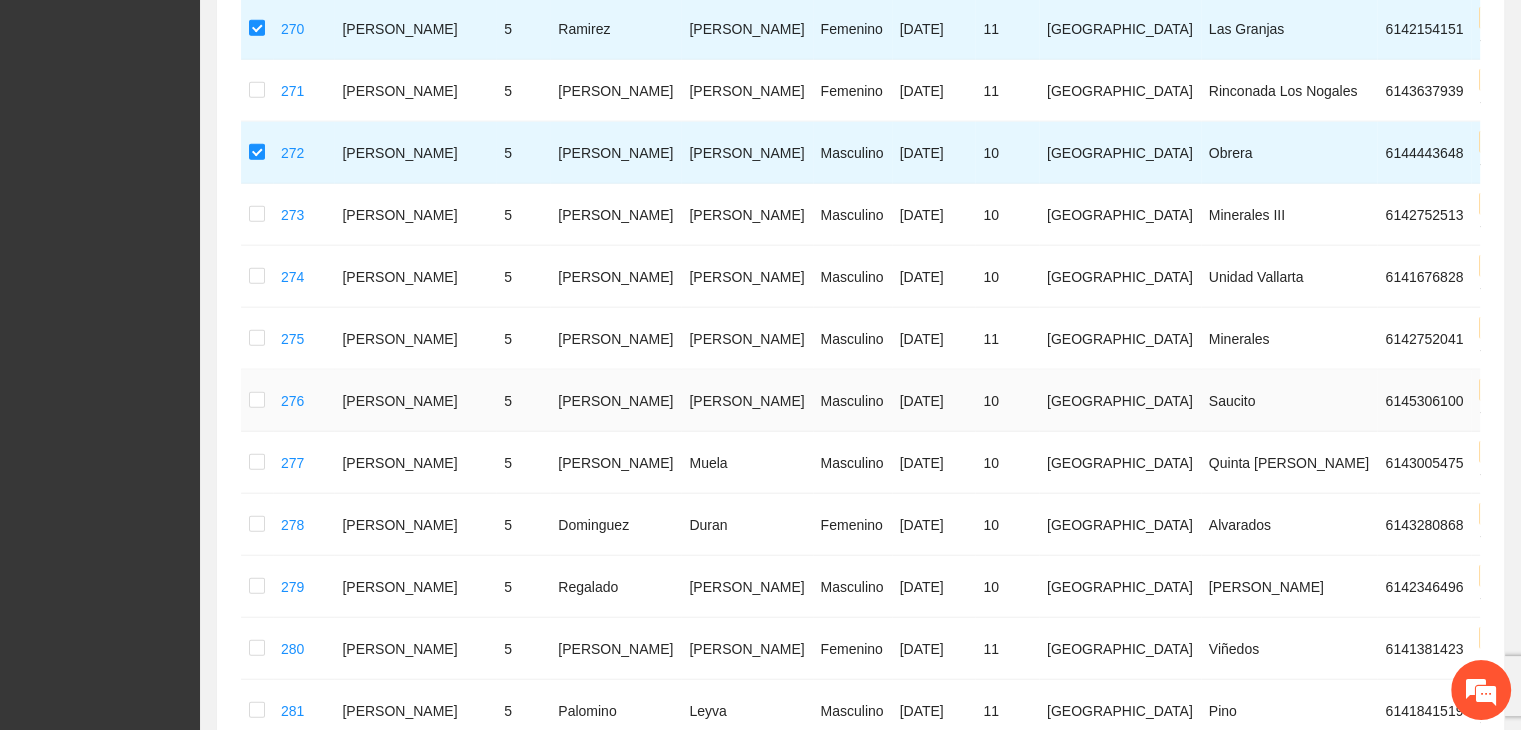 scroll, scrollTop: 4745, scrollLeft: 0, axis: vertical 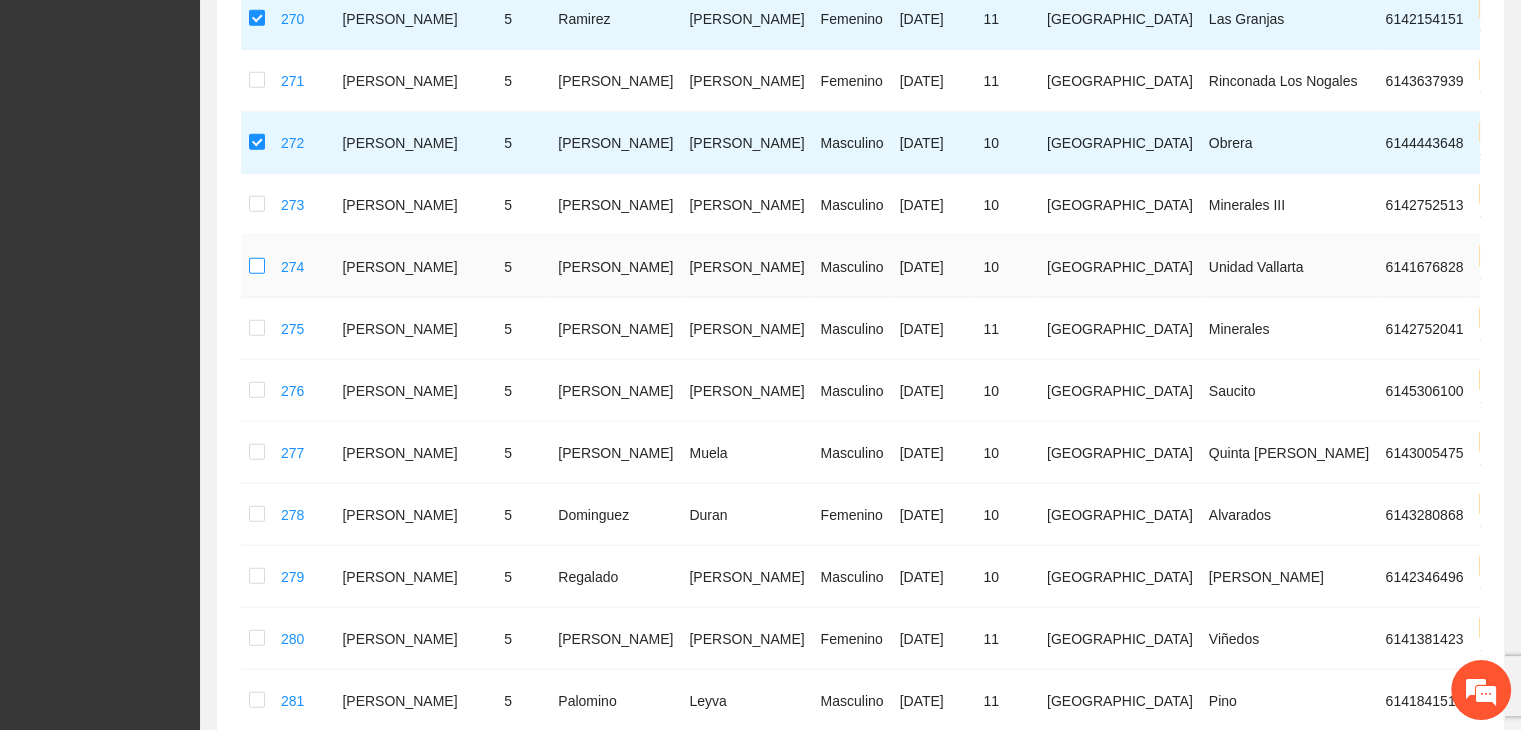 click at bounding box center [257, 267] 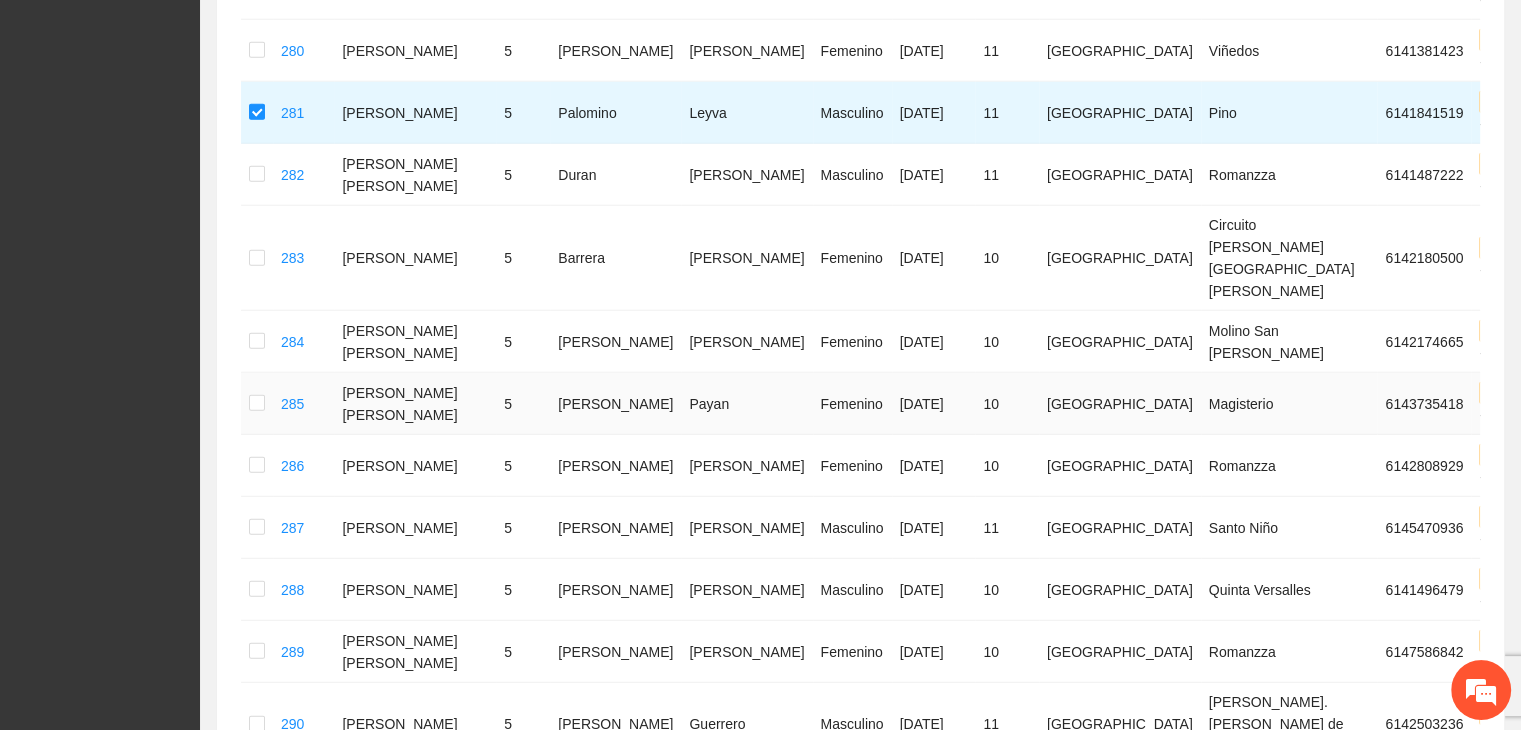 scroll, scrollTop: 5345, scrollLeft: 0, axis: vertical 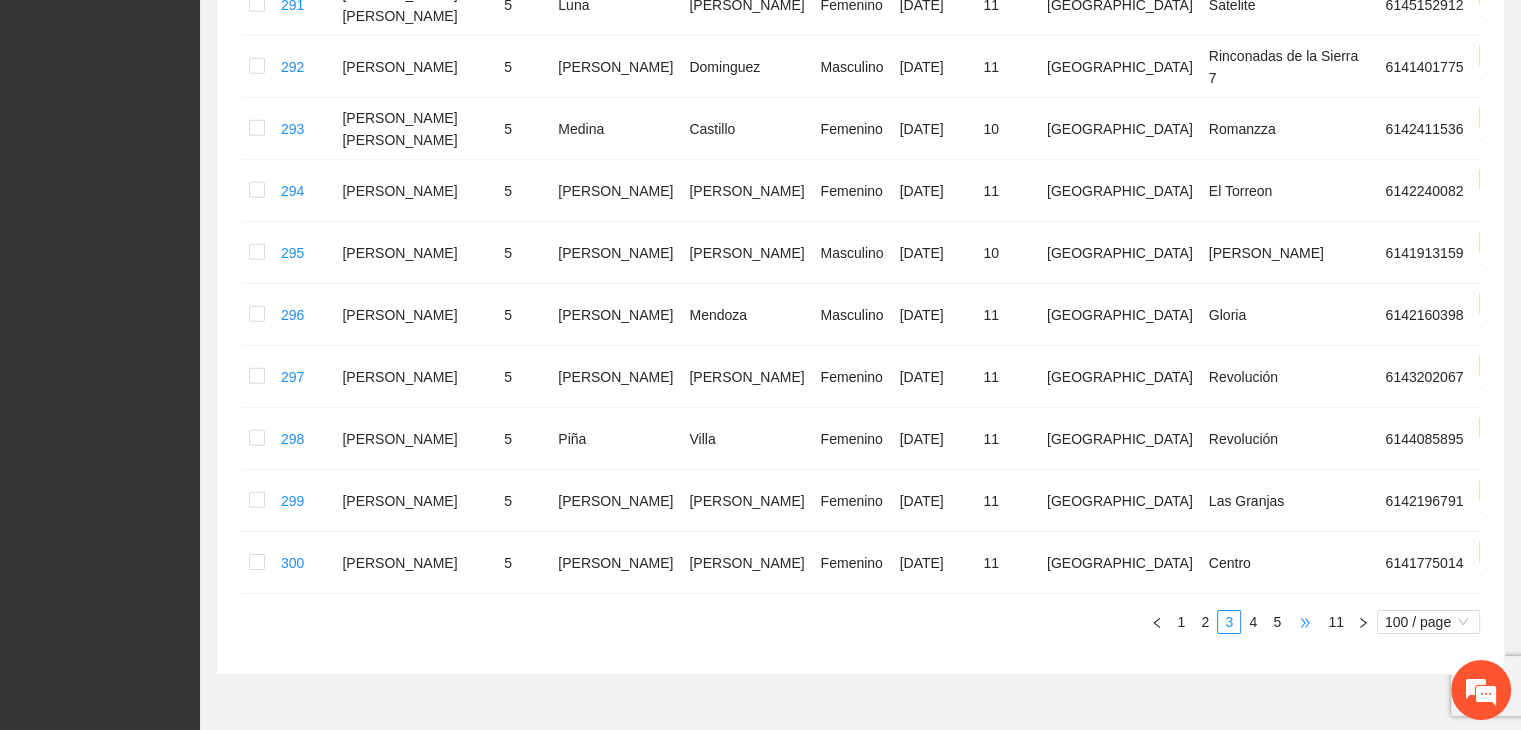 click on "•••" at bounding box center (1305, 622) 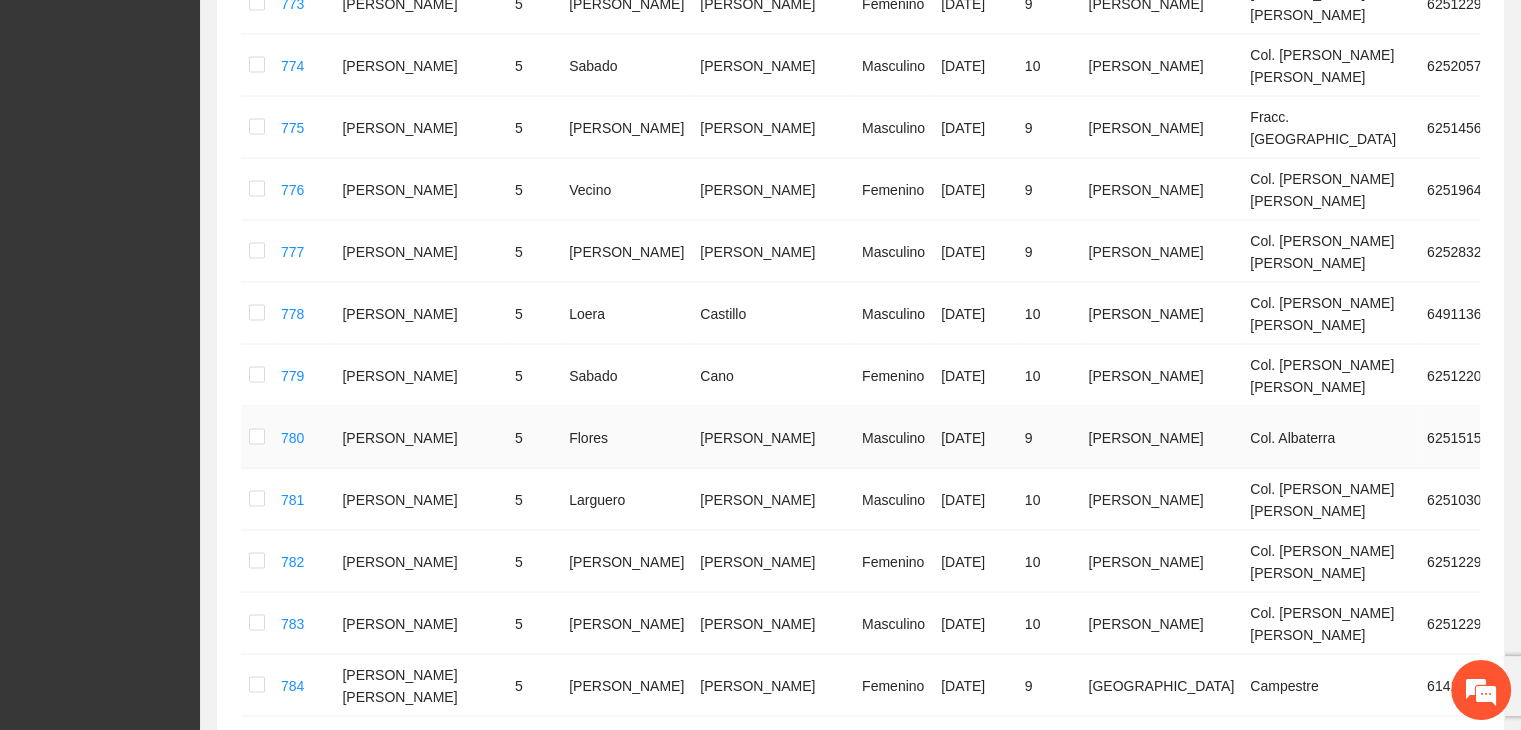 scroll, scrollTop: 4025, scrollLeft: 0, axis: vertical 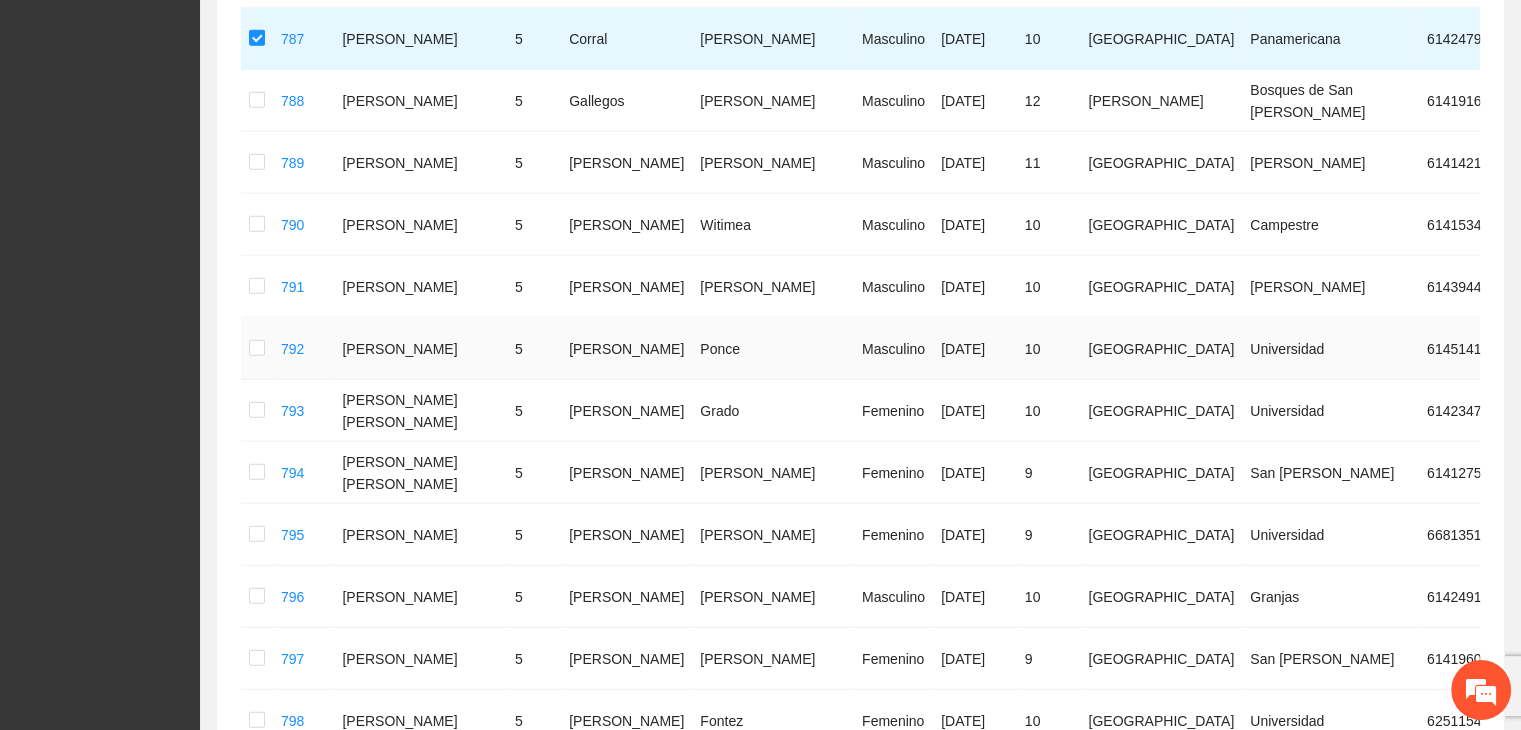 click at bounding box center (257, 349) 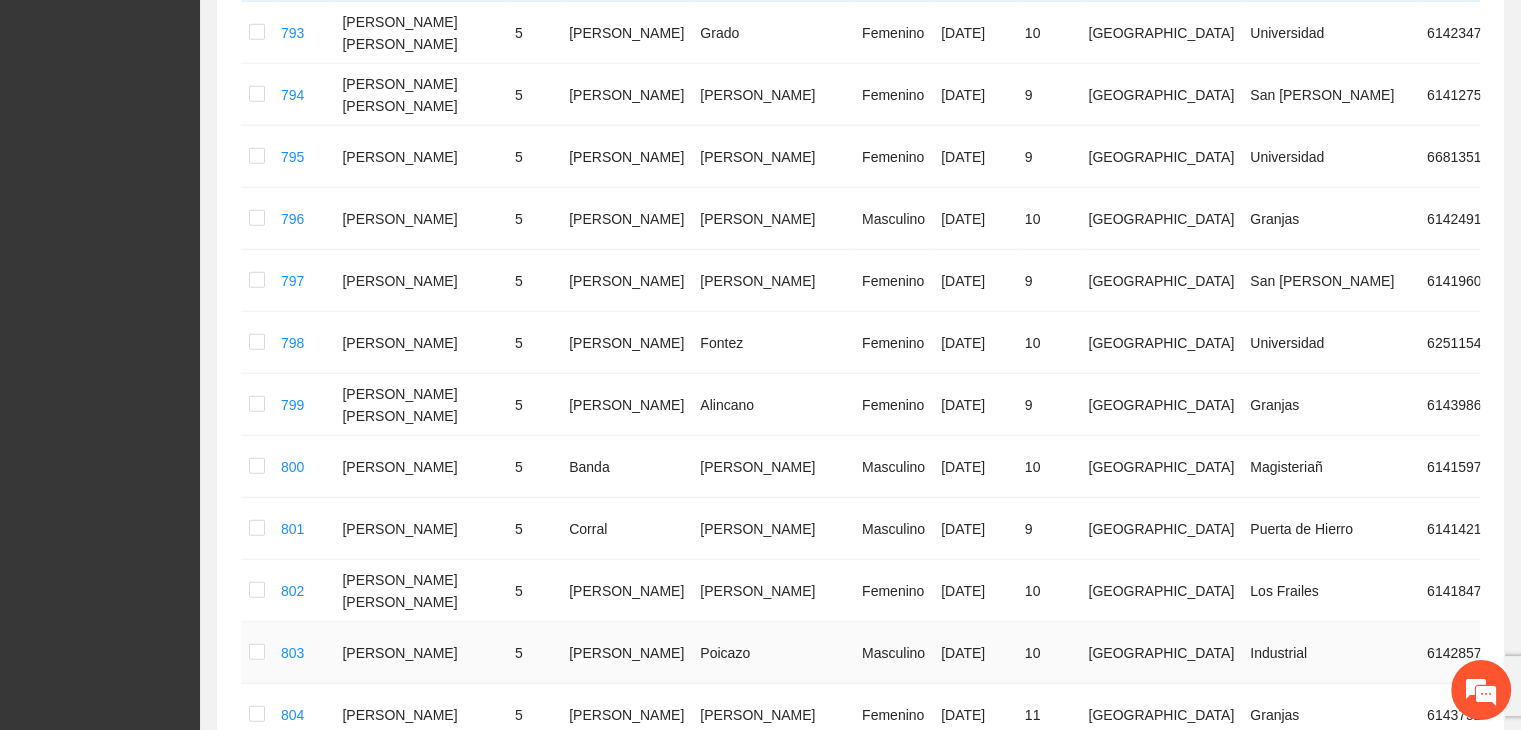 scroll, scrollTop: 5125, scrollLeft: 0, axis: vertical 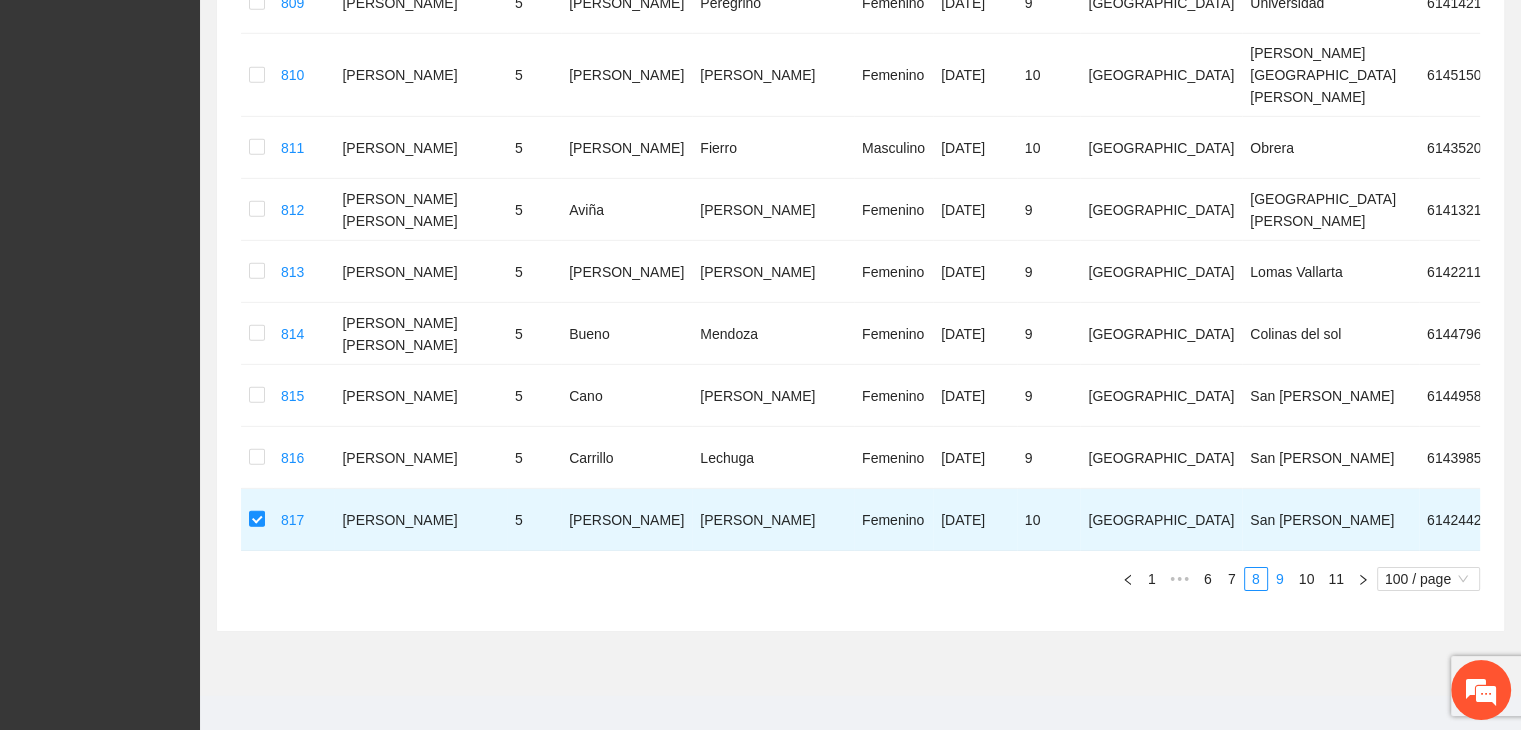 click on "9" at bounding box center [1280, 579] 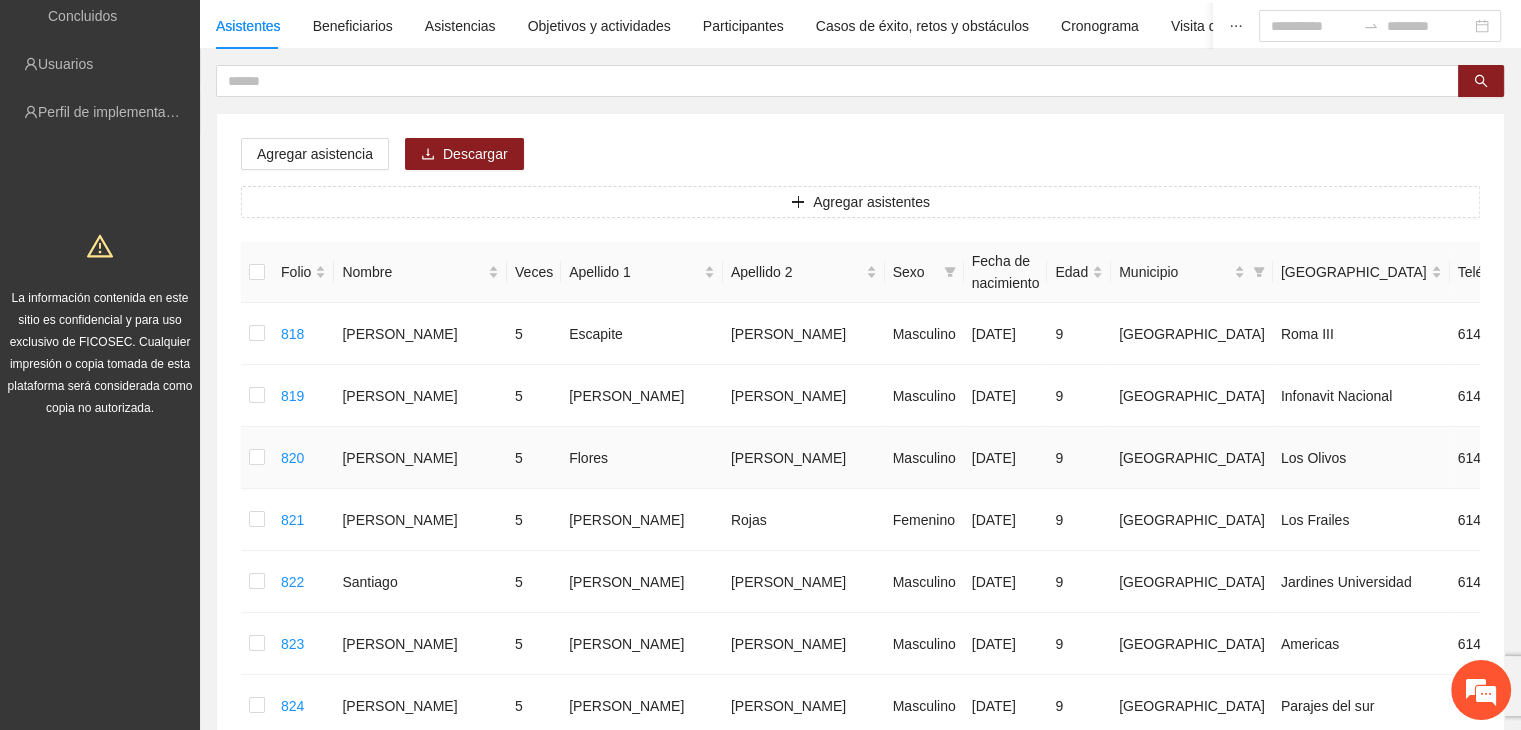 scroll, scrollTop: 0, scrollLeft: 0, axis: both 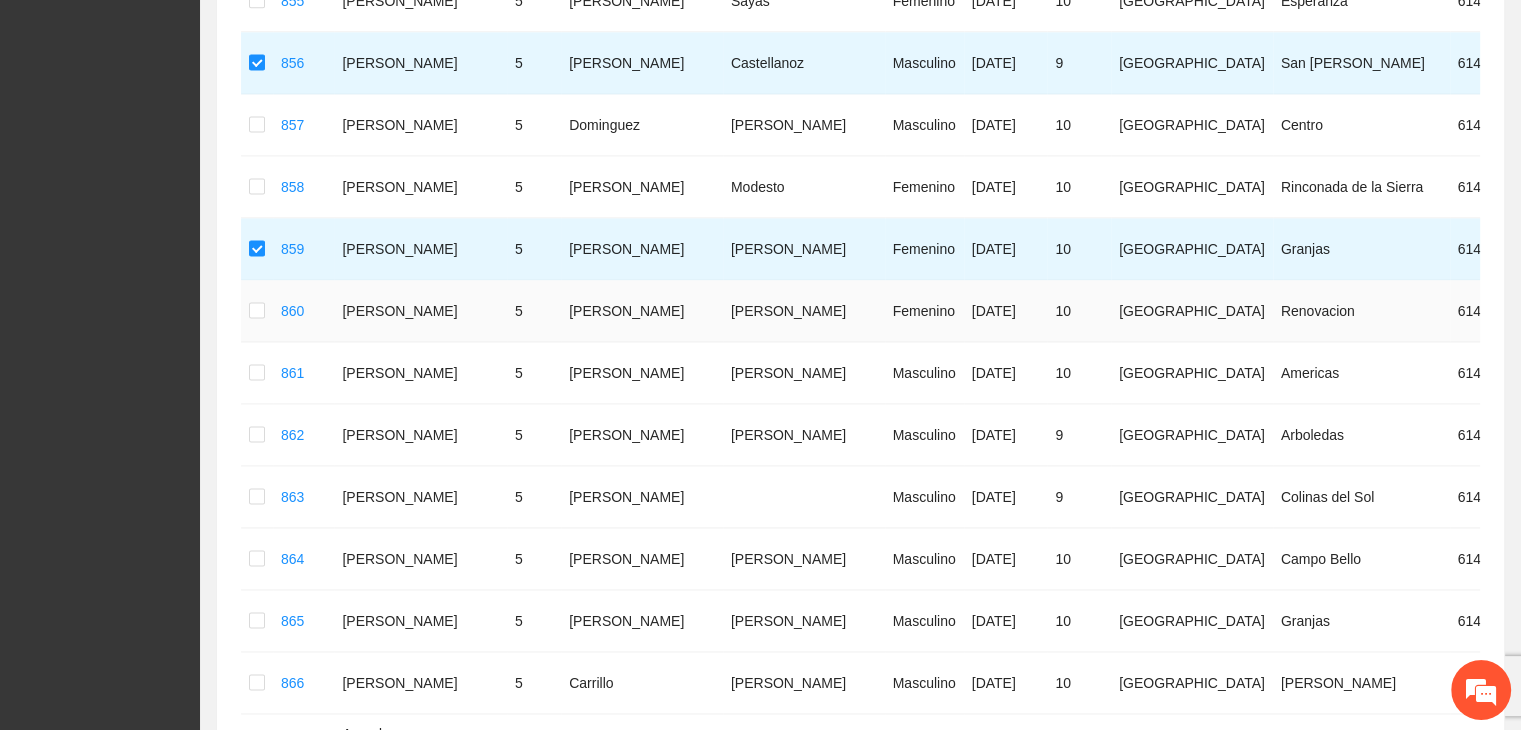 click at bounding box center [257, 311] 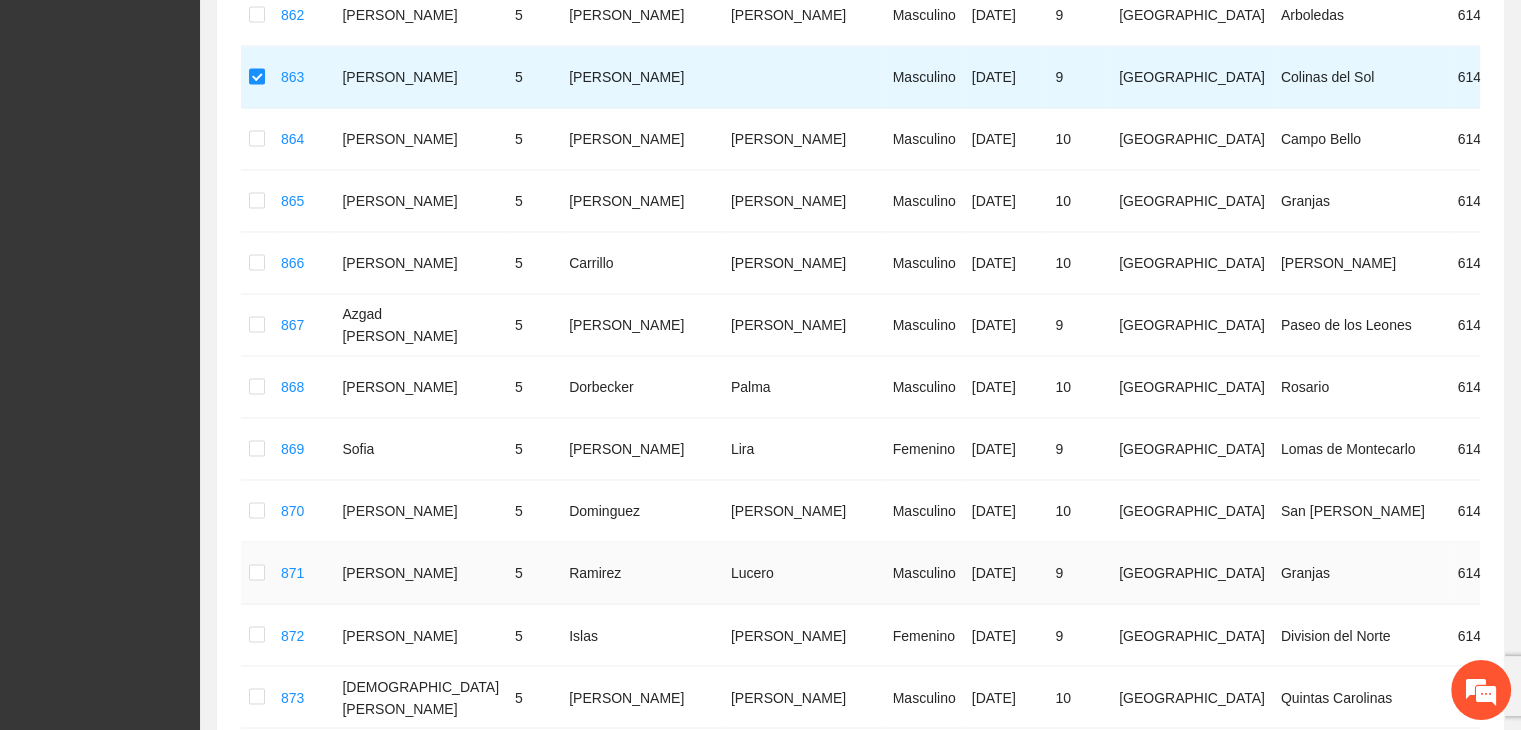 scroll, scrollTop: 3300, scrollLeft: 0, axis: vertical 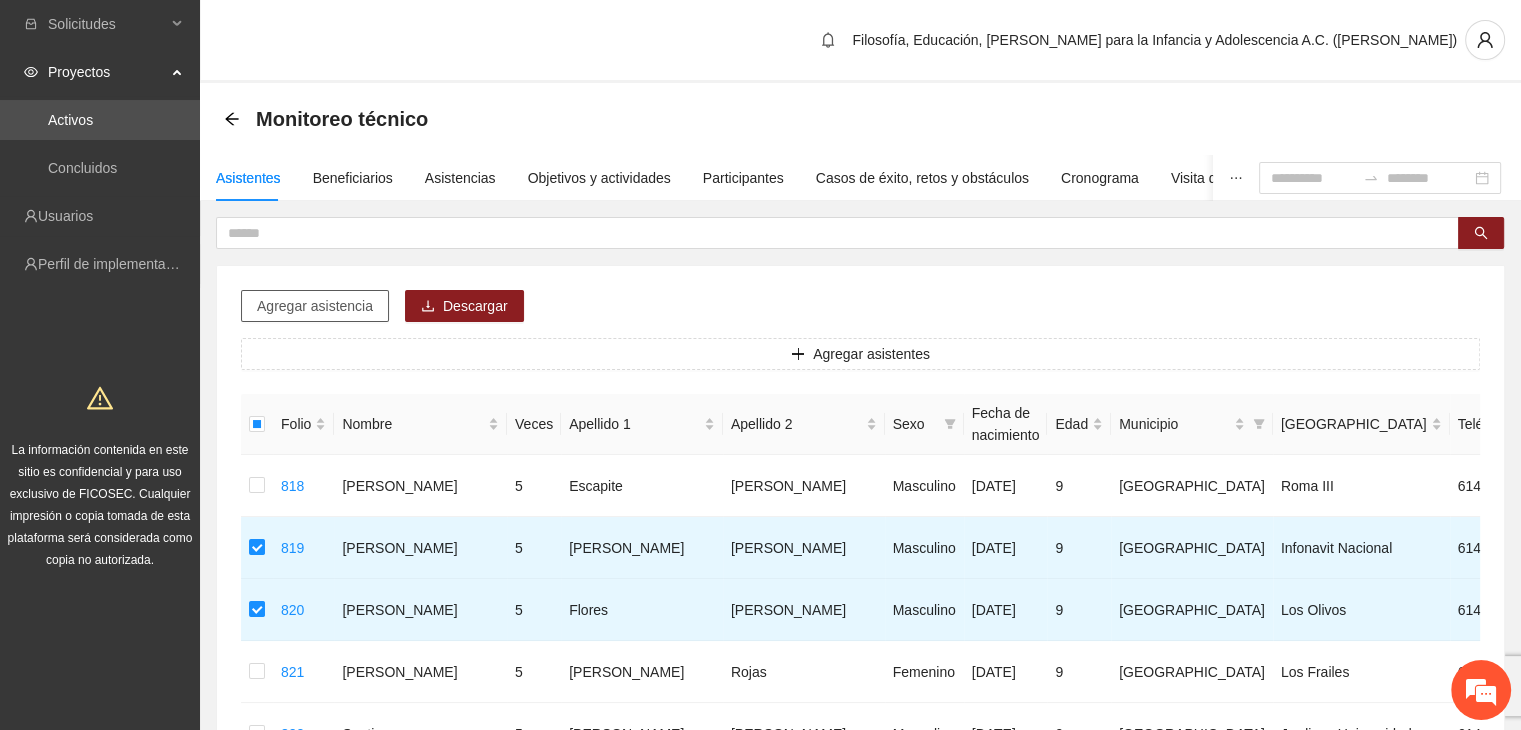click on "Agregar asistencia" at bounding box center (315, 306) 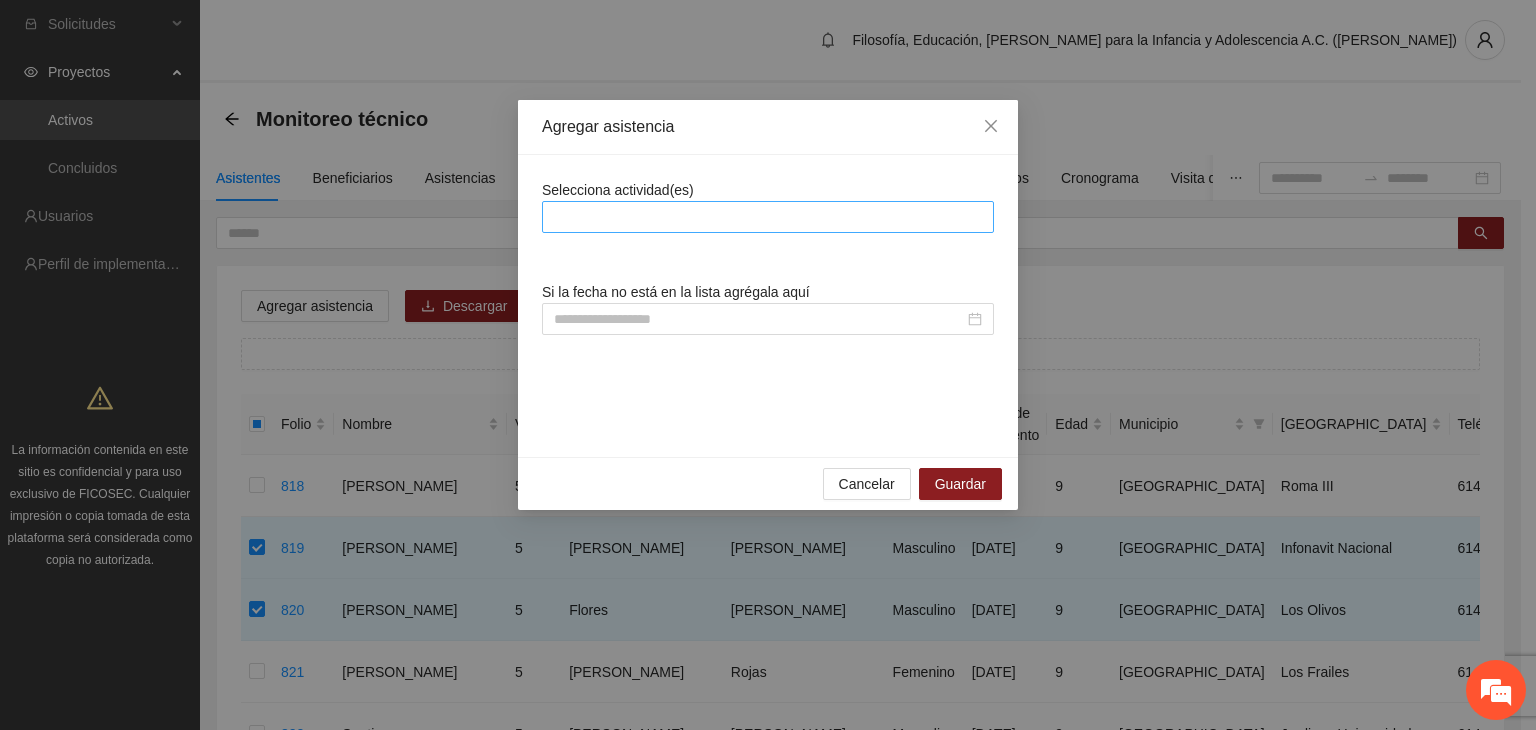 click at bounding box center [768, 217] 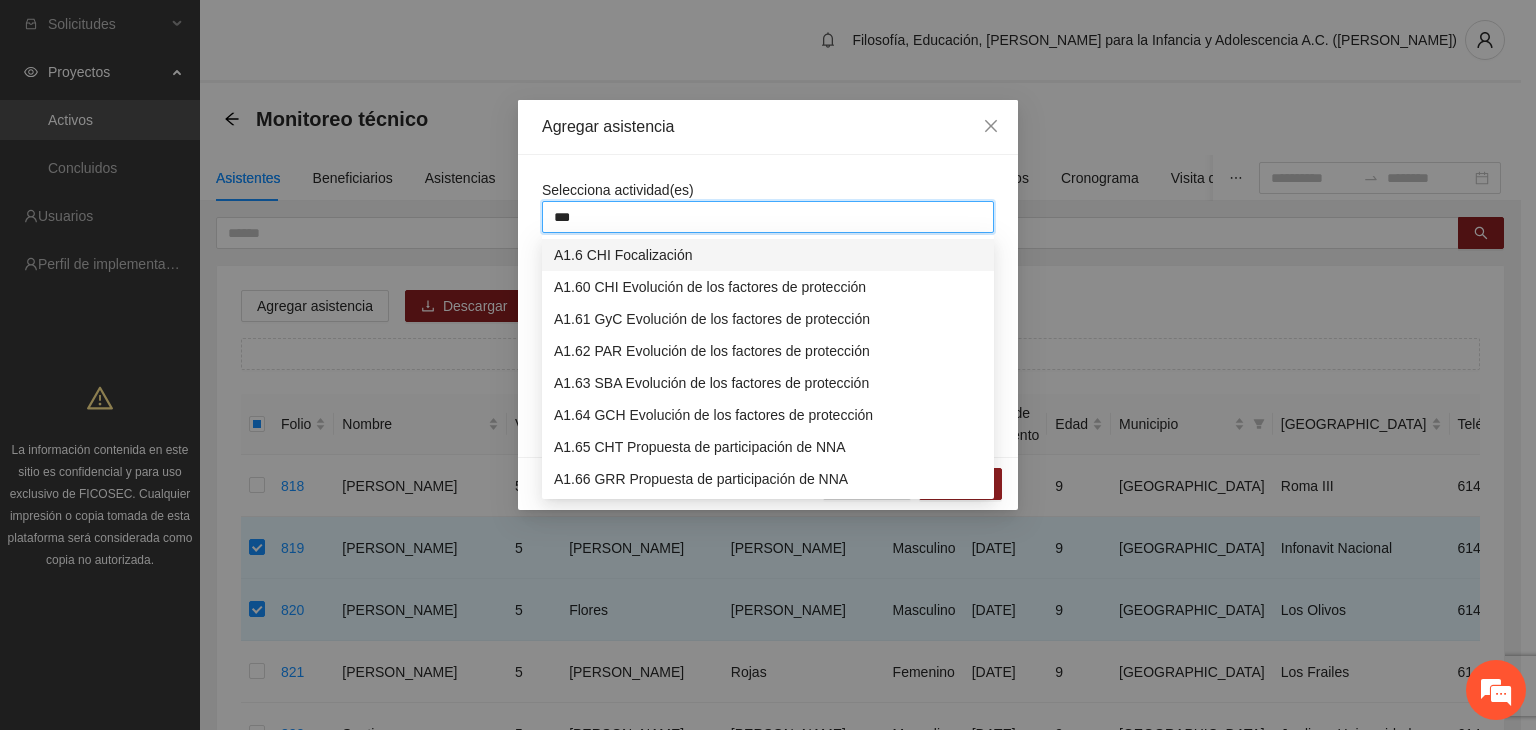type on "****" 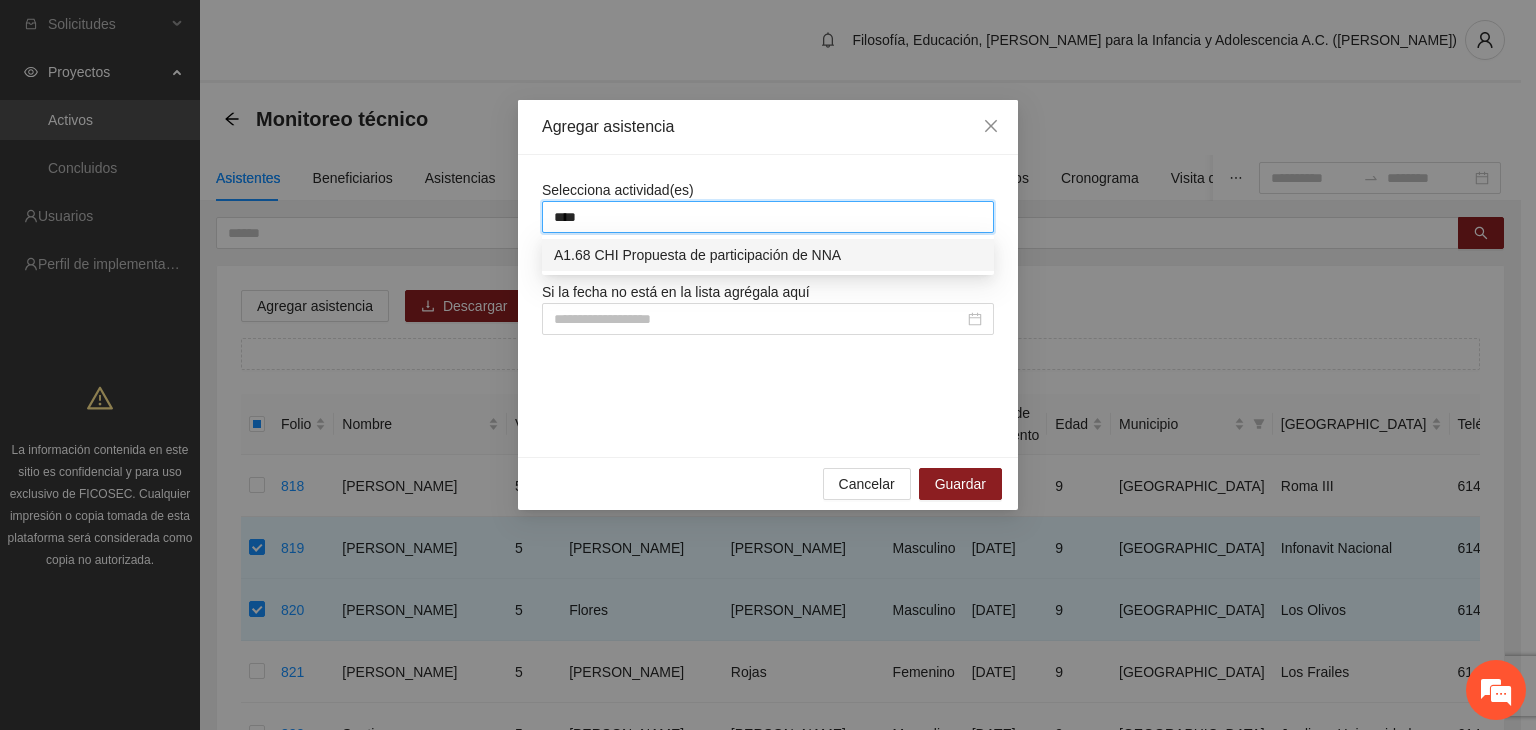 click on "A1.68 CHI Propuesta de participación de NNA" at bounding box center [768, 255] 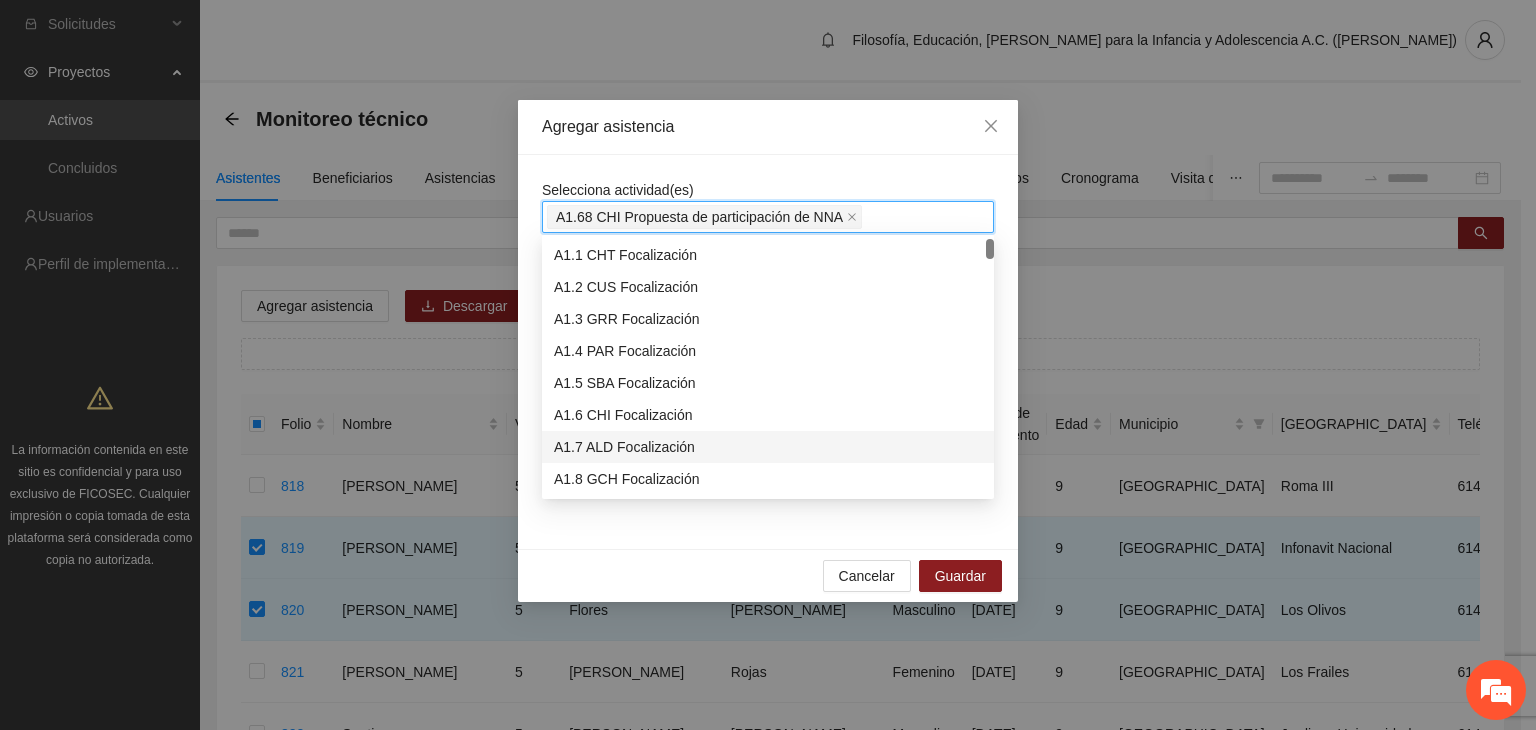 click on "Selecciona actividad(es) A1.68 CHI Propuesta de participación de NNA   Si la fecha no está en la lista agrégala aquí CHI Propuesta de participación de NNA [DATE] 09:00" at bounding box center [768, 352] 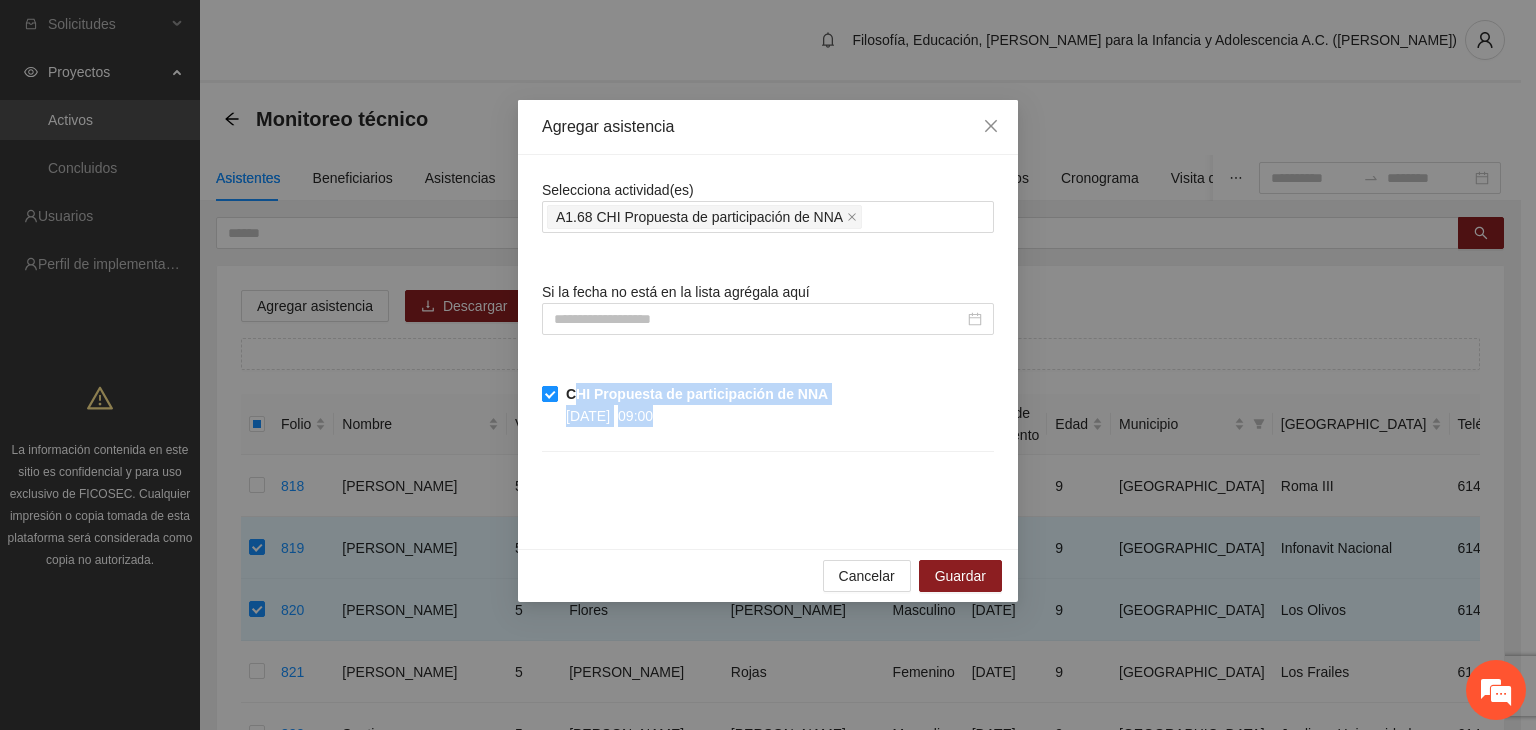 drag, startPoint x: 687, startPoint y: 416, endPoint x: 572, endPoint y: 400, distance: 116.10771 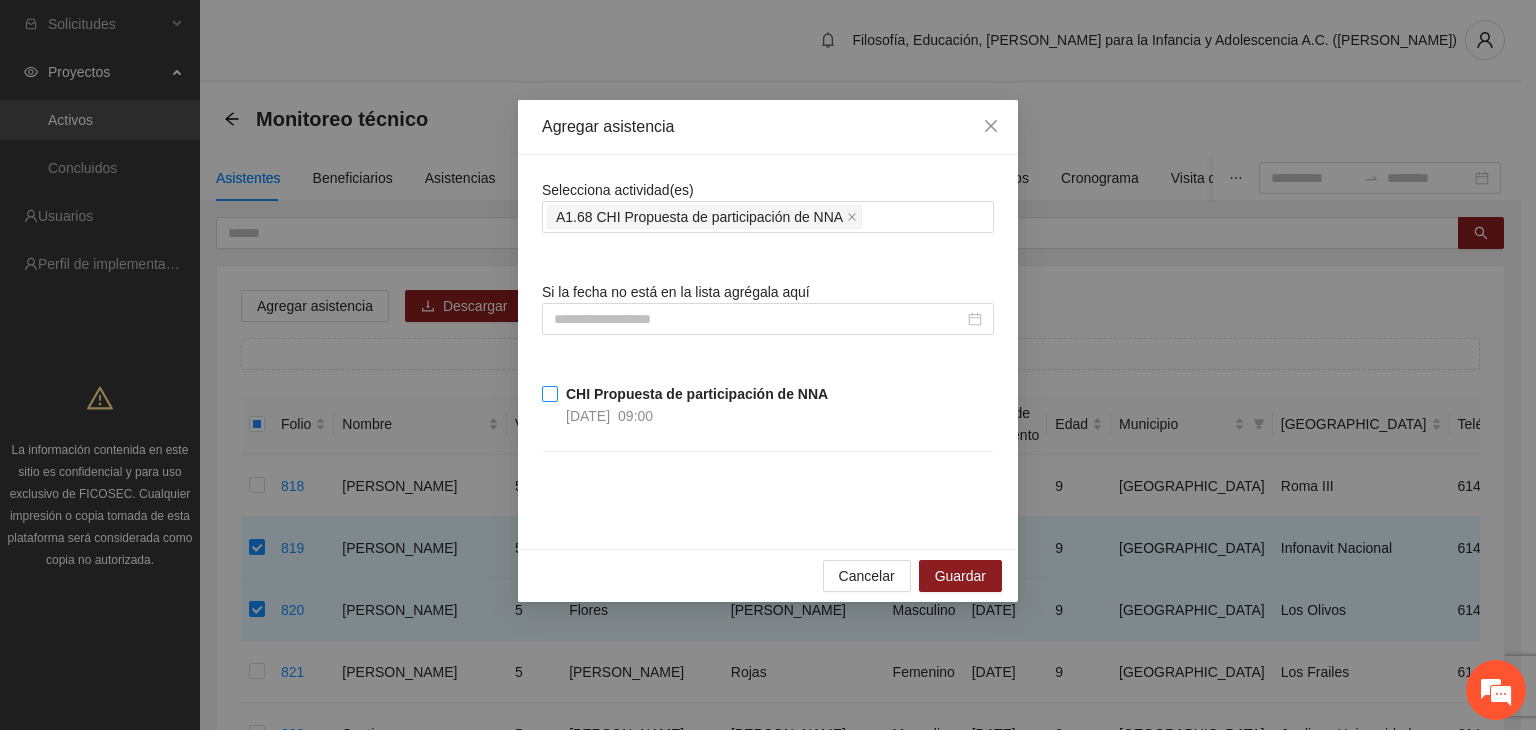 click on "CHI Propuesta de participación de NNA [DATE] 09:00" at bounding box center (697, 405) 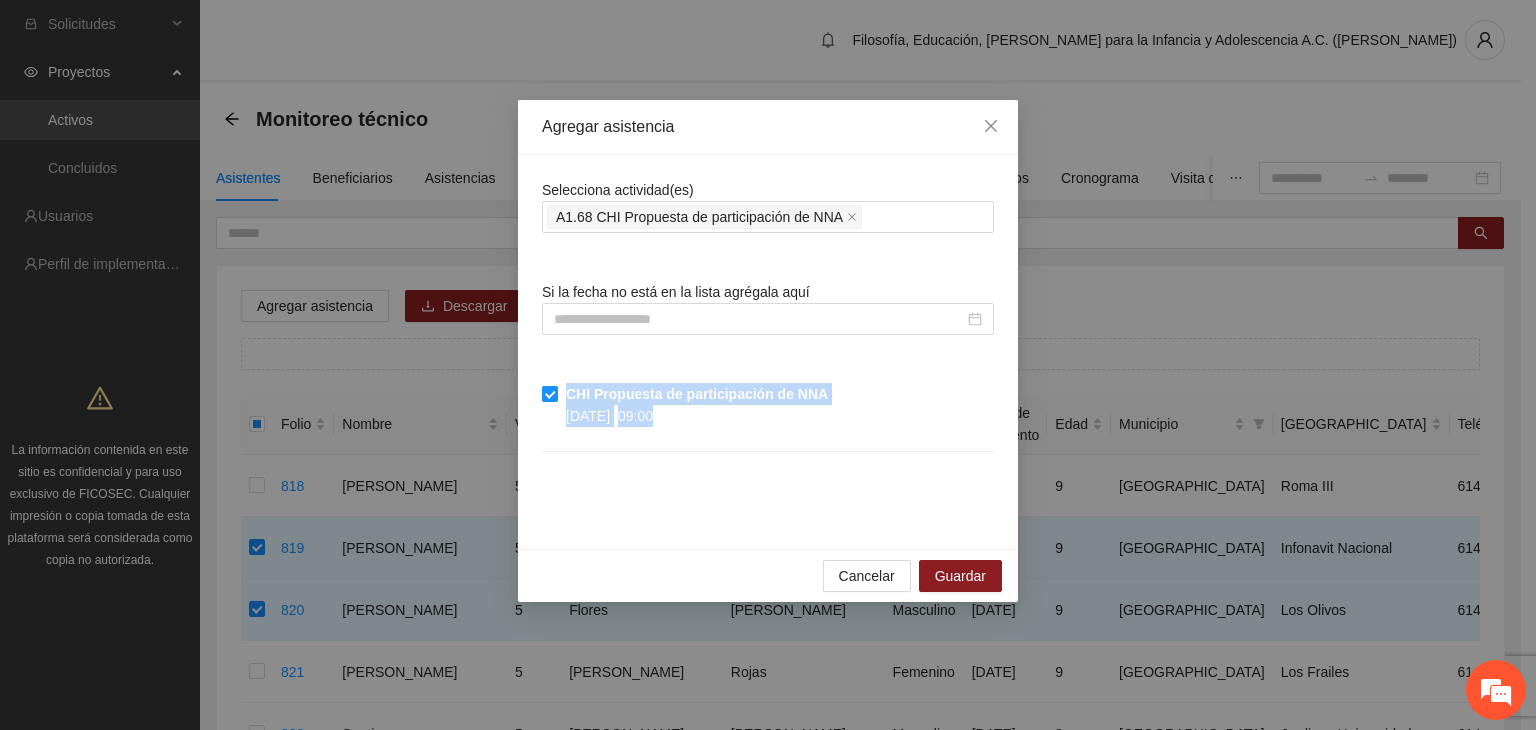 drag, startPoint x: 706, startPoint y: 429, endPoint x: 568, endPoint y: 395, distance: 142.12671 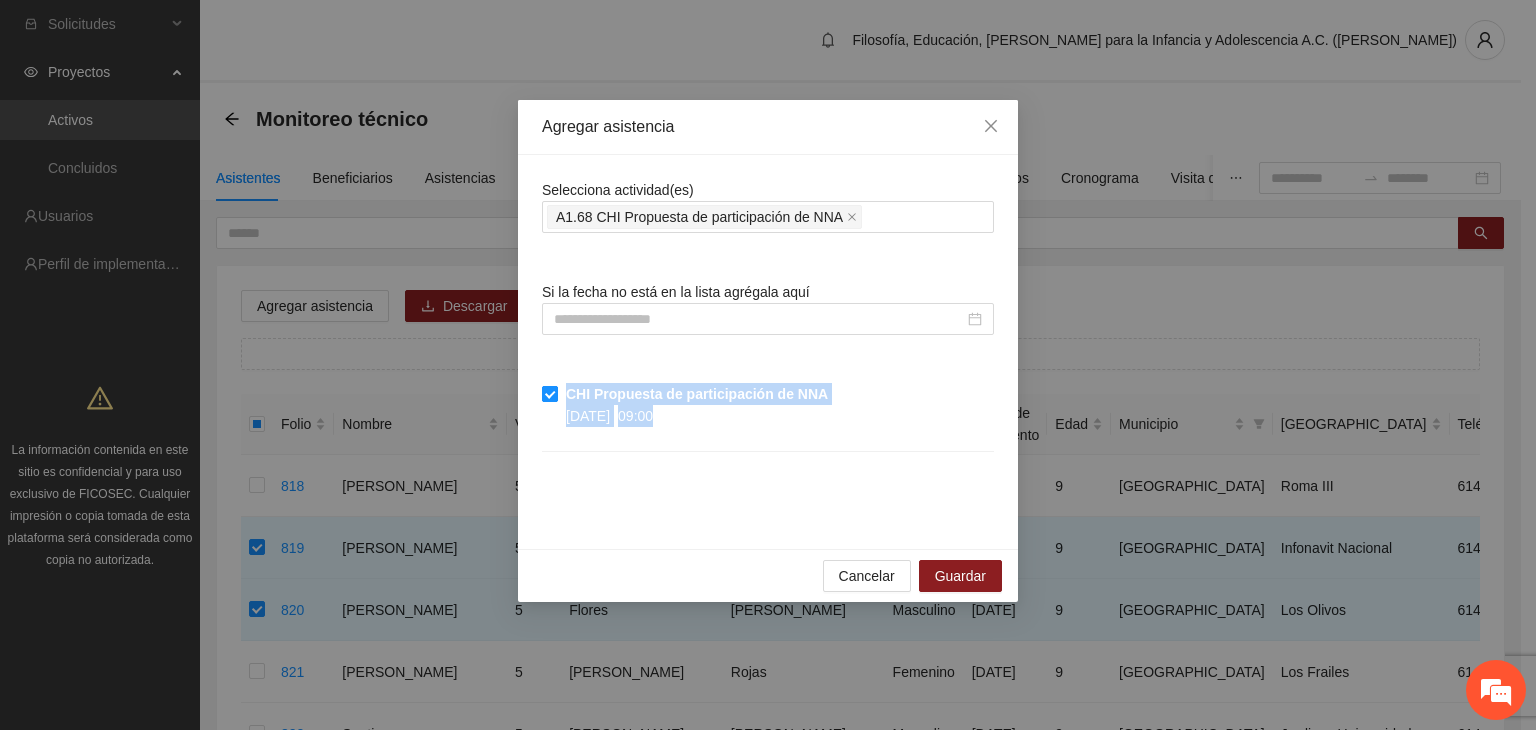 copy on "CHI Propuesta de participación de NNA [DATE] 09:00" 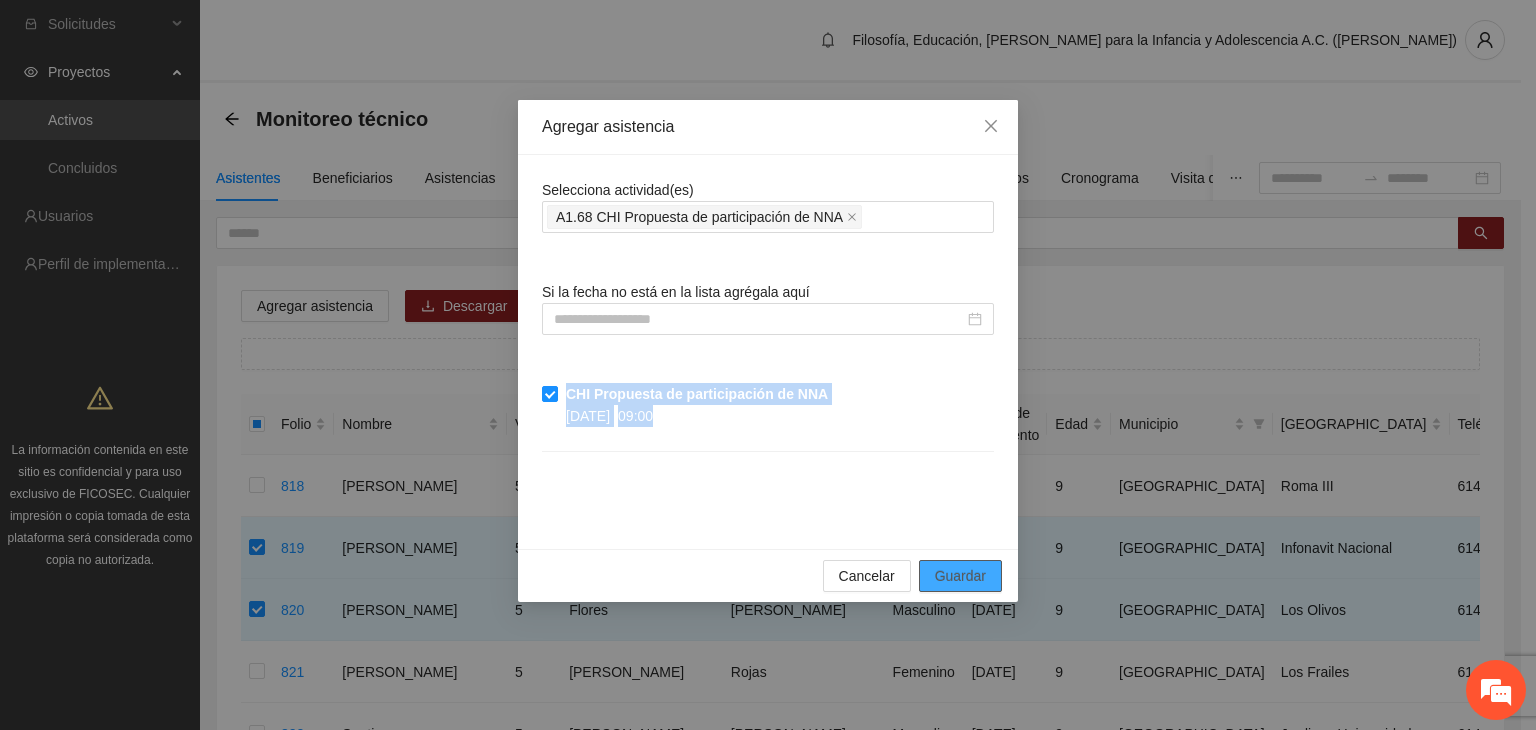 click on "Guardar" at bounding box center [960, 576] 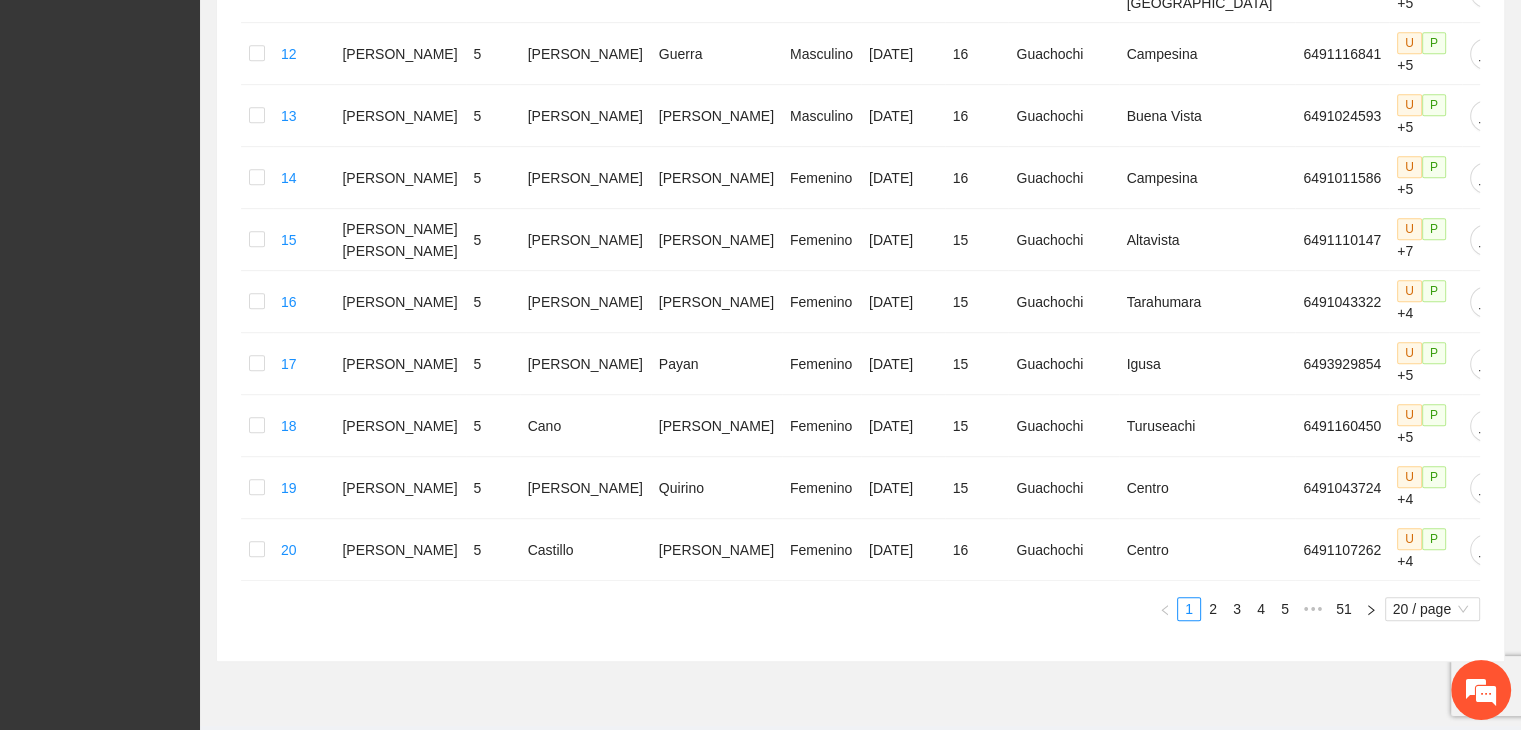 scroll, scrollTop: 1165, scrollLeft: 0, axis: vertical 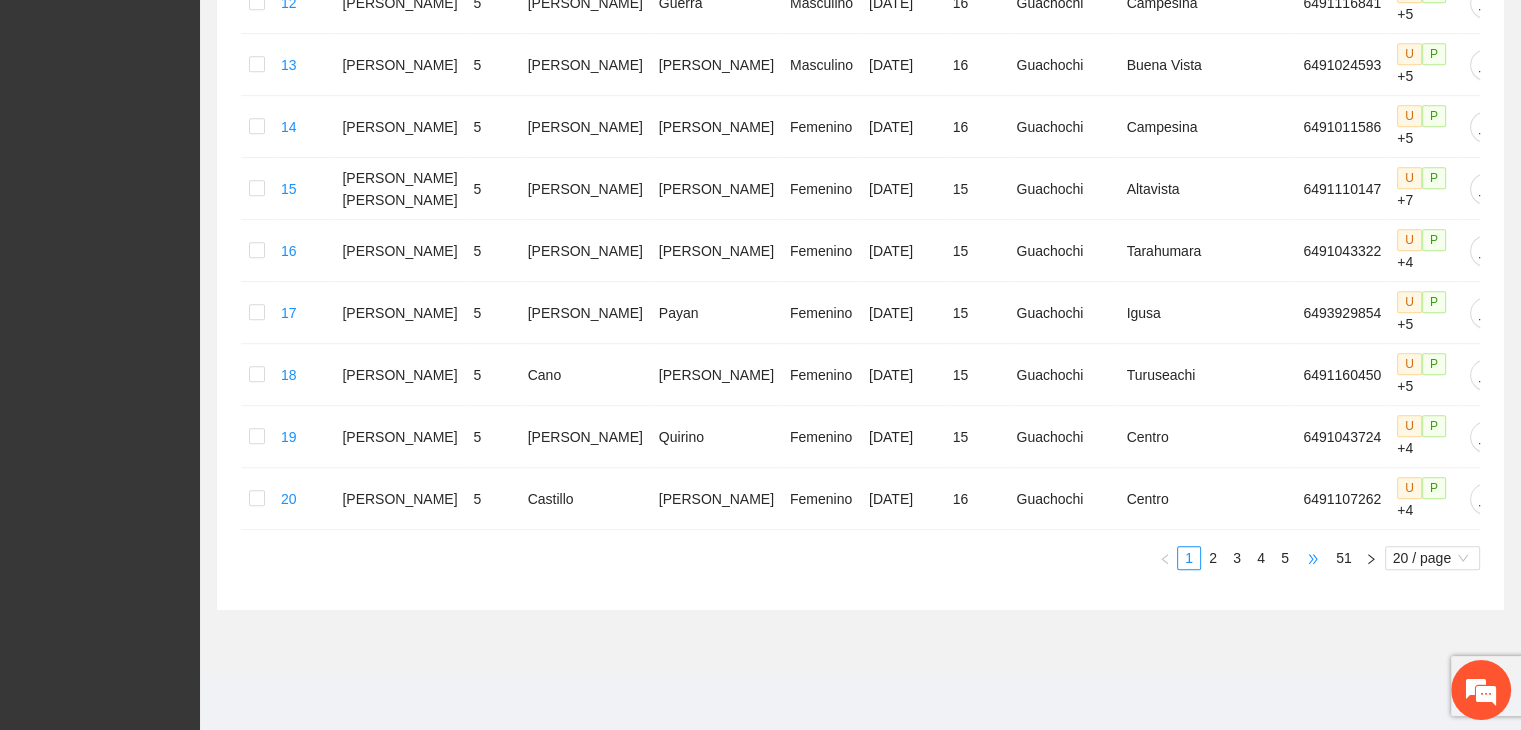 click on "•••" at bounding box center (1313, 558) 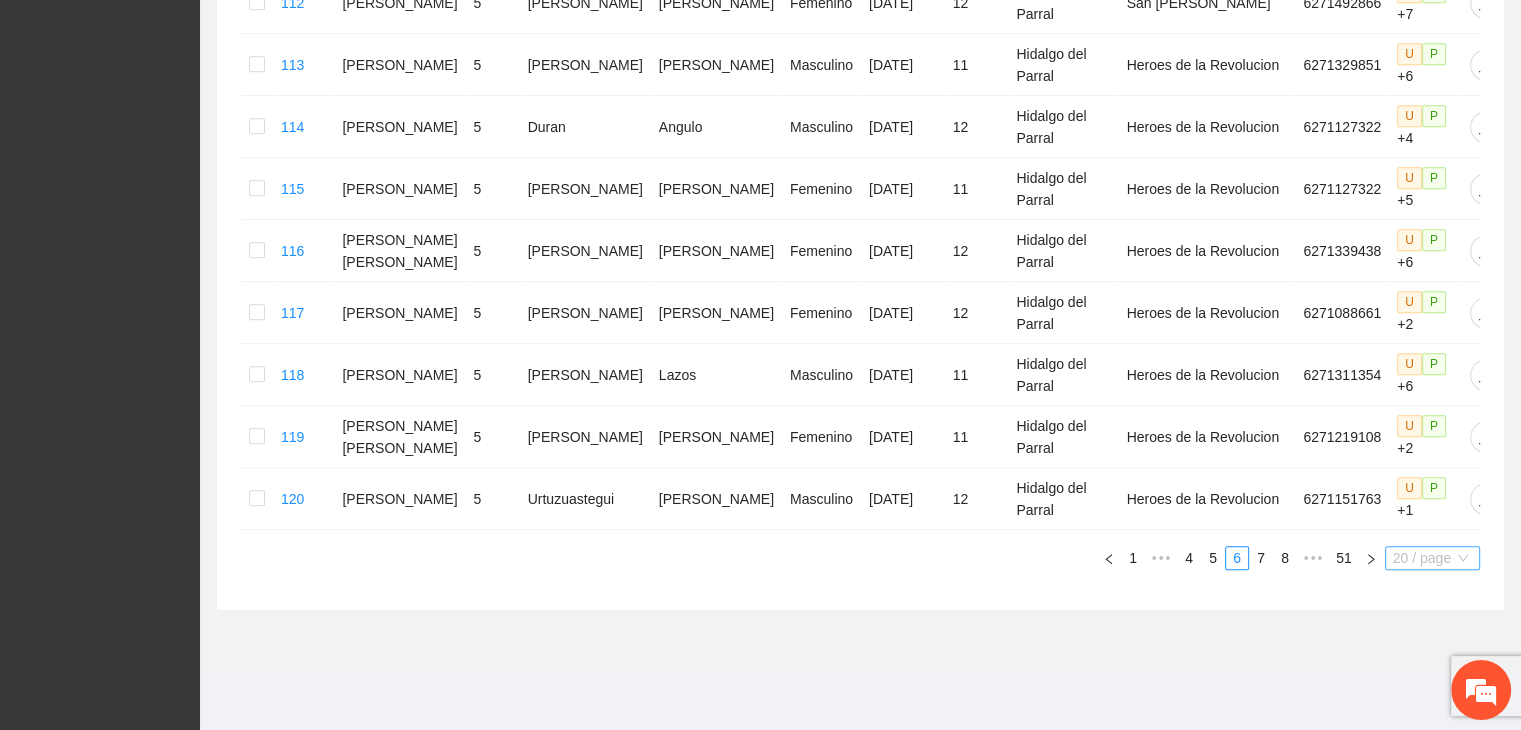 click on "20 / page" at bounding box center (1432, 558) 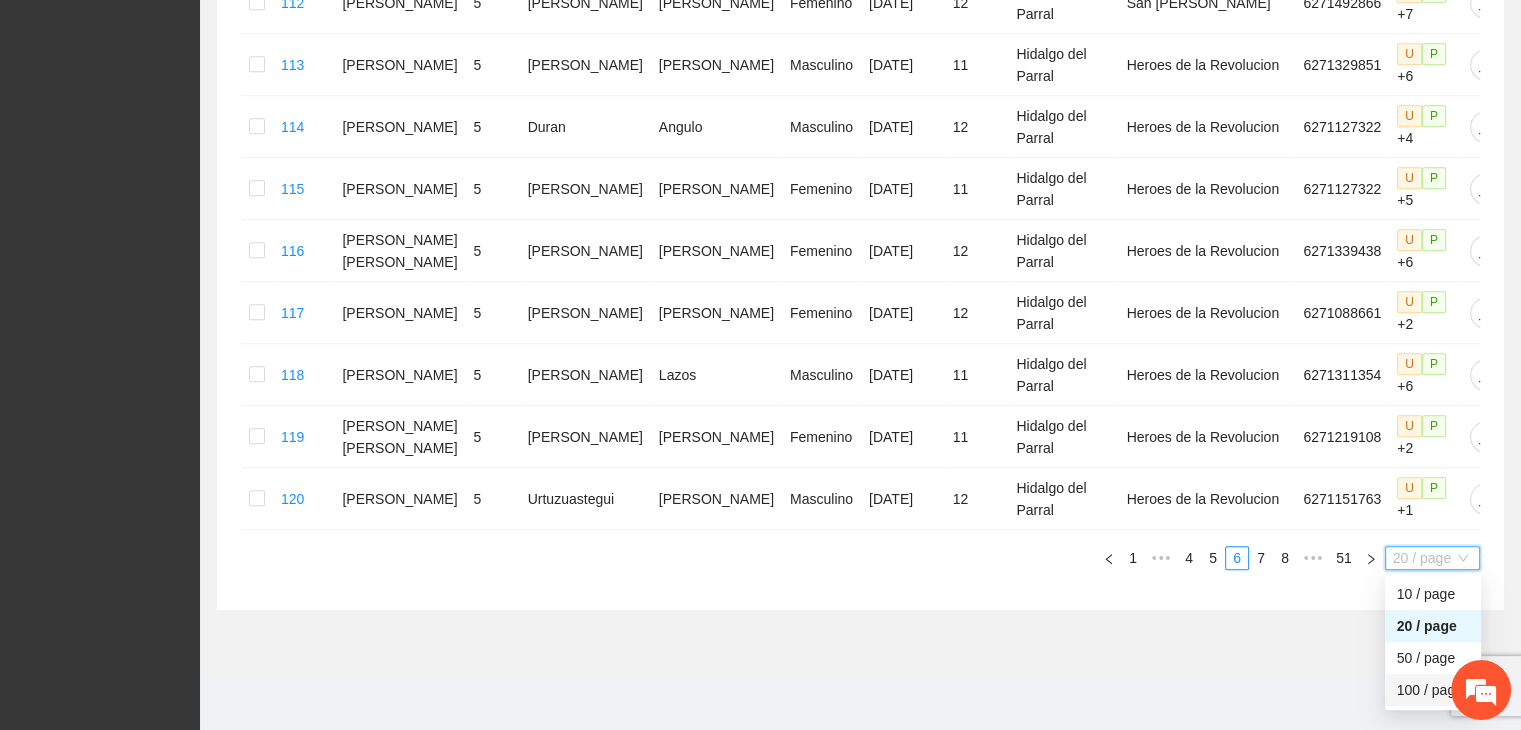 click on "100 / page" at bounding box center (1433, 690) 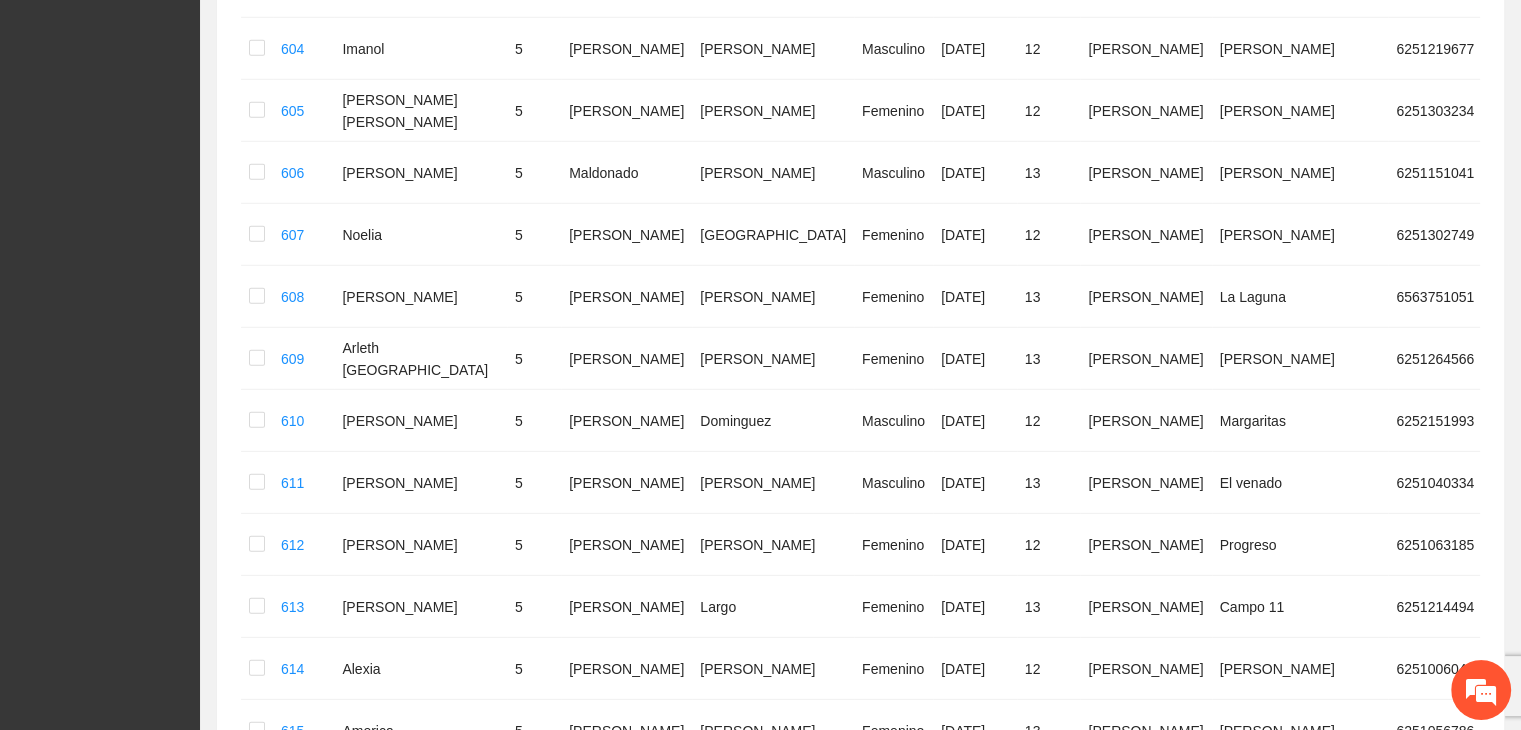 scroll, scrollTop: 6125, scrollLeft: 0, axis: vertical 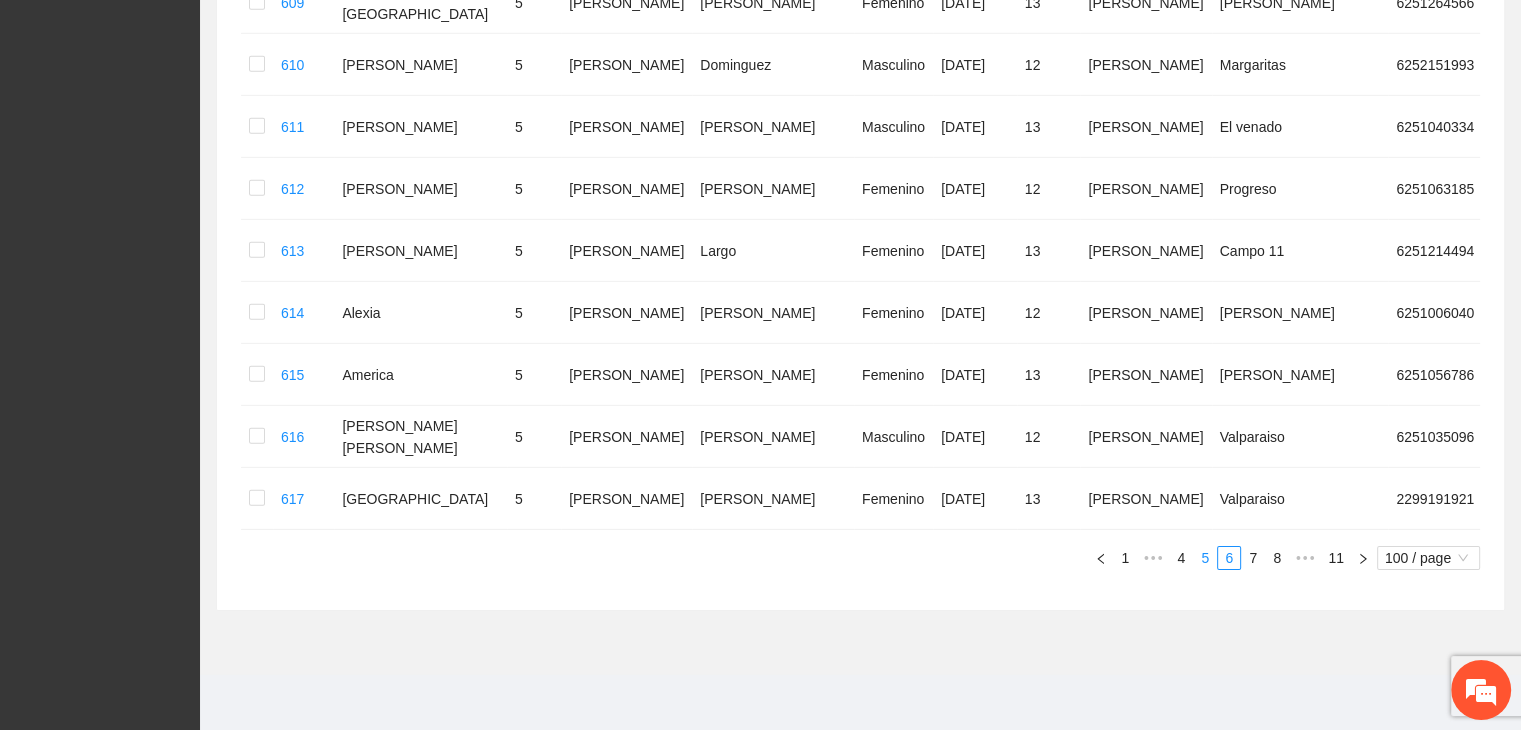 click on "5" at bounding box center [1205, 558] 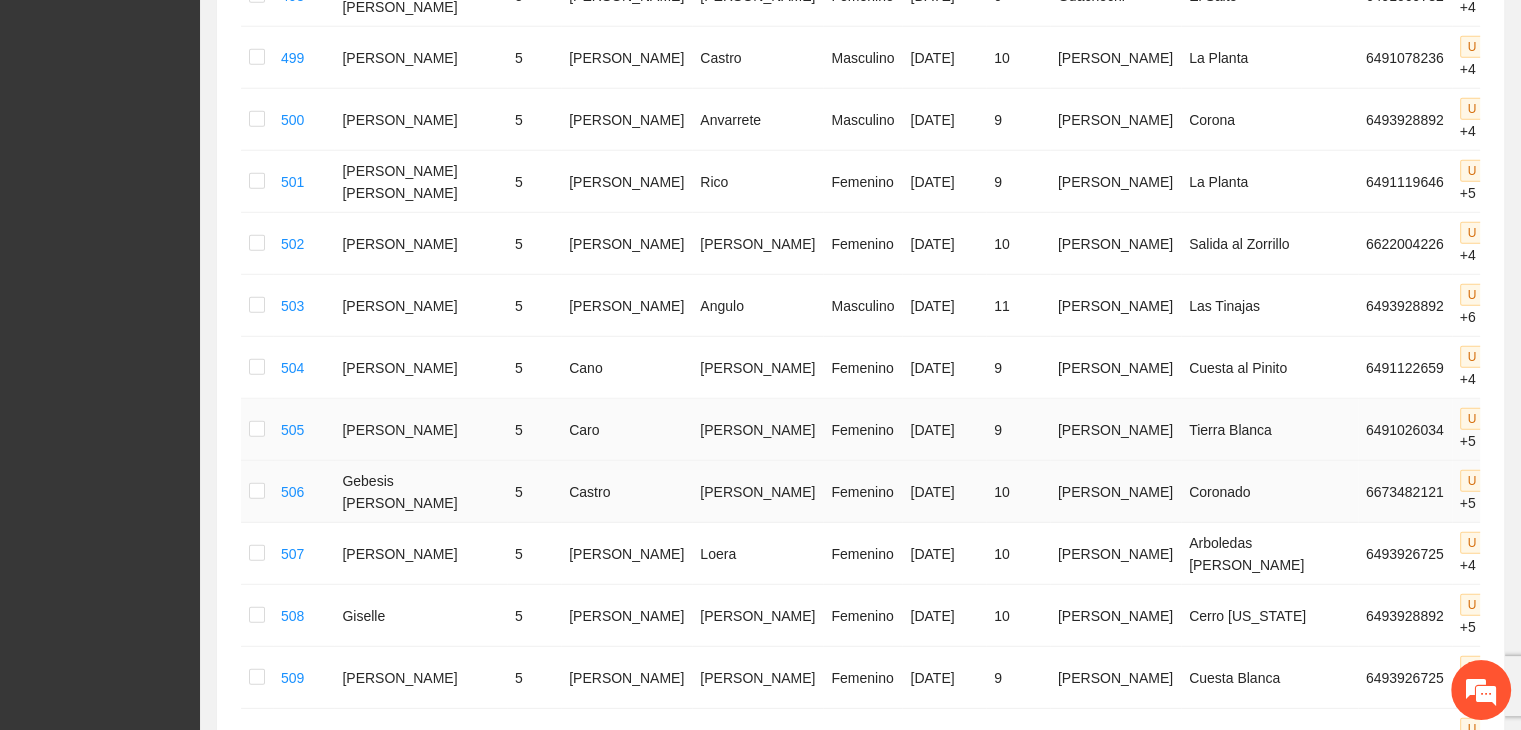 scroll, scrollTop: 5425, scrollLeft: 0, axis: vertical 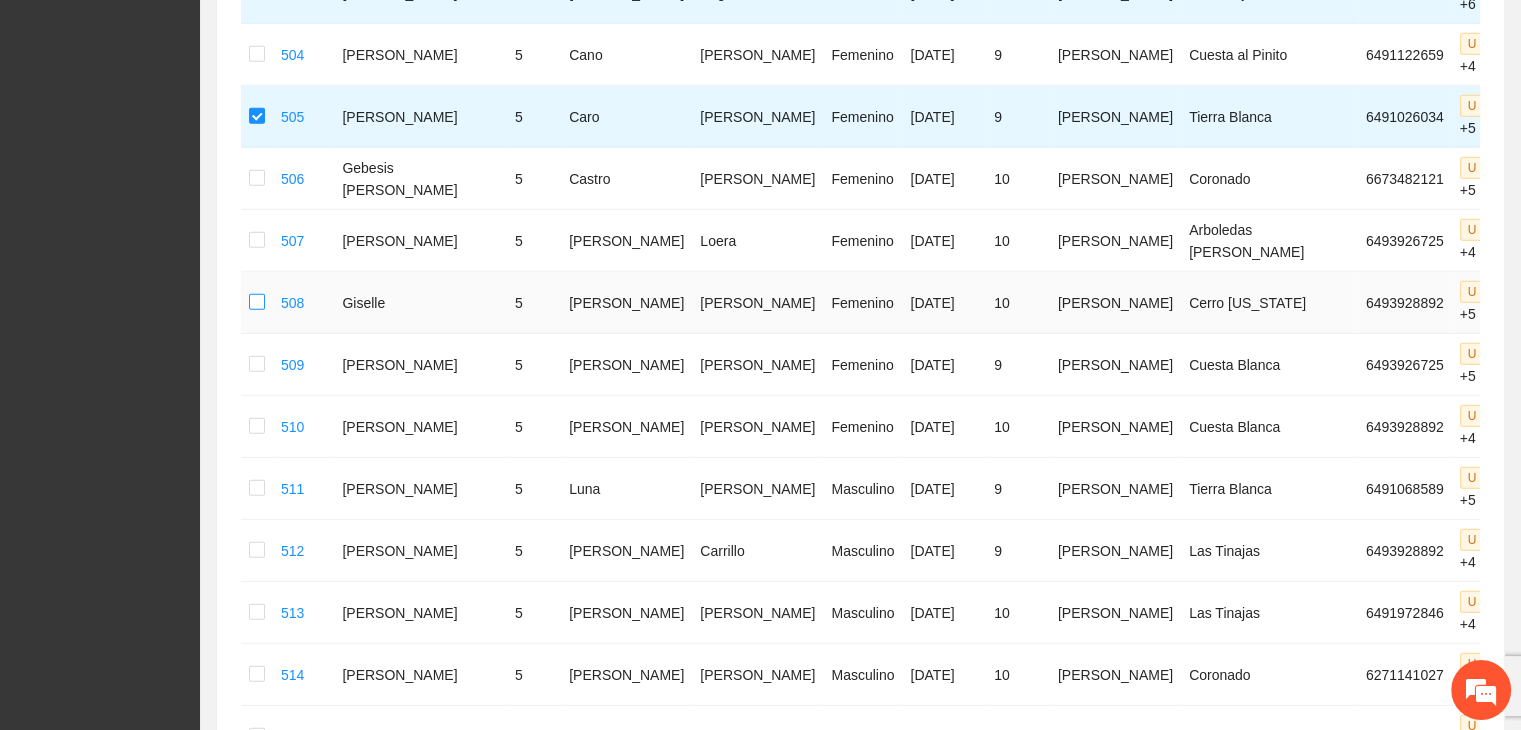 click at bounding box center [257, 303] 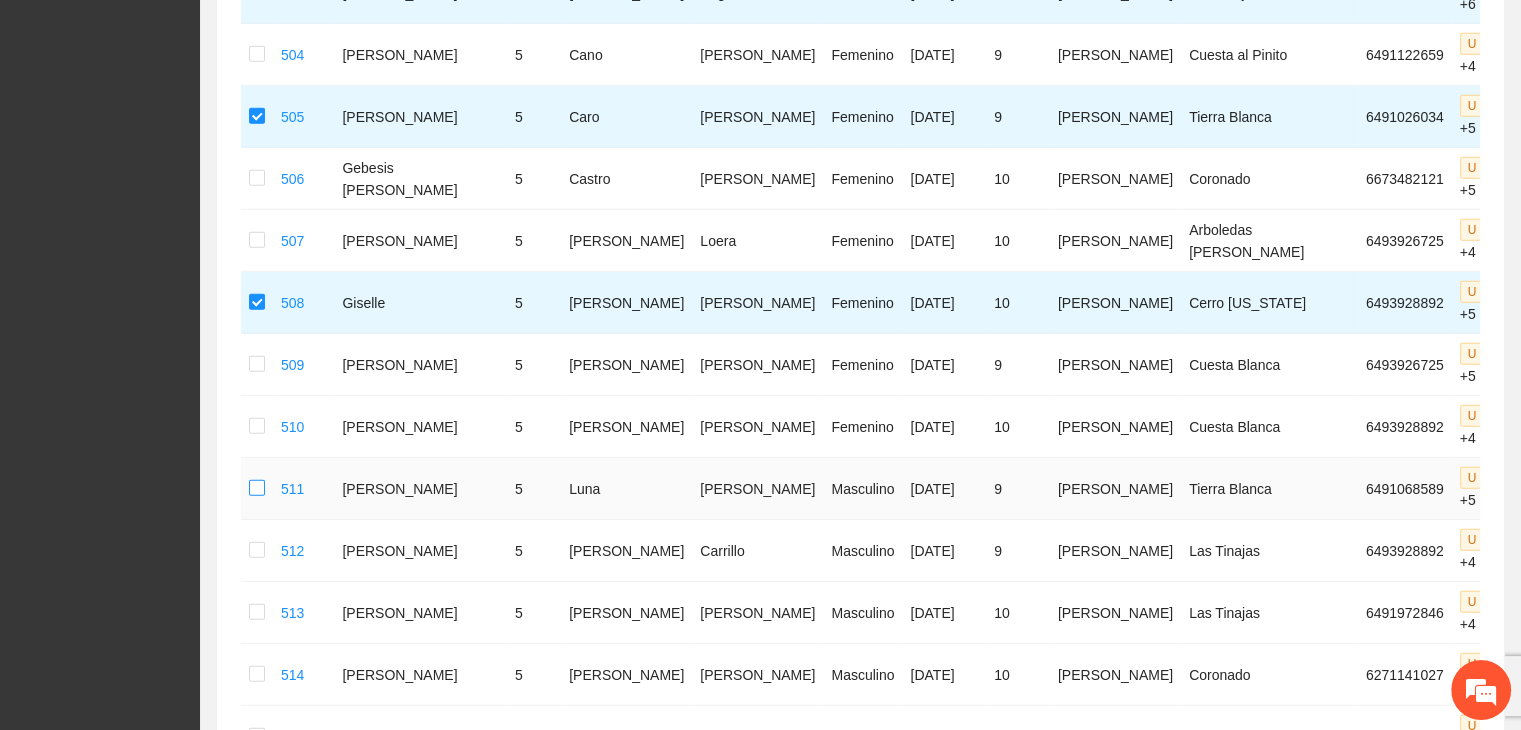 click at bounding box center [257, 489] 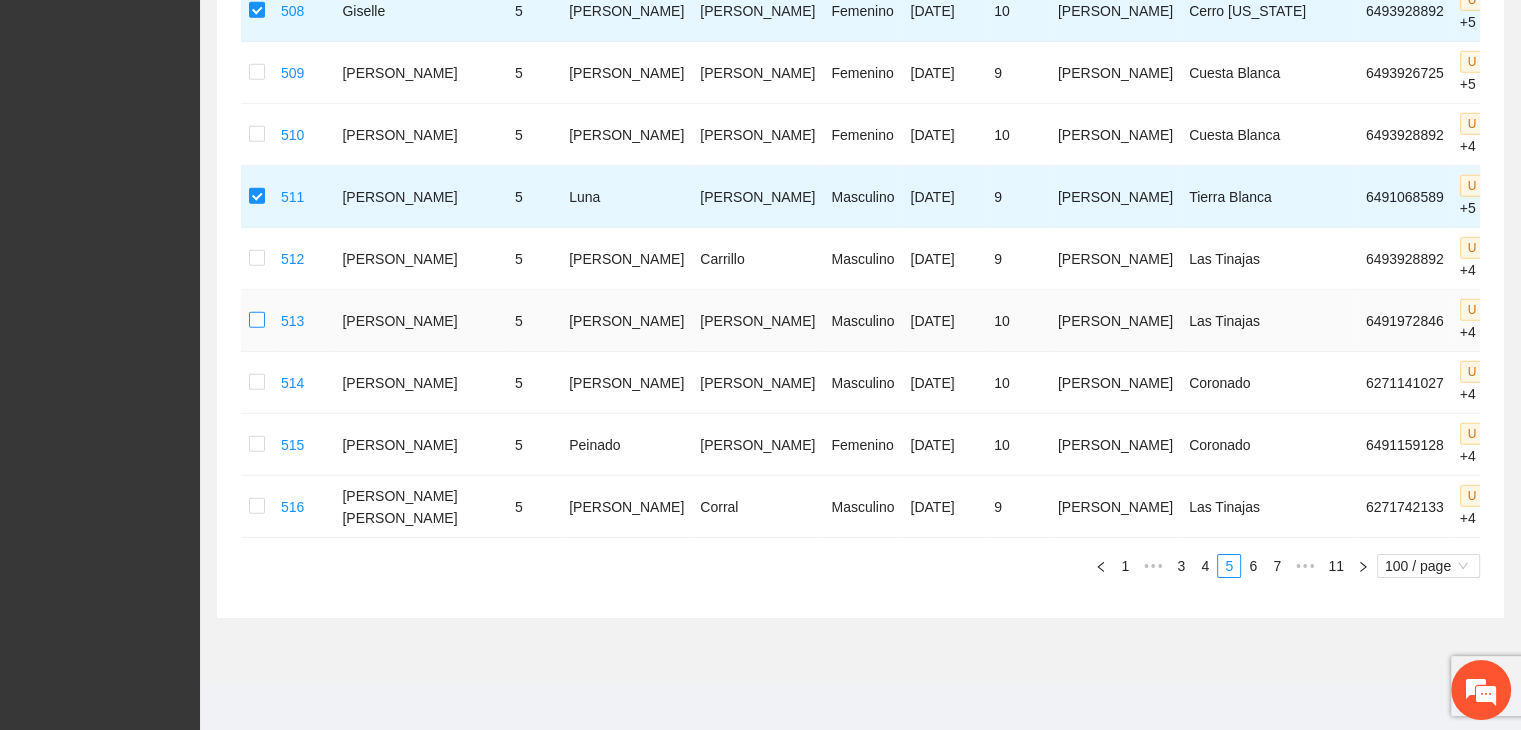 scroll, scrollTop: 6125, scrollLeft: 0, axis: vertical 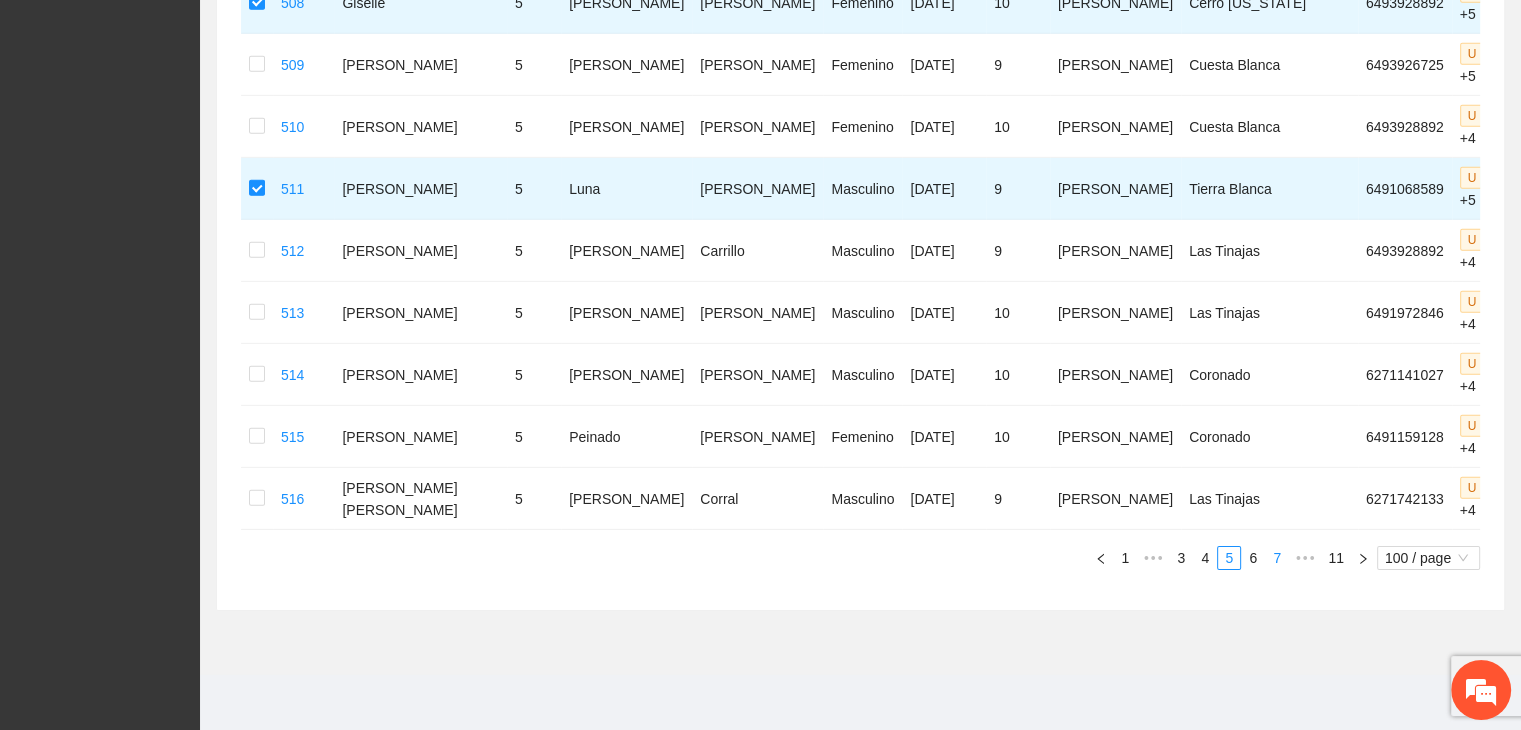 click on "6" at bounding box center (1253, 558) 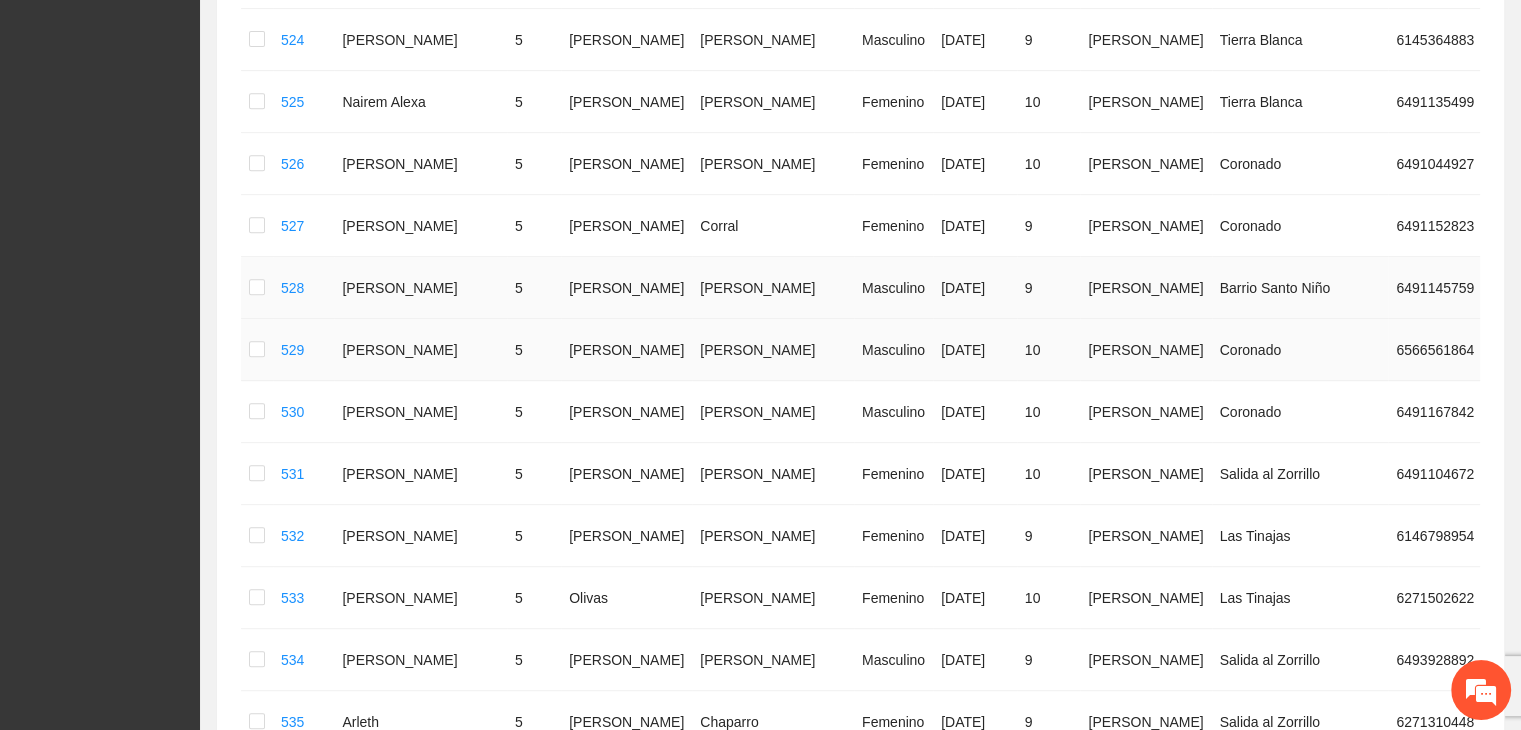 scroll, scrollTop: 725, scrollLeft: 0, axis: vertical 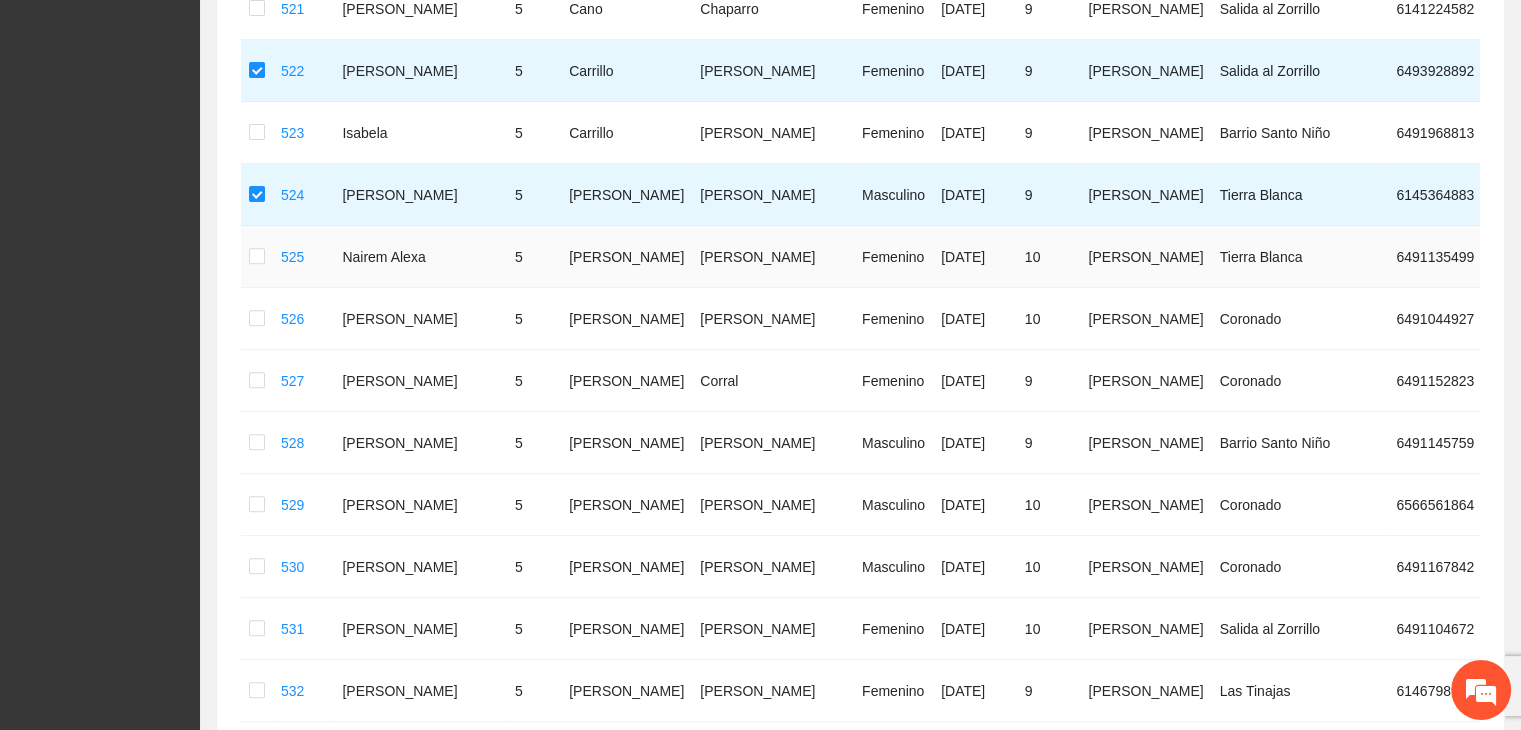 click at bounding box center (257, 257) 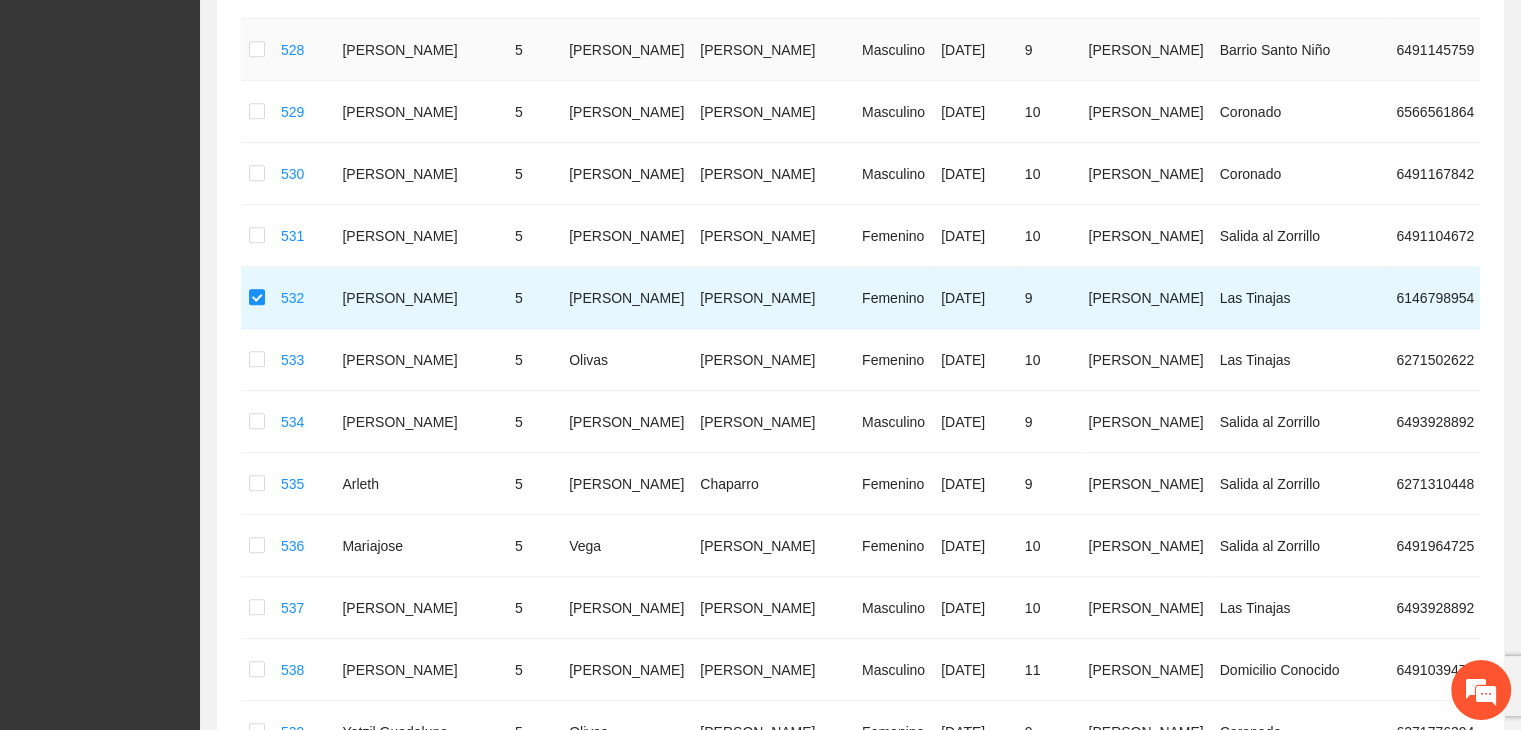 scroll, scrollTop: 1125, scrollLeft: 0, axis: vertical 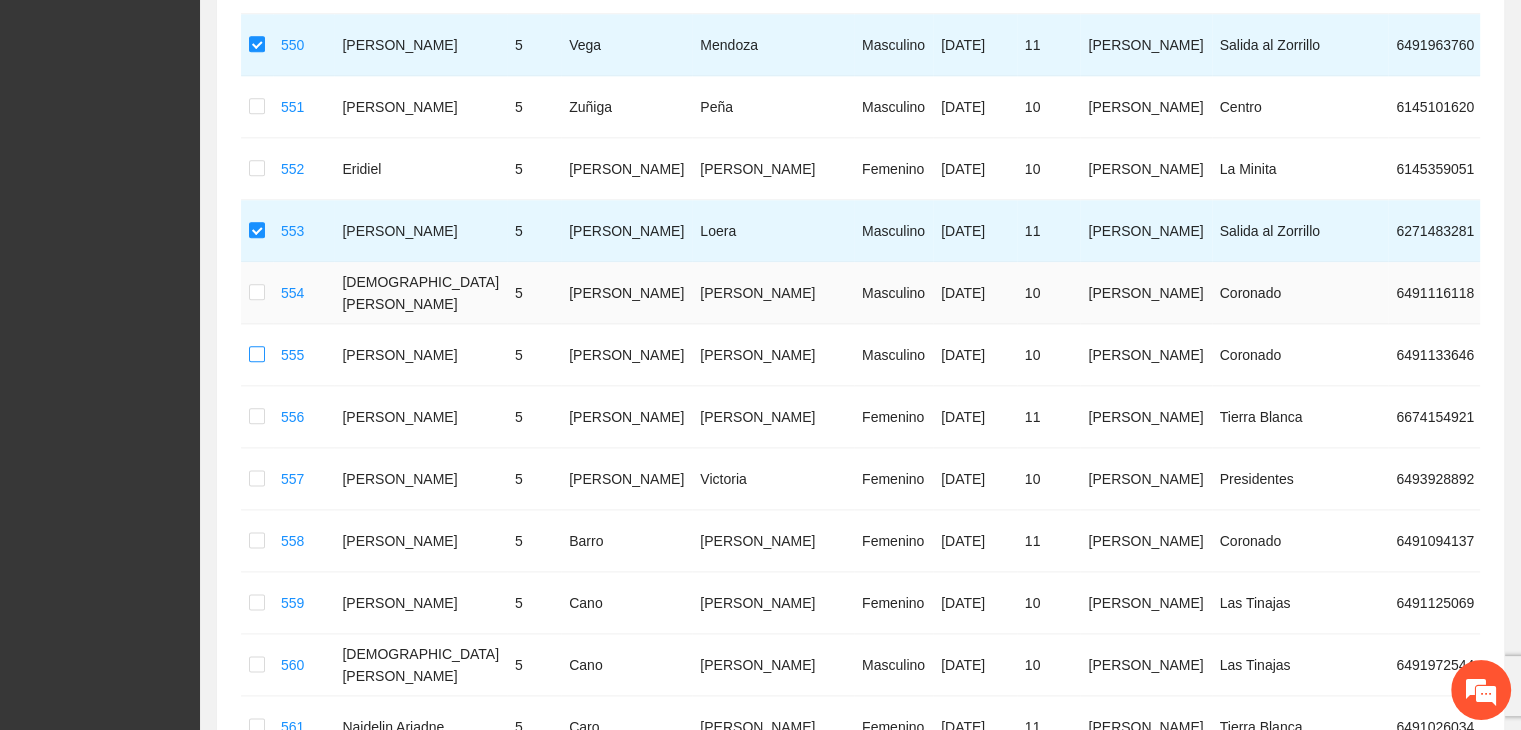 drag, startPoint x: 249, startPoint y: 255, endPoint x: 248, endPoint y: 305, distance: 50.01 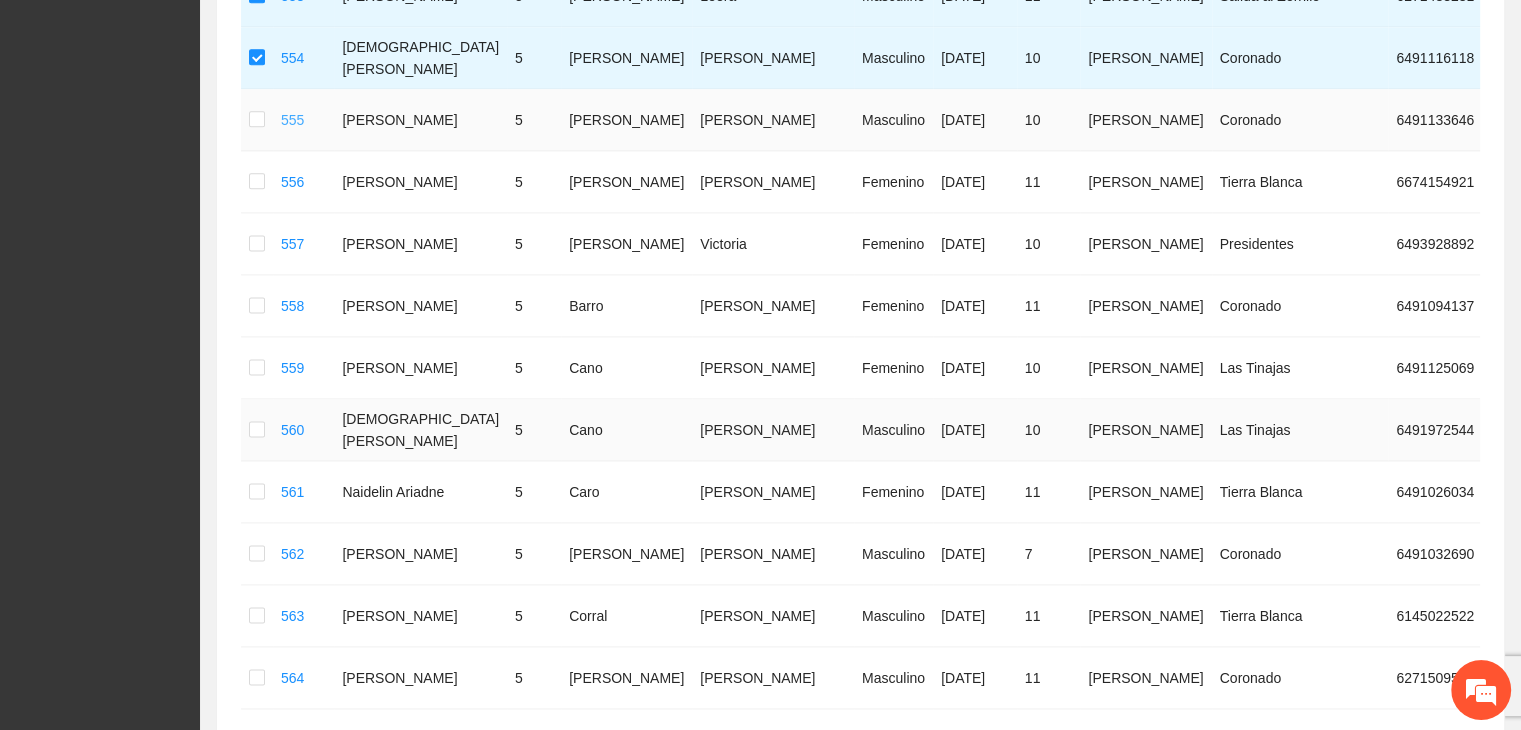 scroll, scrollTop: 2625, scrollLeft: 0, axis: vertical 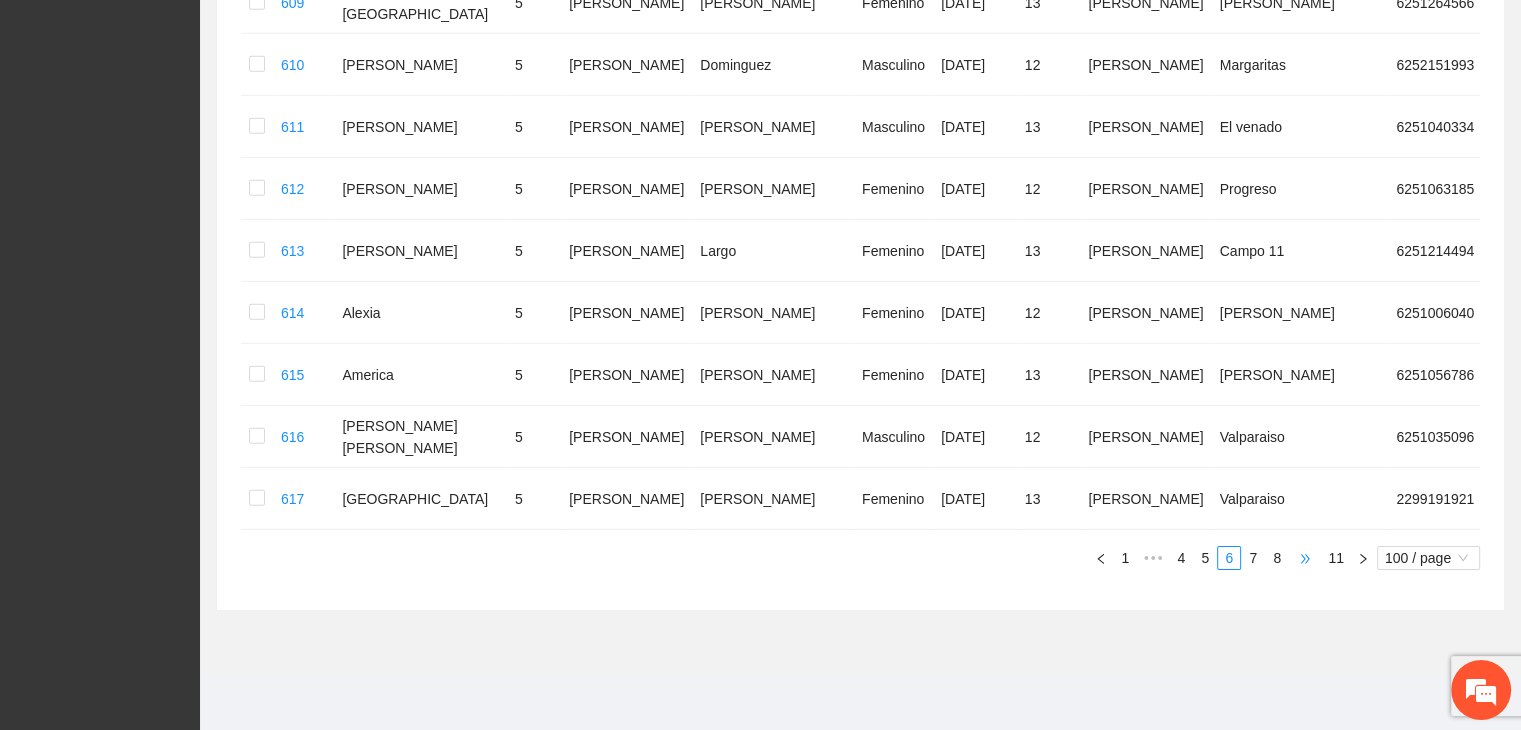 click on "•••" at bounding box center [1305, 558] 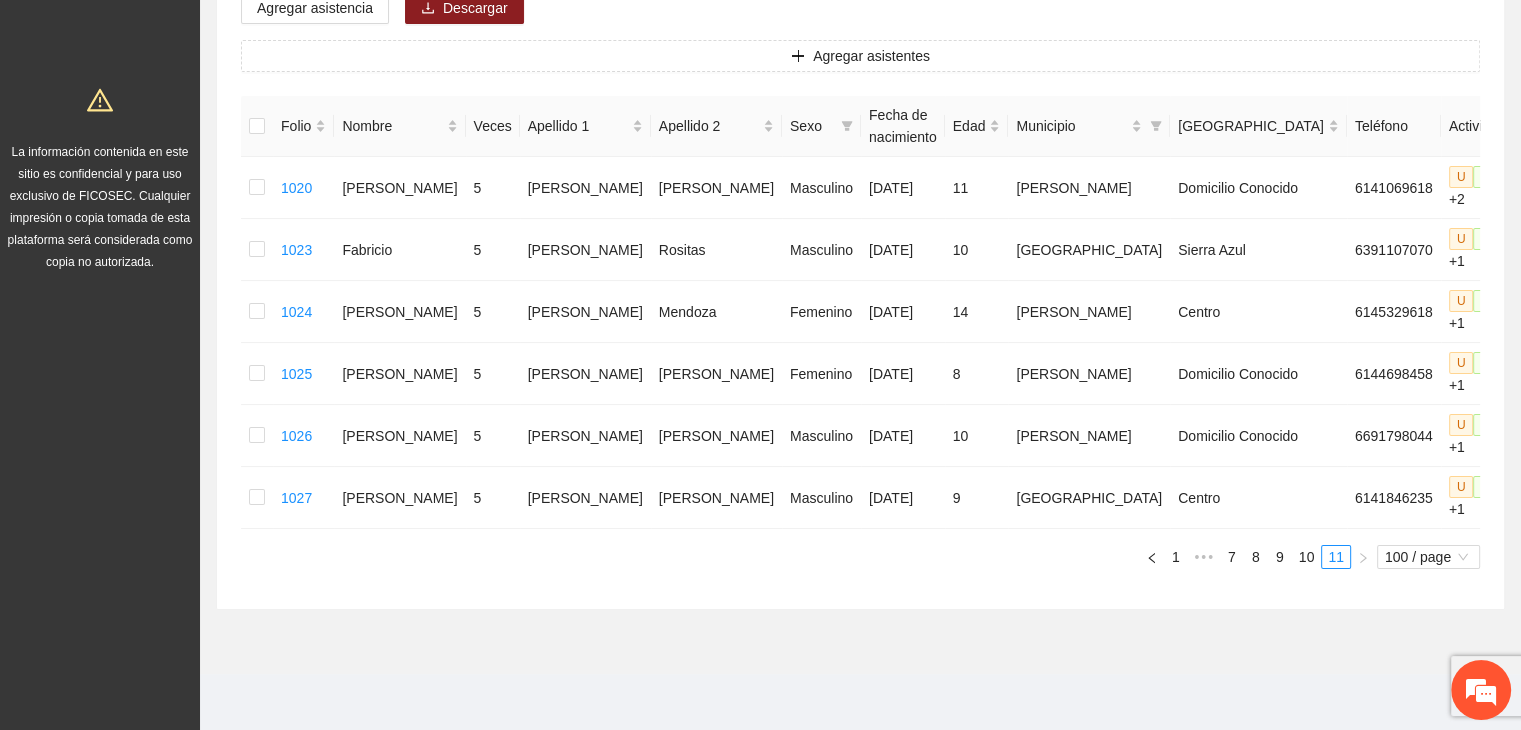 scroll, scrollTop: 297, scrollLeft: 0, axis: vertical 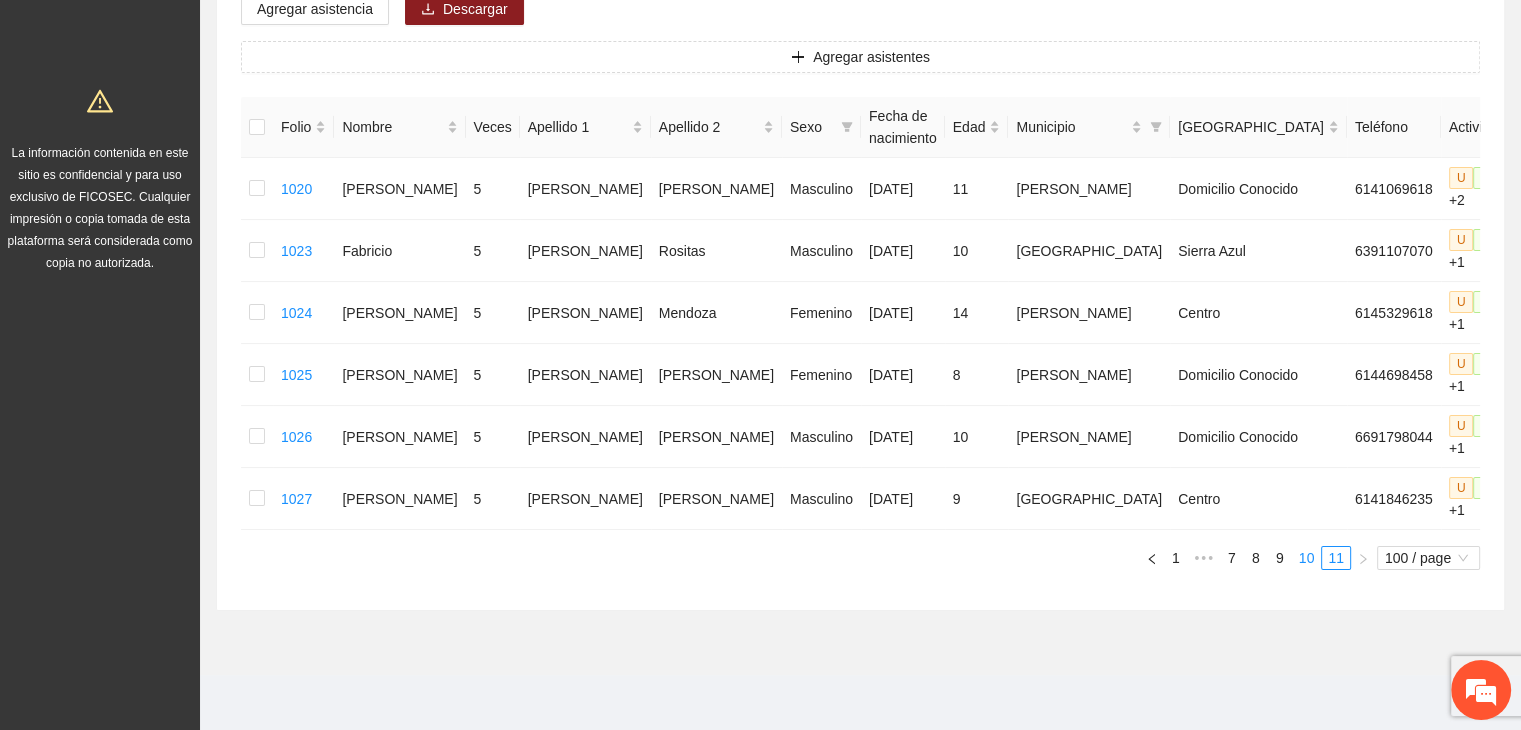 click on "10" at bounding box center (1307, 558) 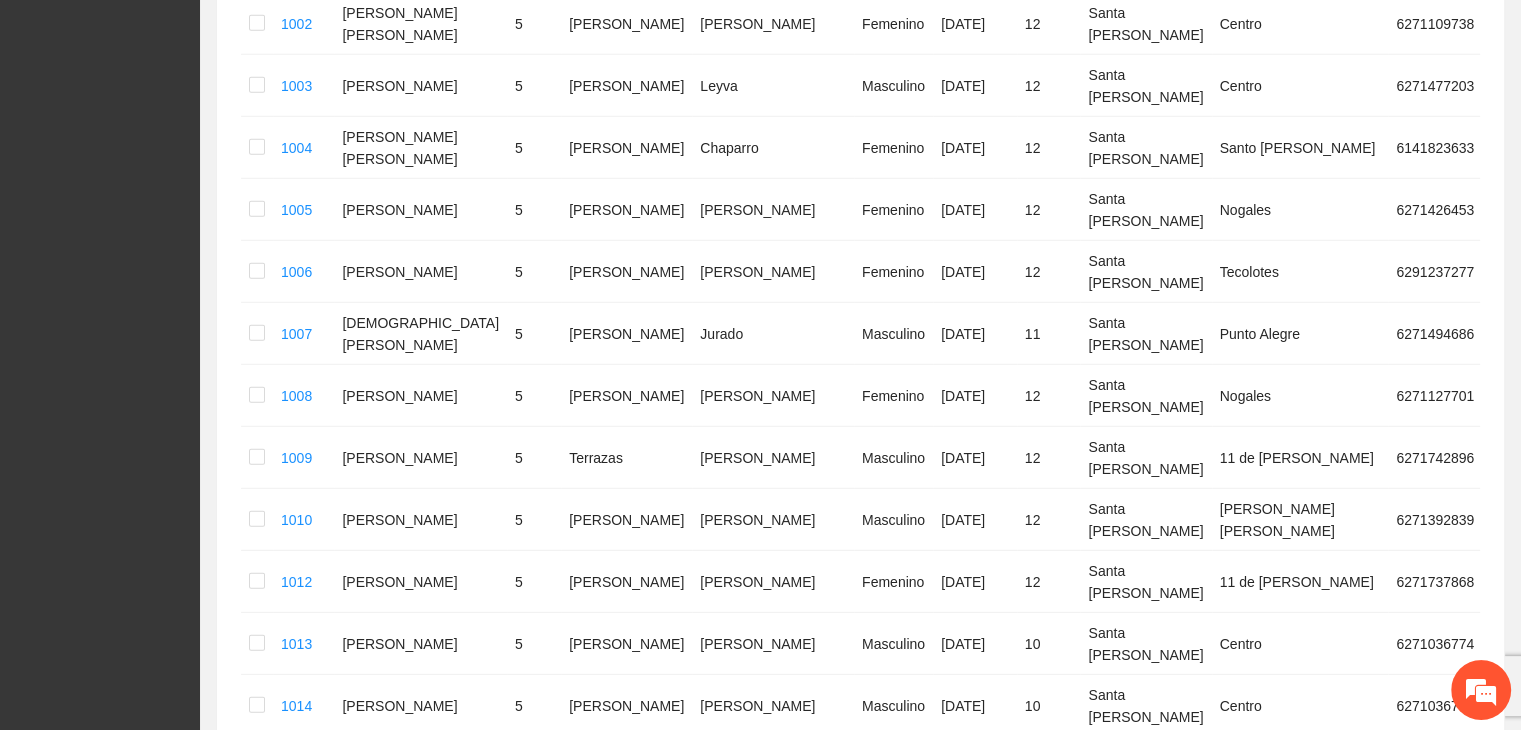 scroll, scrollTop: 6125, scrollLeft: 0, axis: vertical 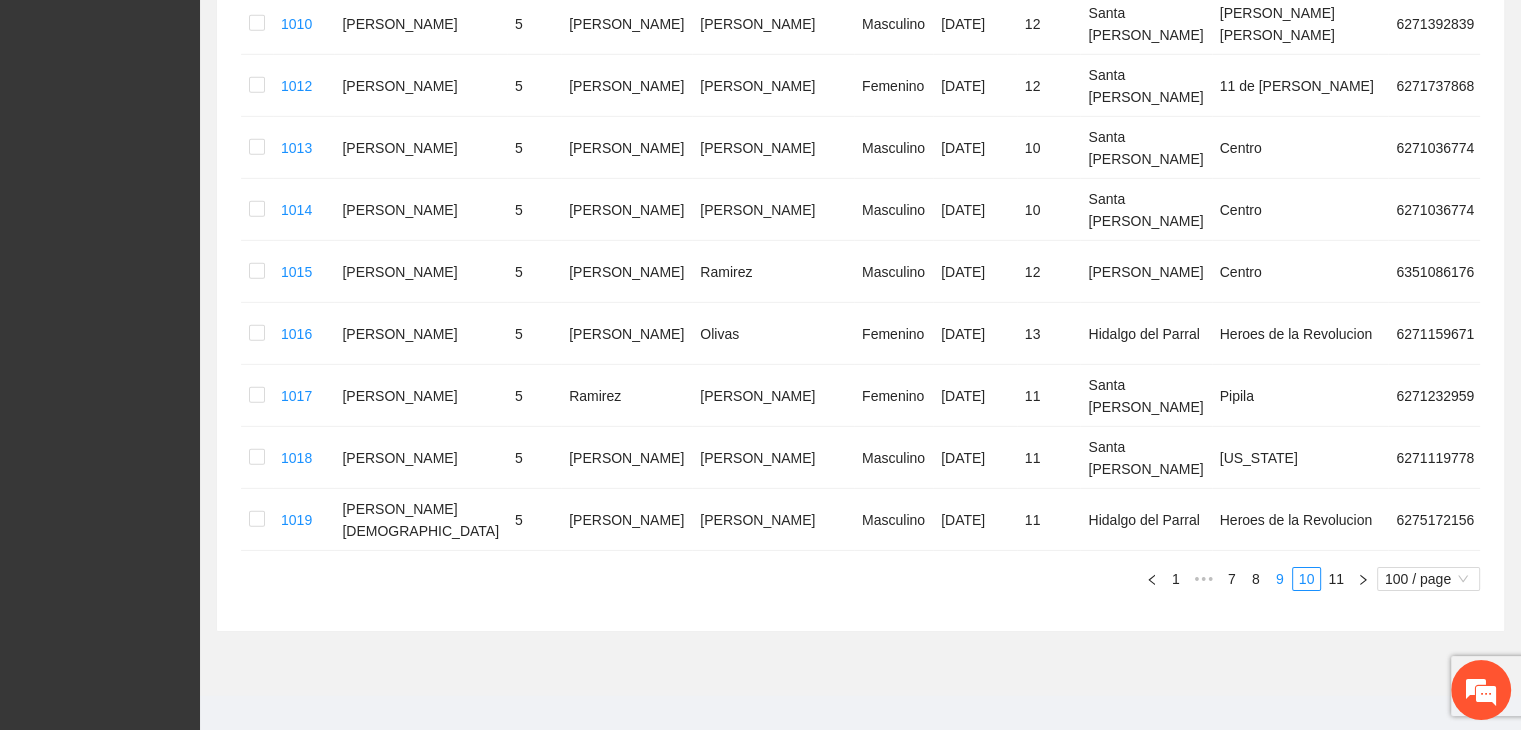 click on "9" at bounding box center [1280, 579] 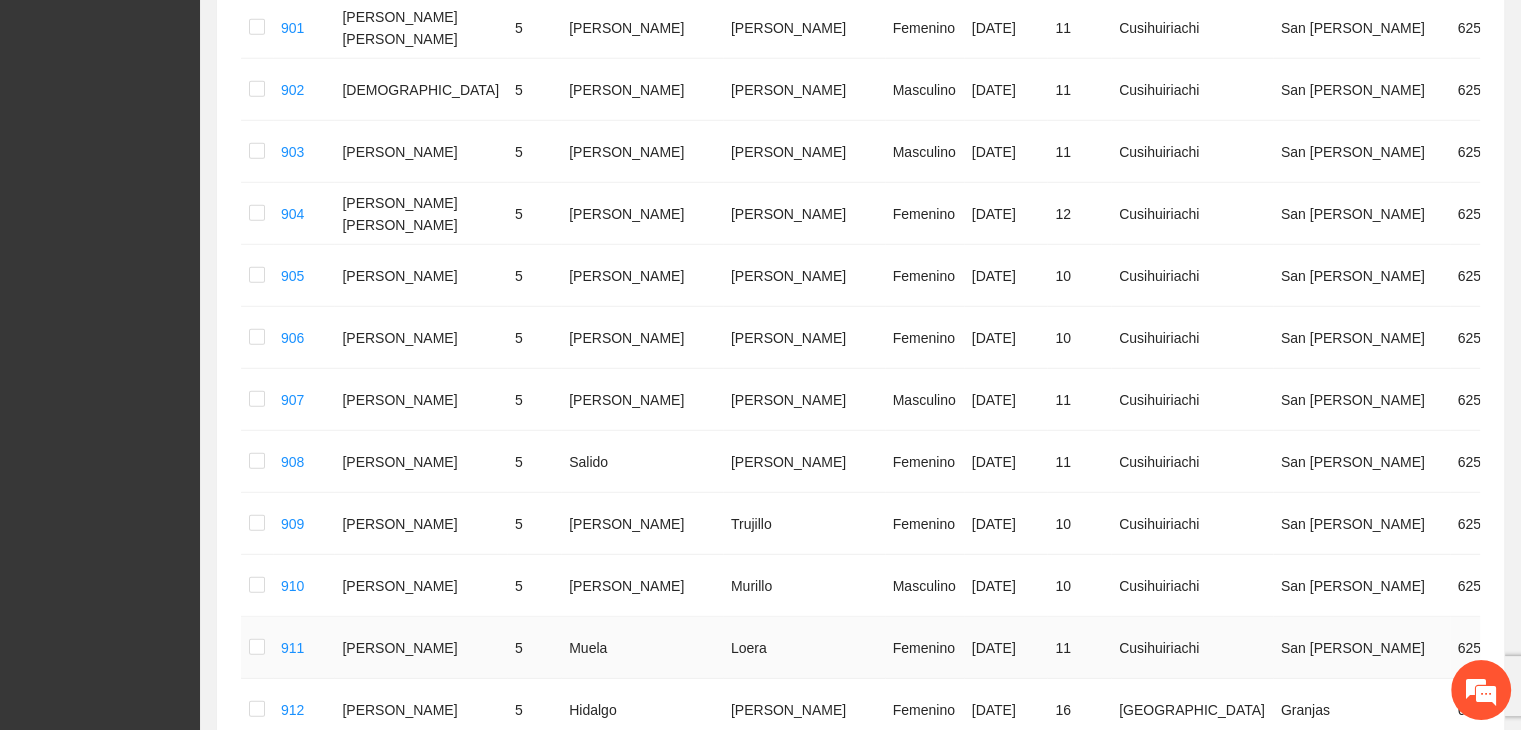 scroll, scrollTop: 5925, scrollLeft: 0, axis: vertical 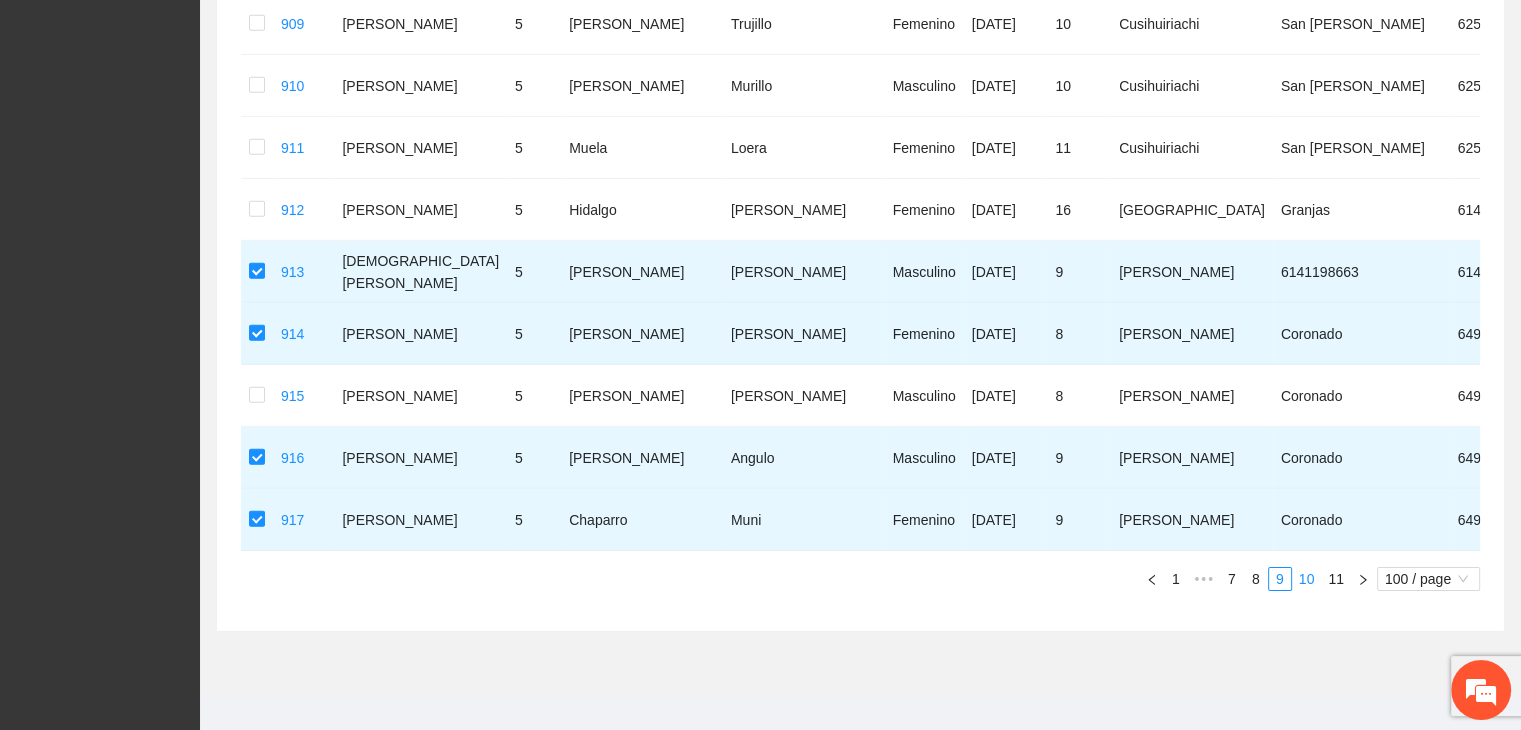 click on "10" at bounding box center (1307, 579) 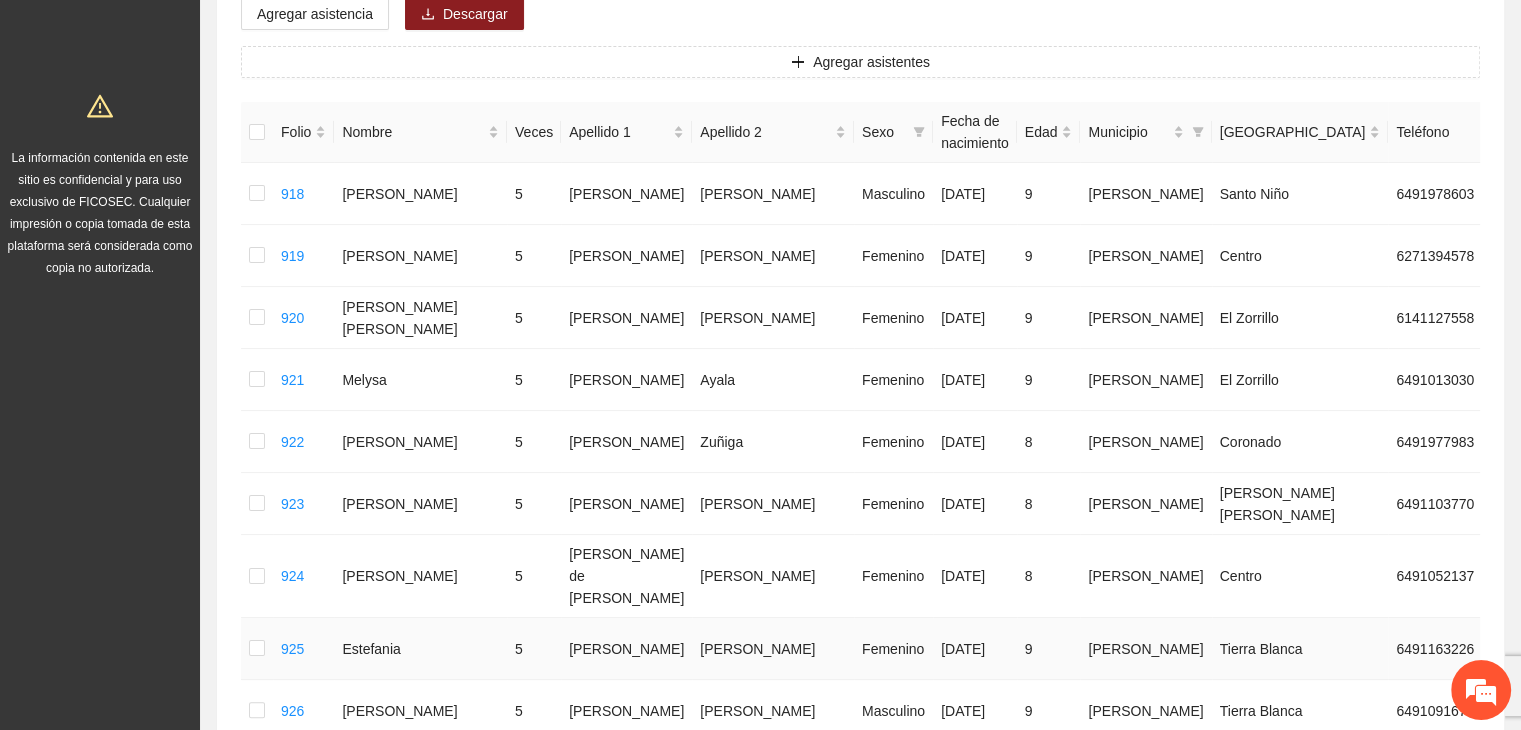 scroll, scrollTop: 25, scrollLeft: 0, axis: vertical 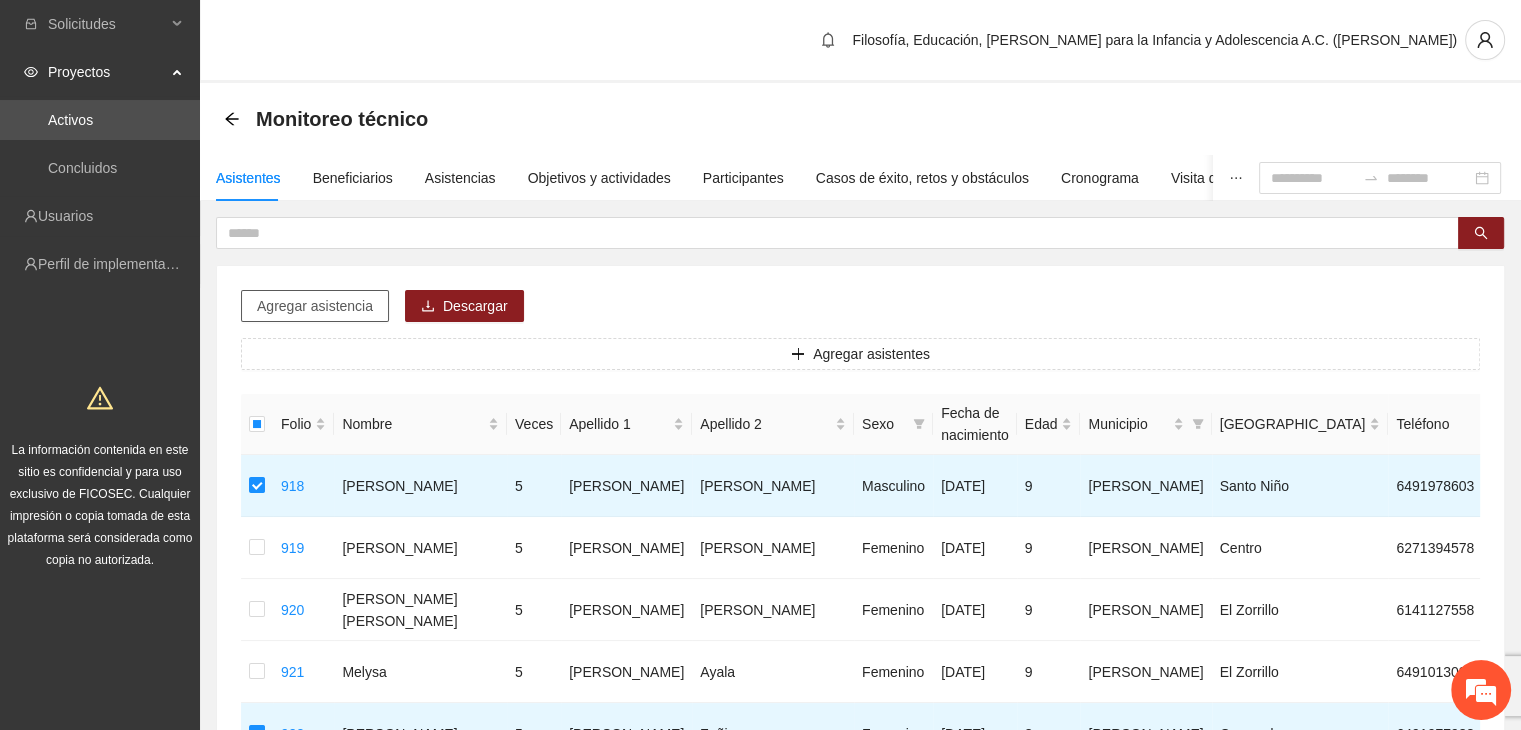 click on "Agregar asistencia" at bounding box center [315, 306] 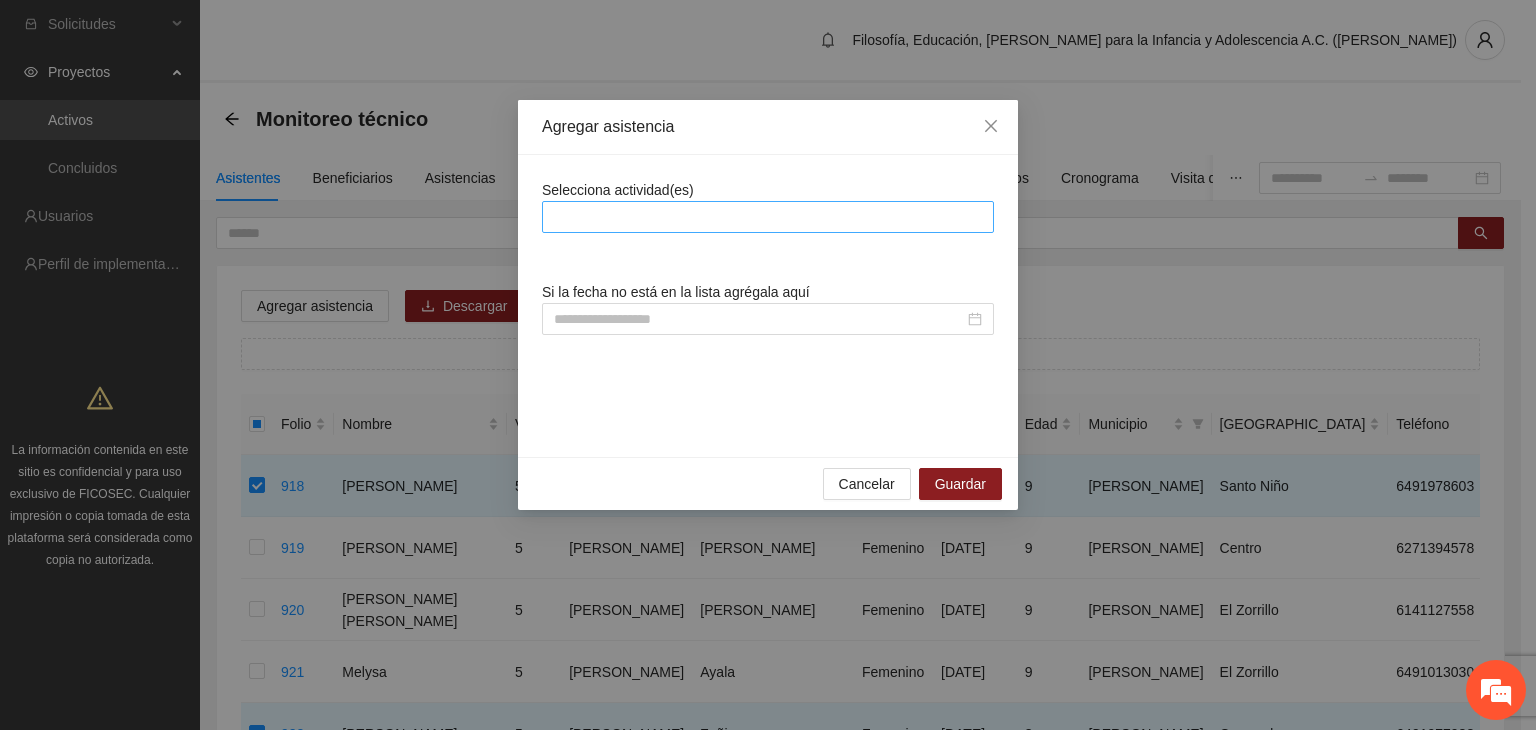 click at bounding box center [768, 217] 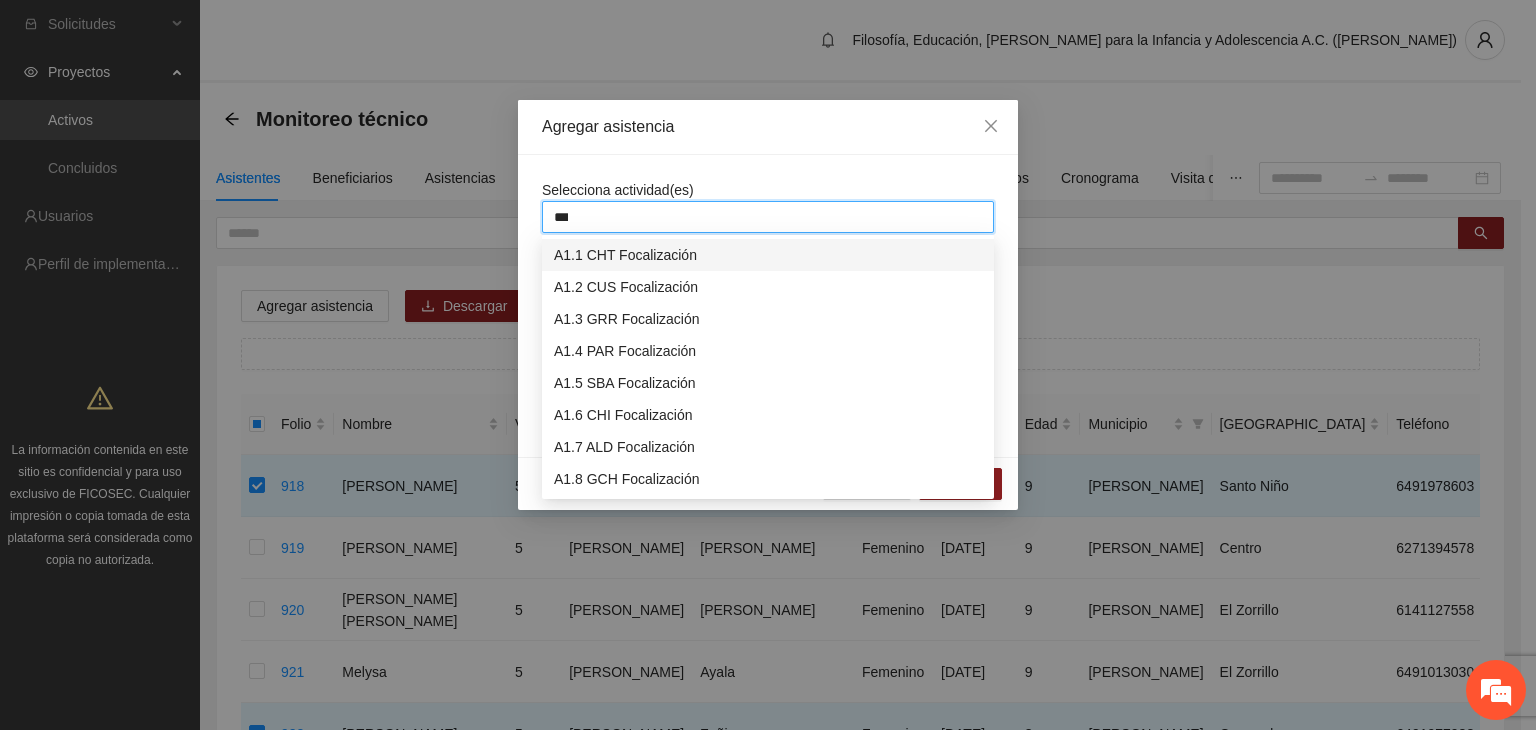type on "****" 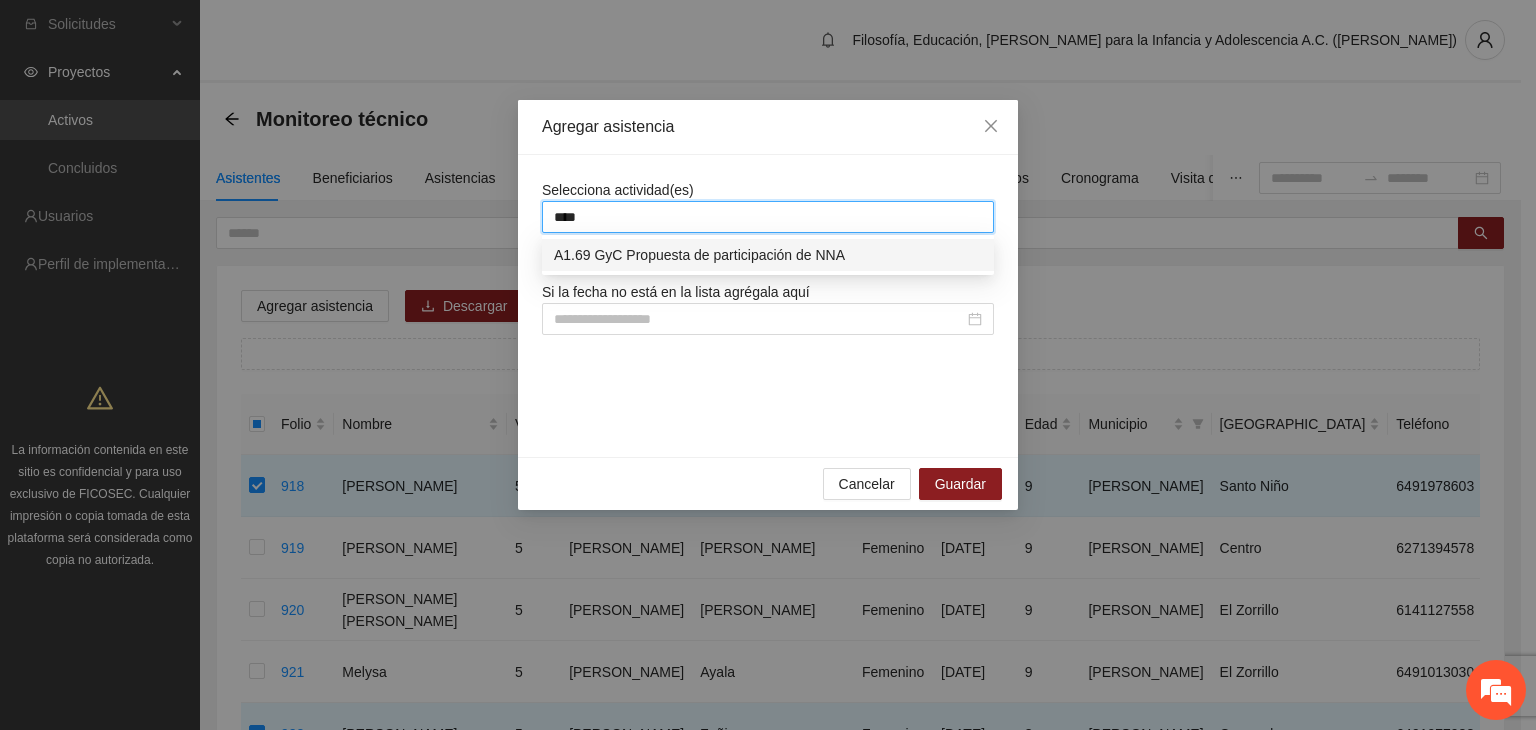 click on "A1.69 GyC Propuesta de participación de NNA" at bounding box center (768, 255) 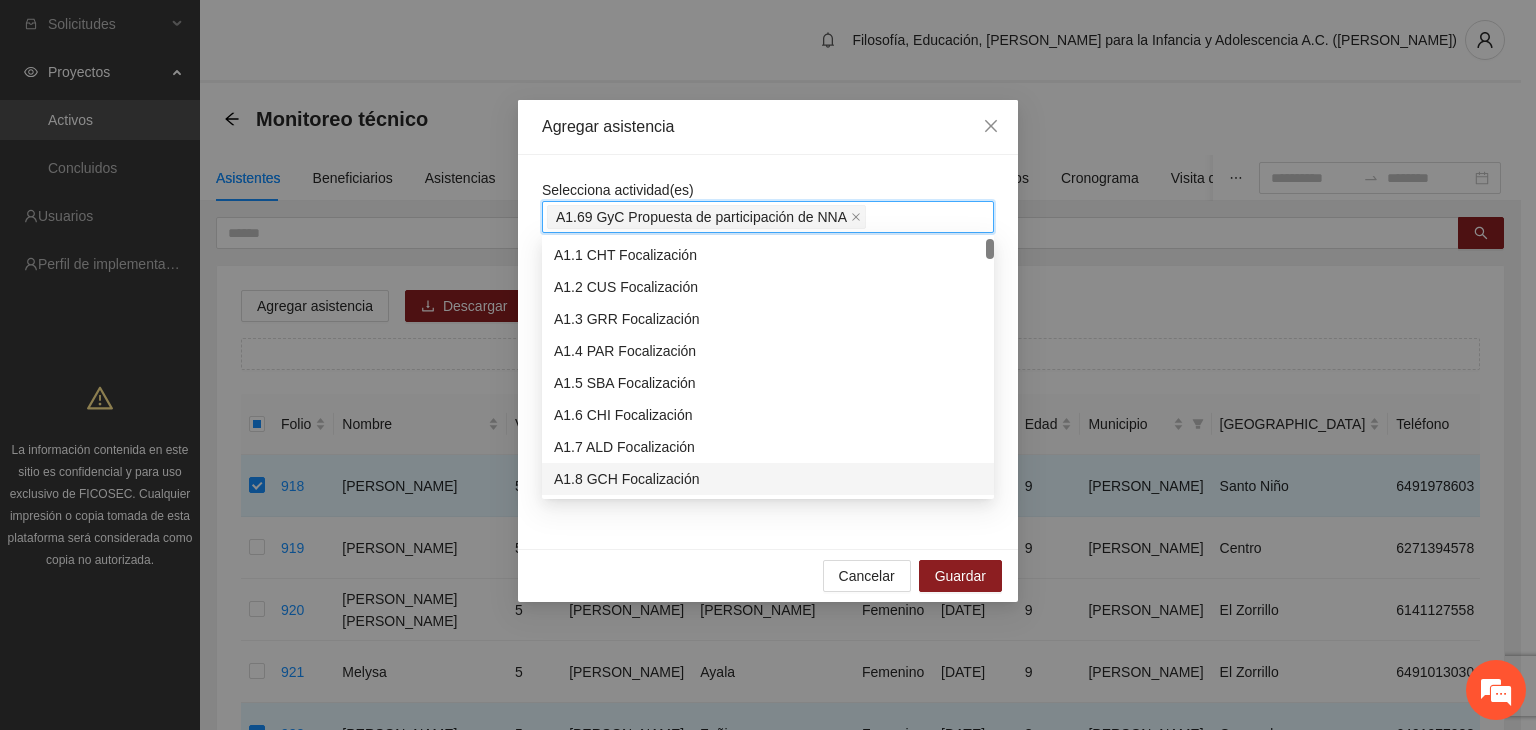 click on "Selecciona actividad(es) A1.69 GyC Propuesta de participación de NNA   Si la fecha no está en la lista agrégala aquí GyC Propuesta de participación de NNA [DATE] 09:00" at bounding box center (768, 352) 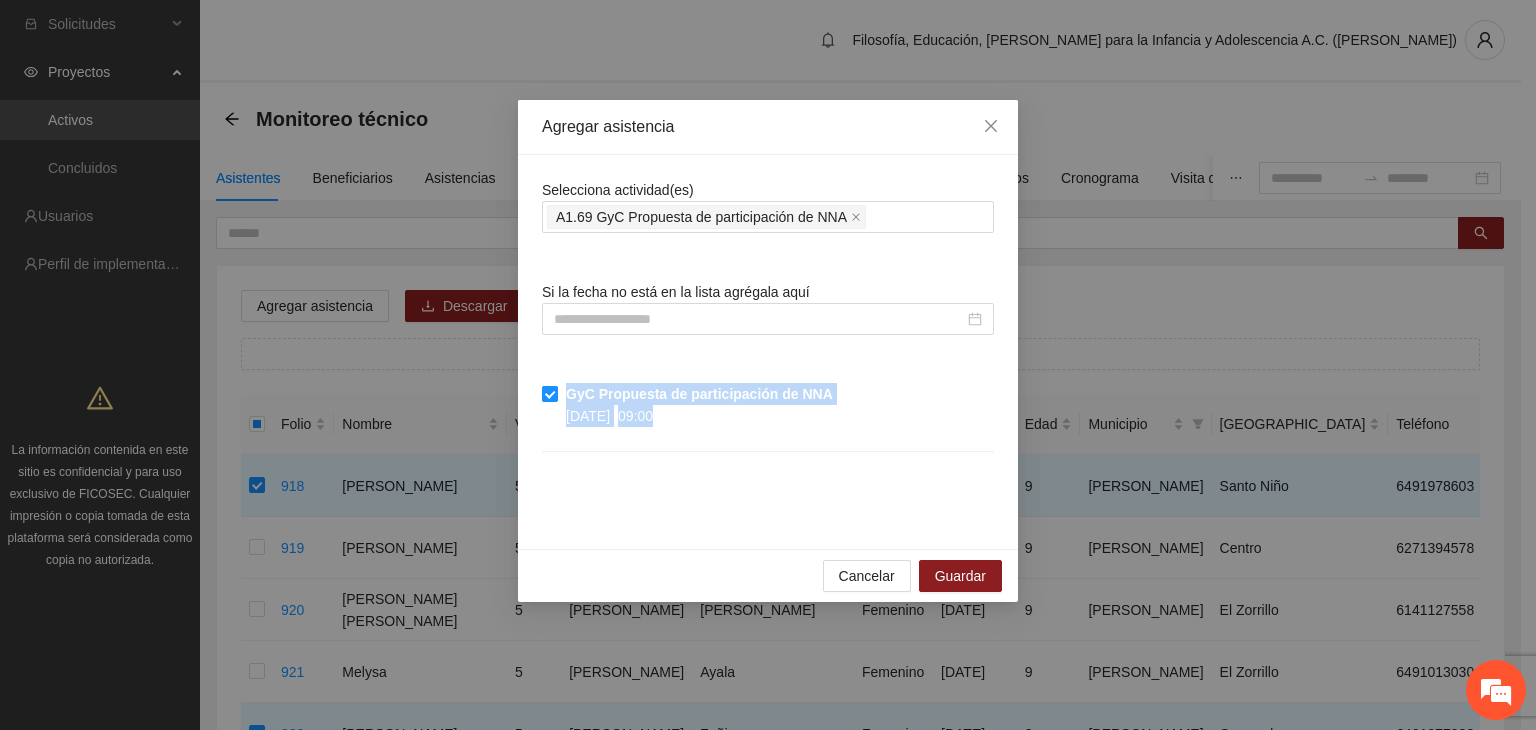 drag, startPoint x: 692, startPoint y: 413, endPoint x: 566, endPoint y: 390, distance: 128.082 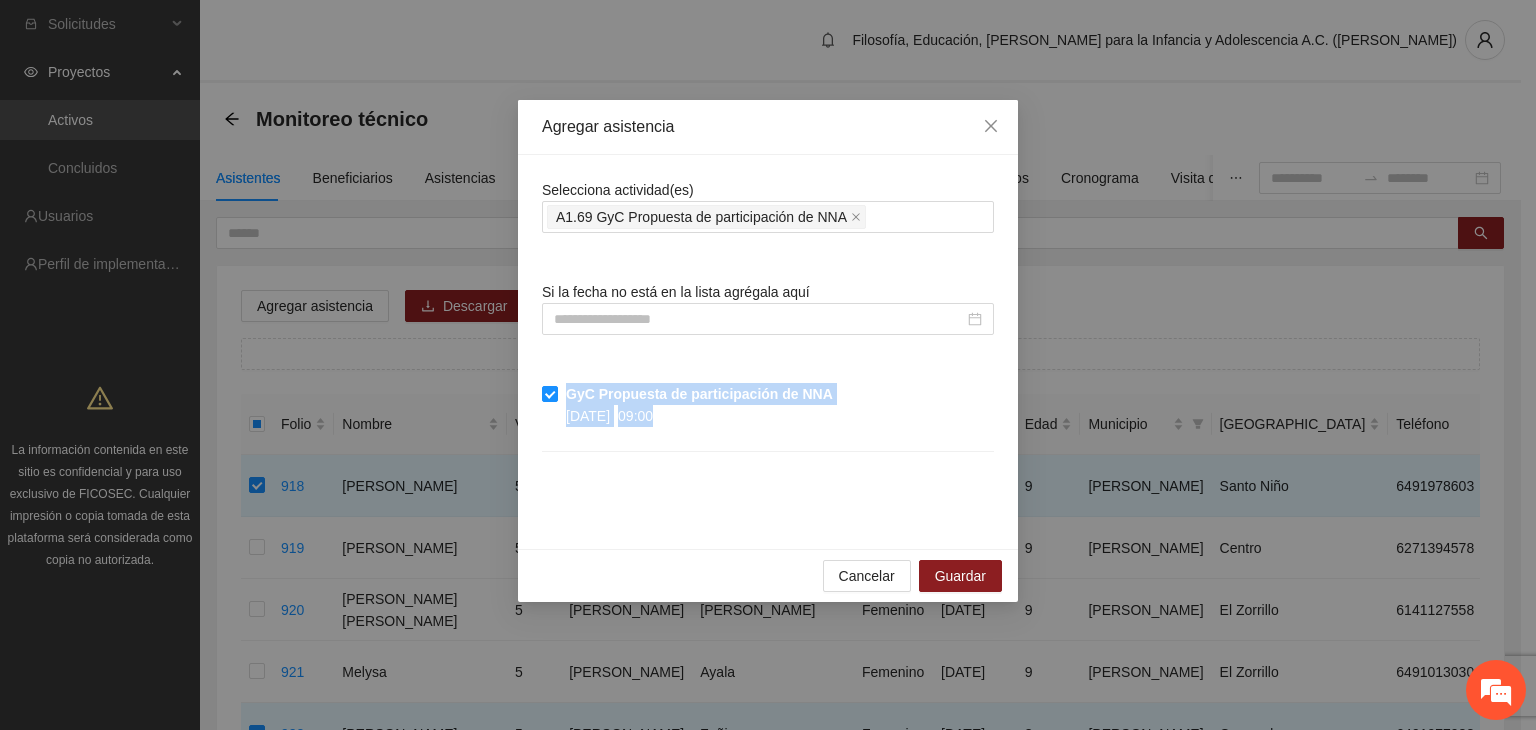 copy on "GyC Propuesta de participación de NNA [DATE] 09:00" 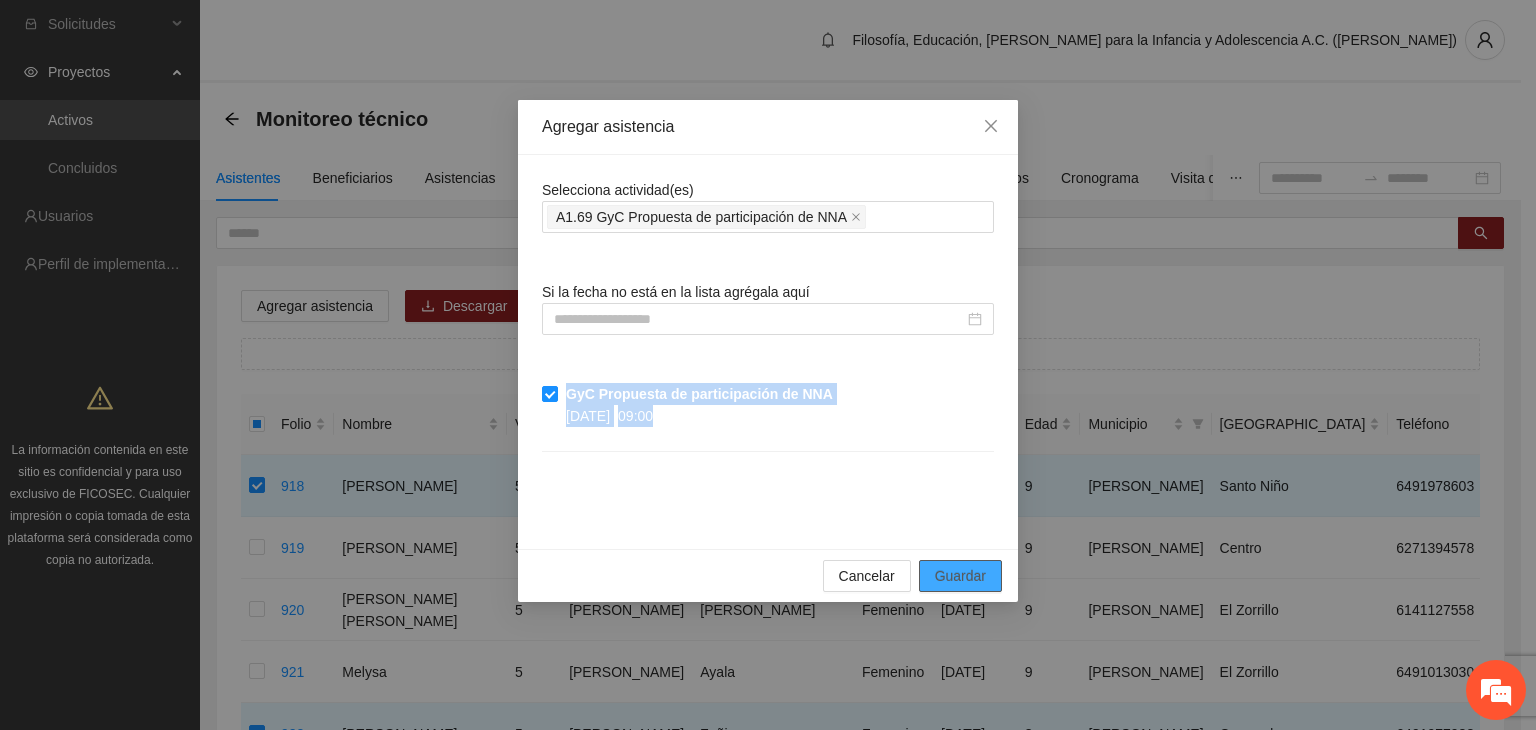 click on "Guardar" at bounding box center [960, 576] 